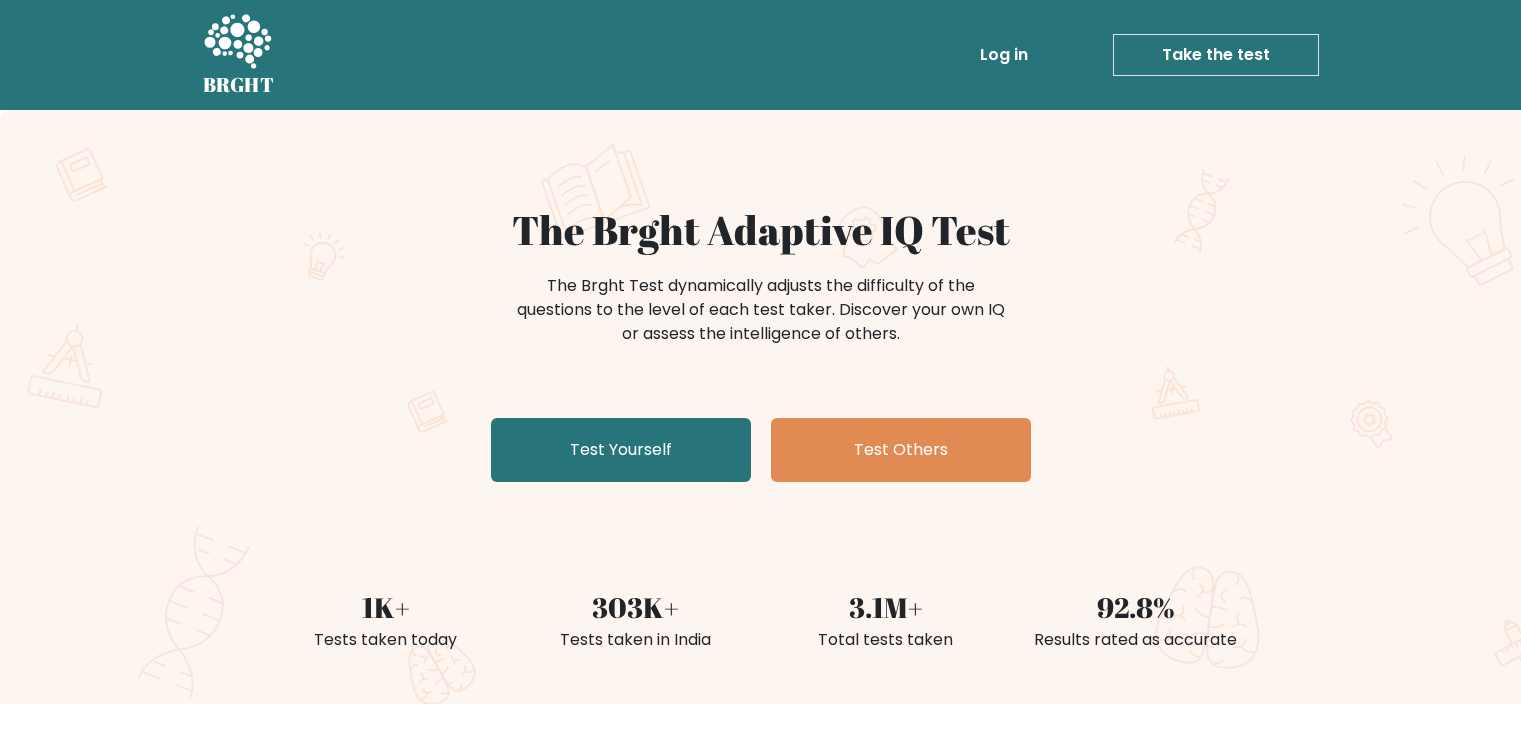 scroll, scrollTop: 0, scrollLeft: 0, axis: both 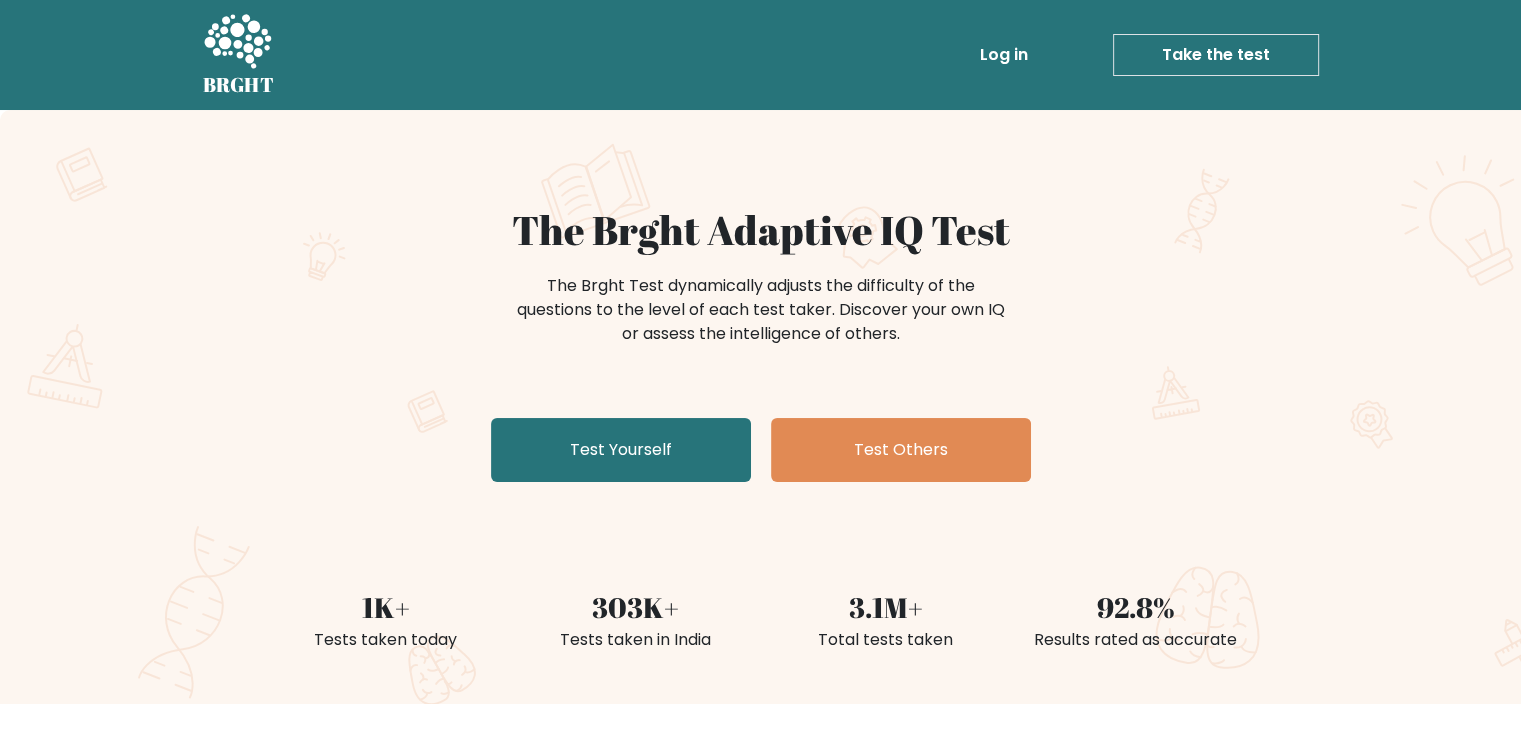 click on "Test Yourself" at bounding box center (621, 450) 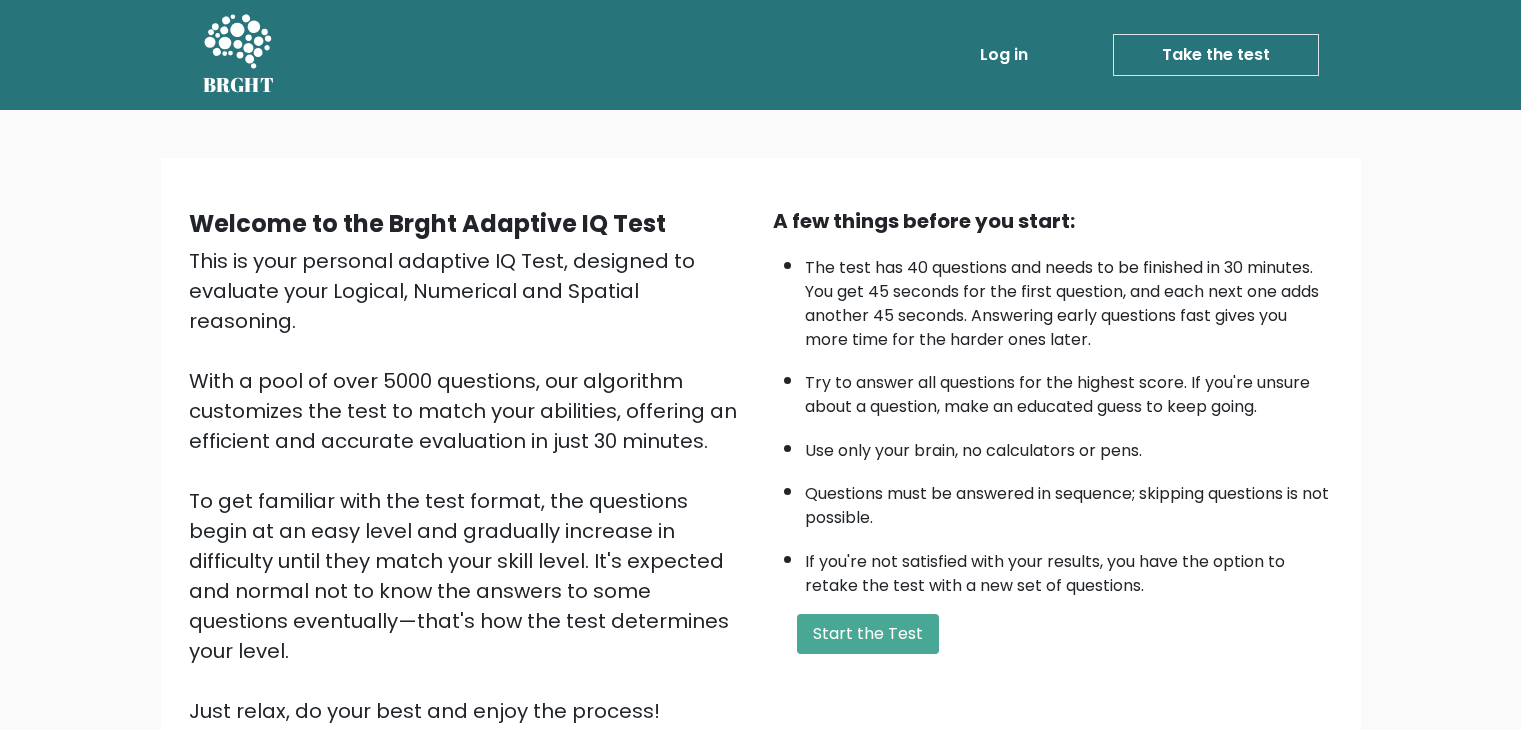 scroll, scrollTop: 0, scrollLeft: 0, axis: both 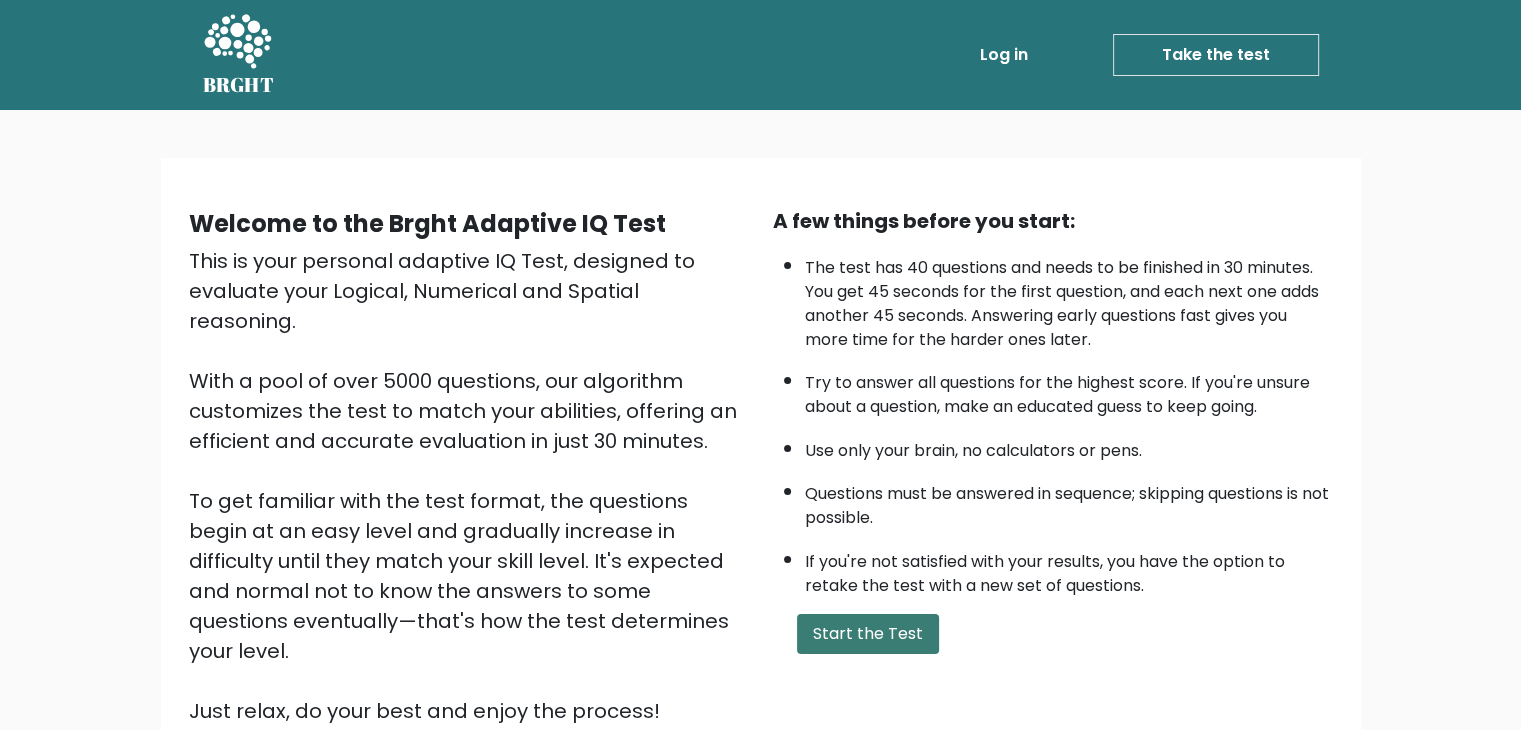 click on "Start the Test" at bounding box center [868, 634] 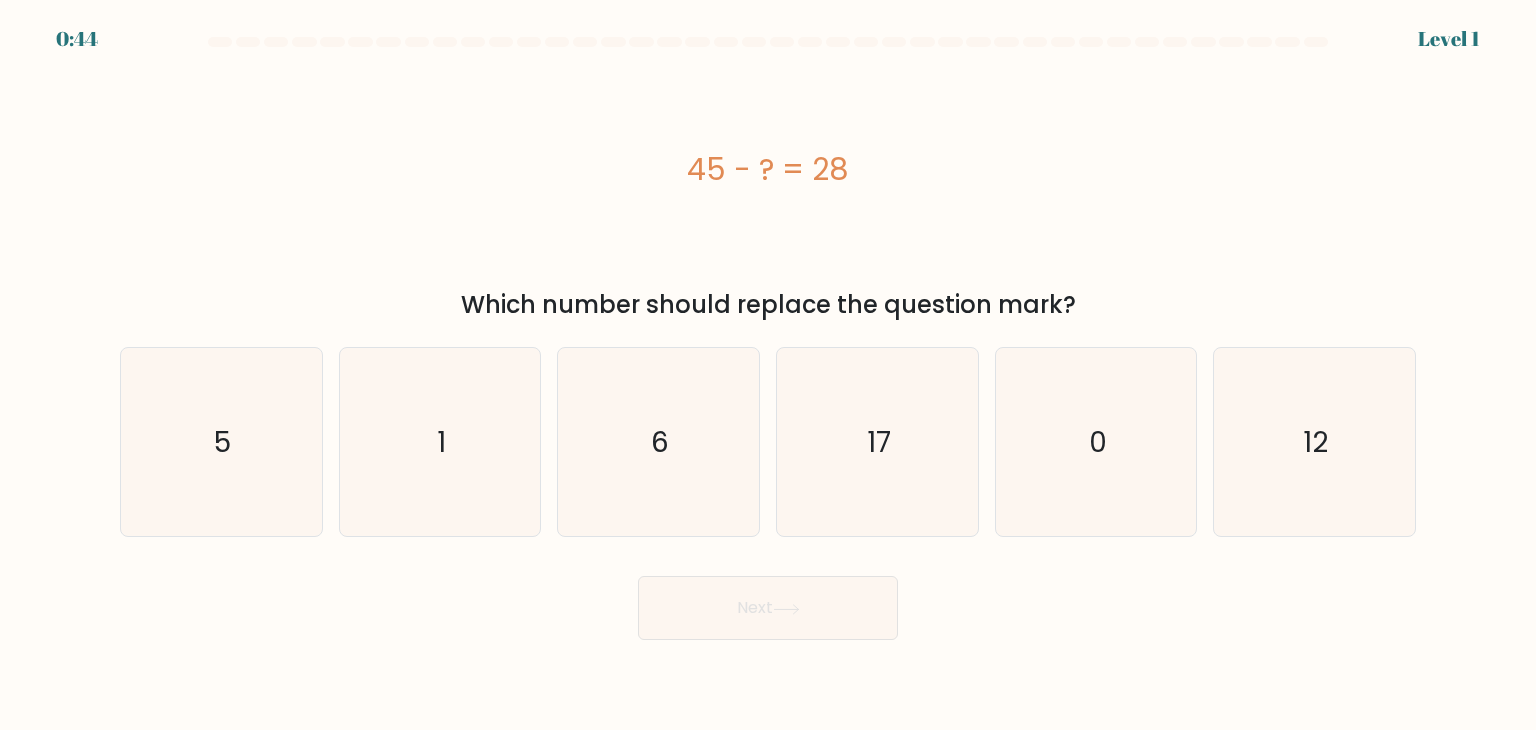 scroll, scrollTop: 0, scrollLeft: 0, axis: both 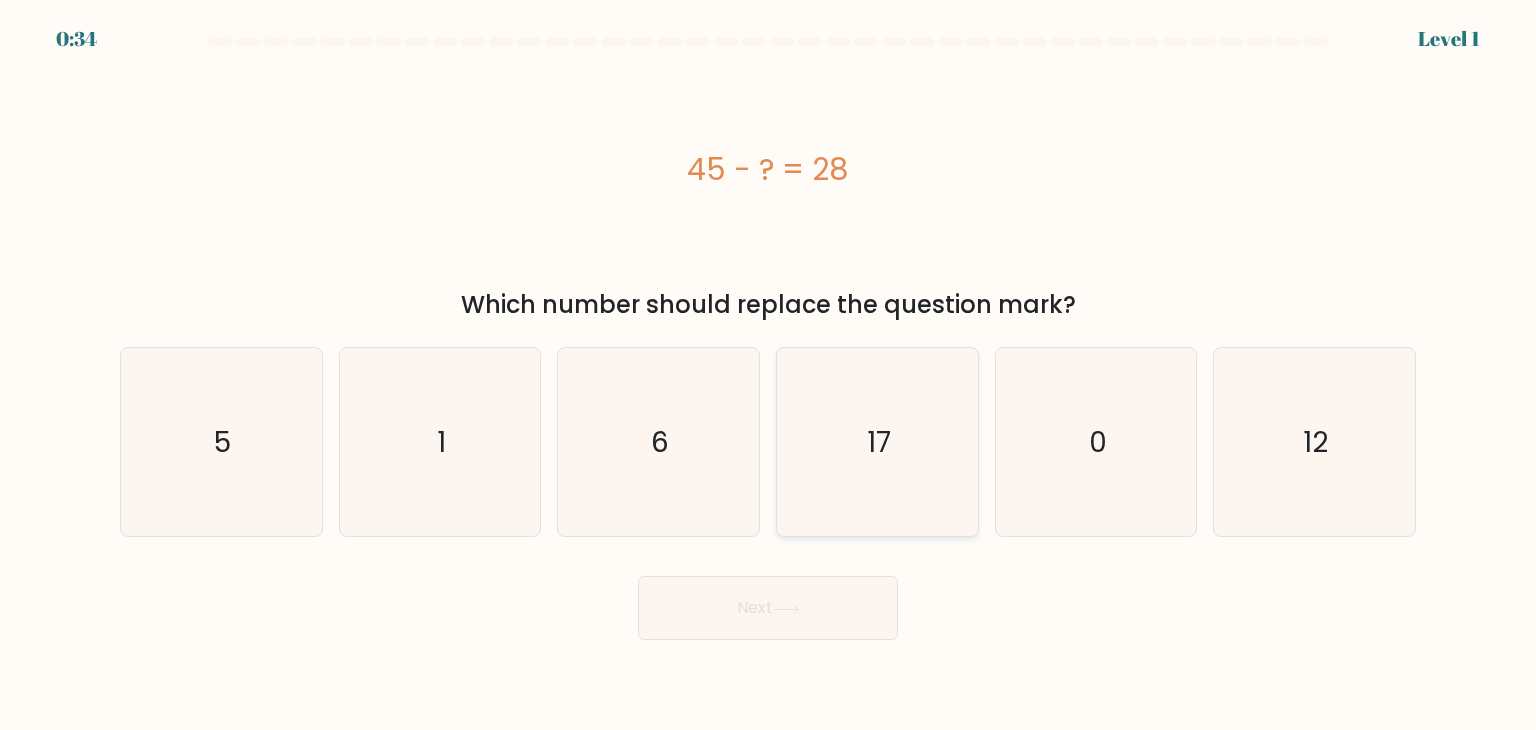 click on "17" 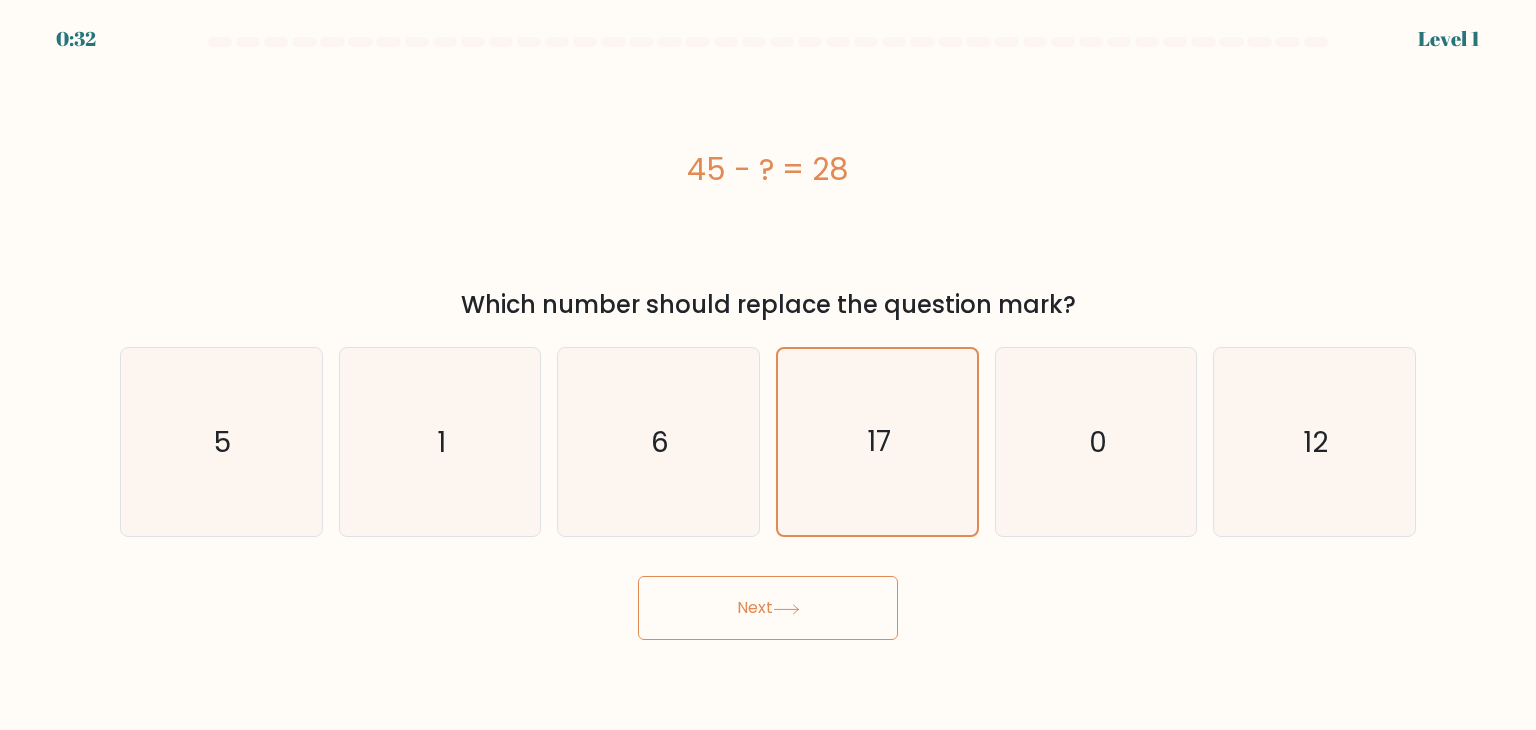 click 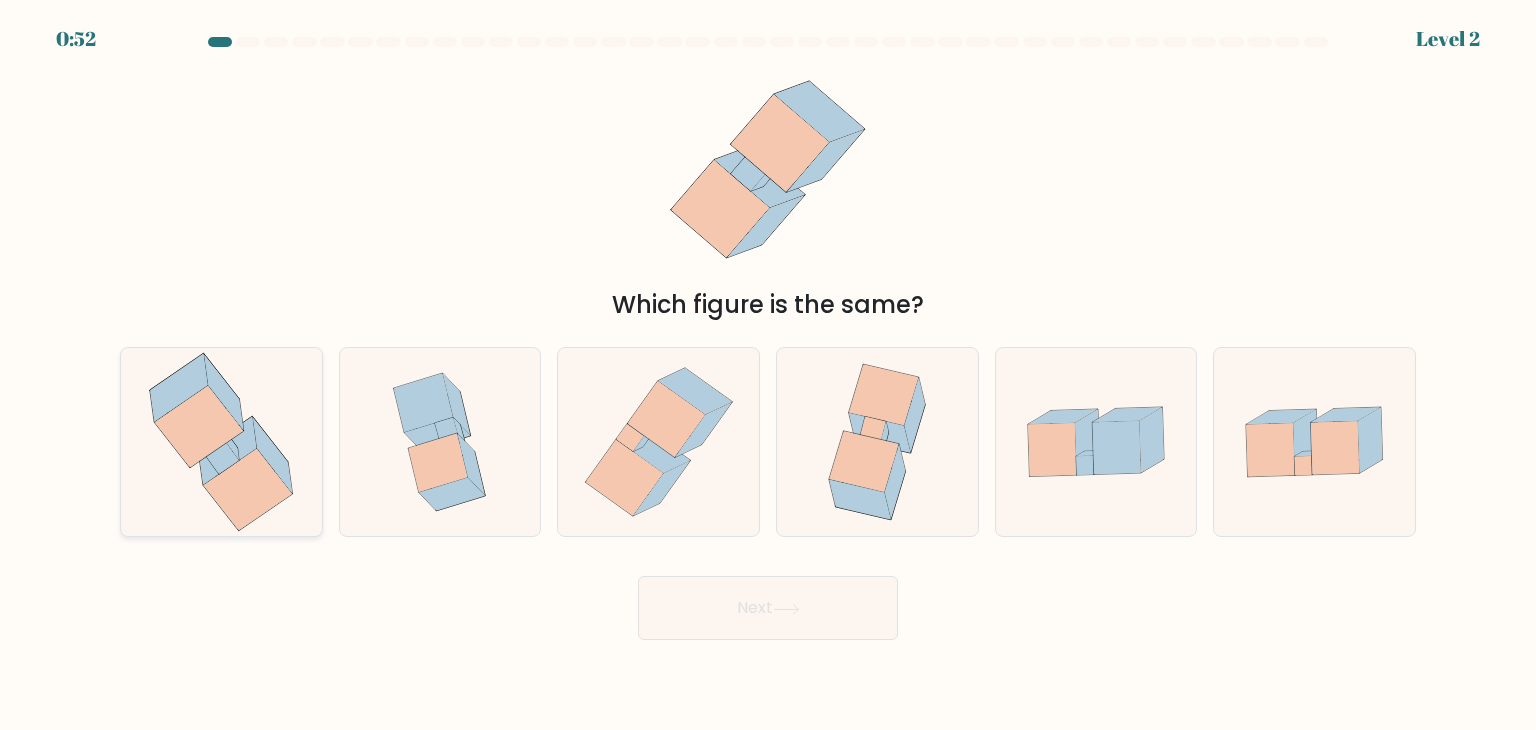 click 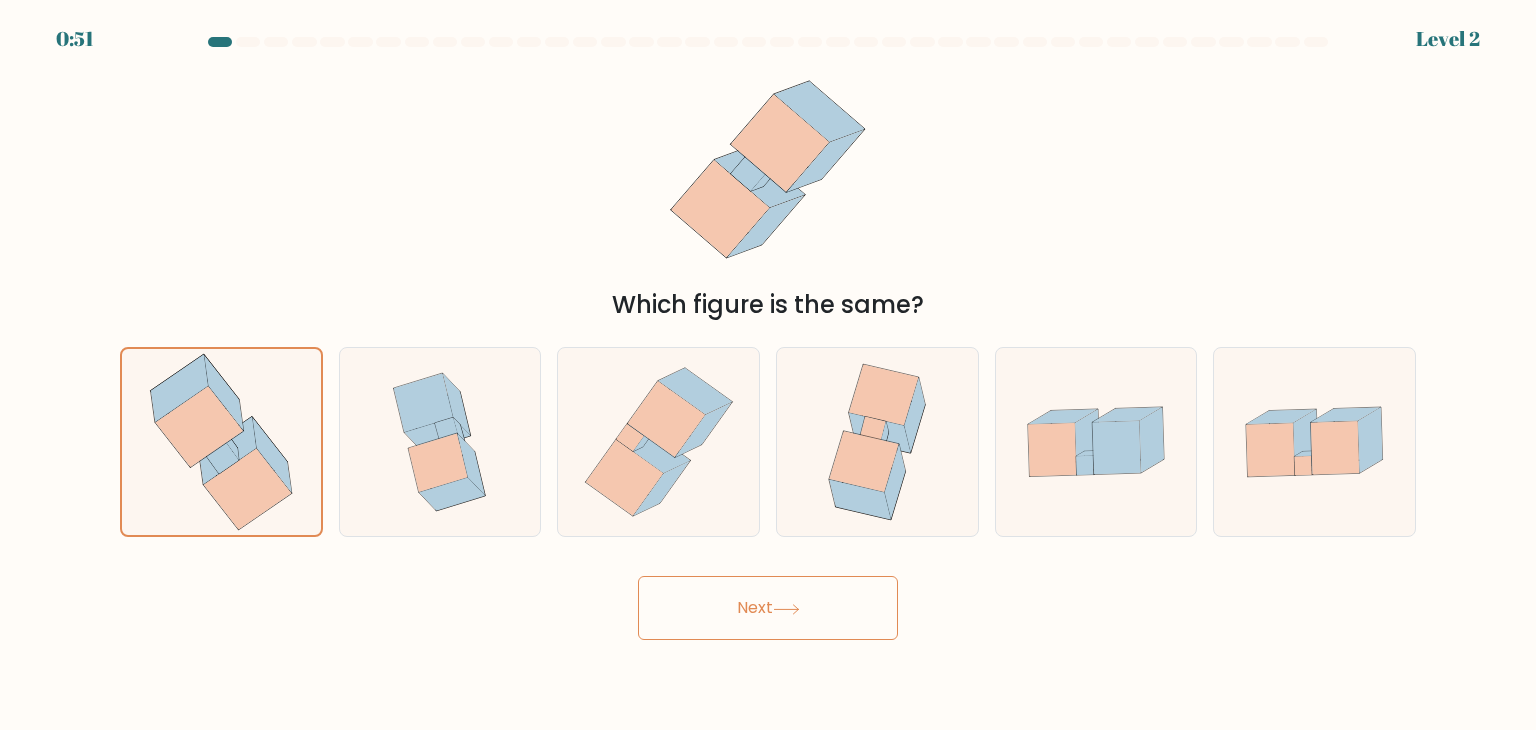 click on "Next" at bounding box center (768, 608) 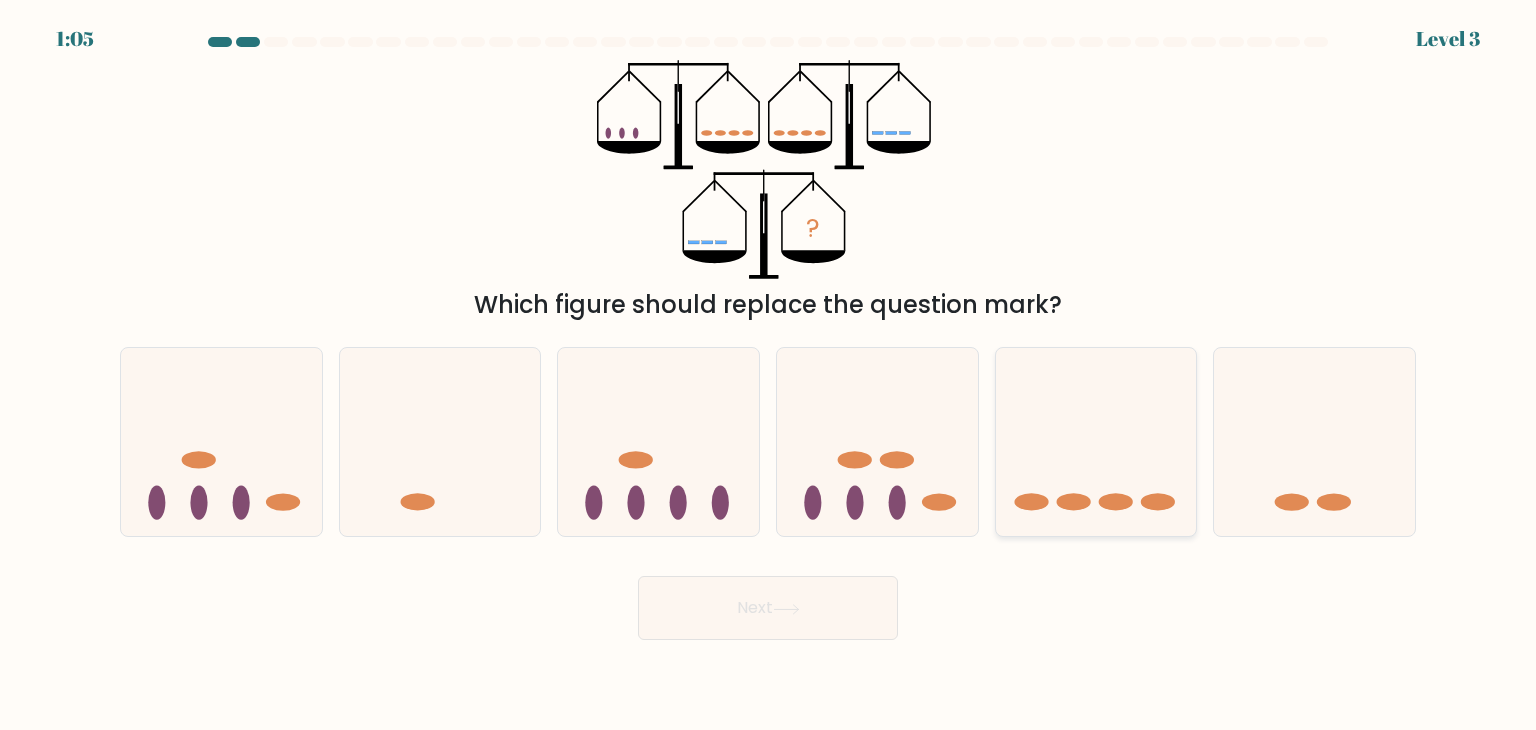 click 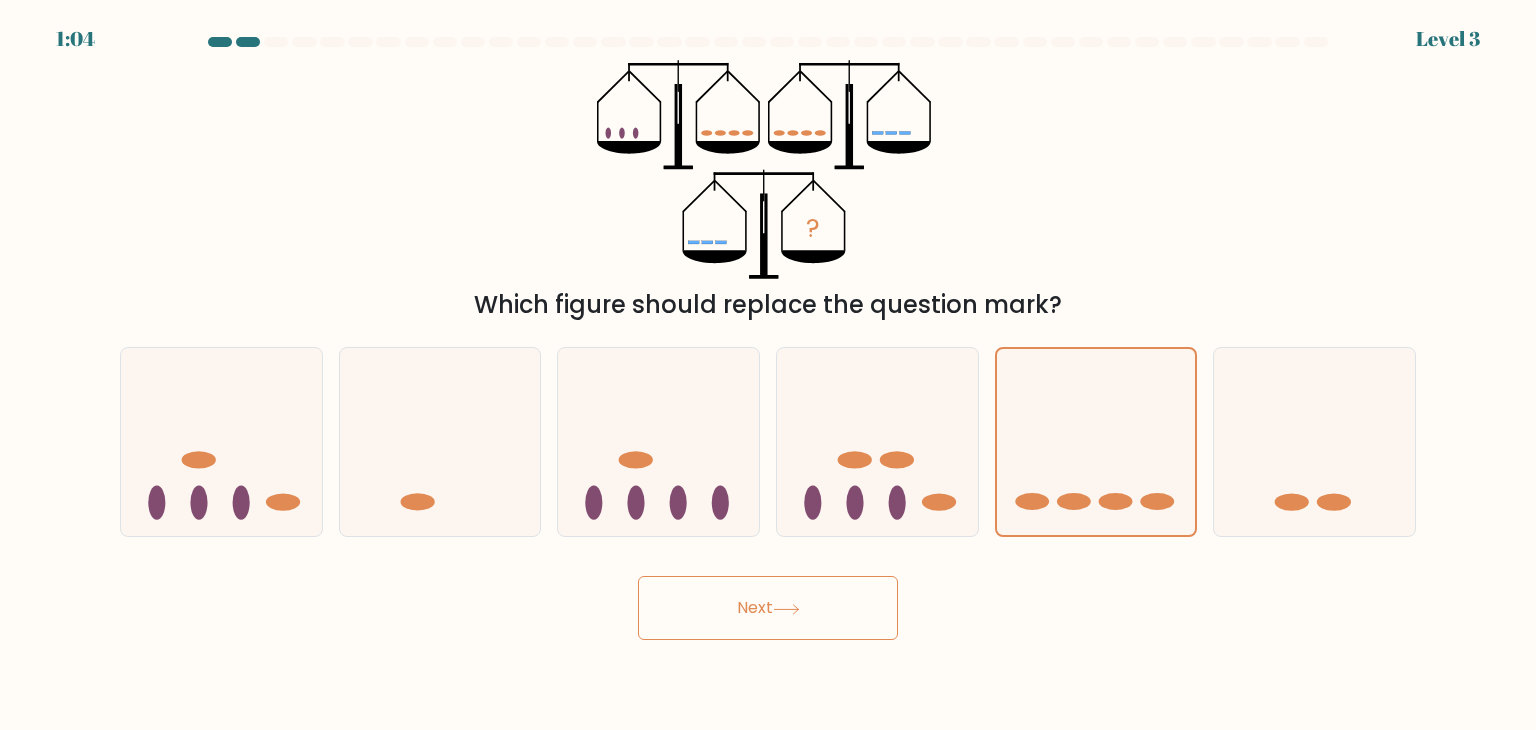 click on "Next" at bounding box center (768, 608) 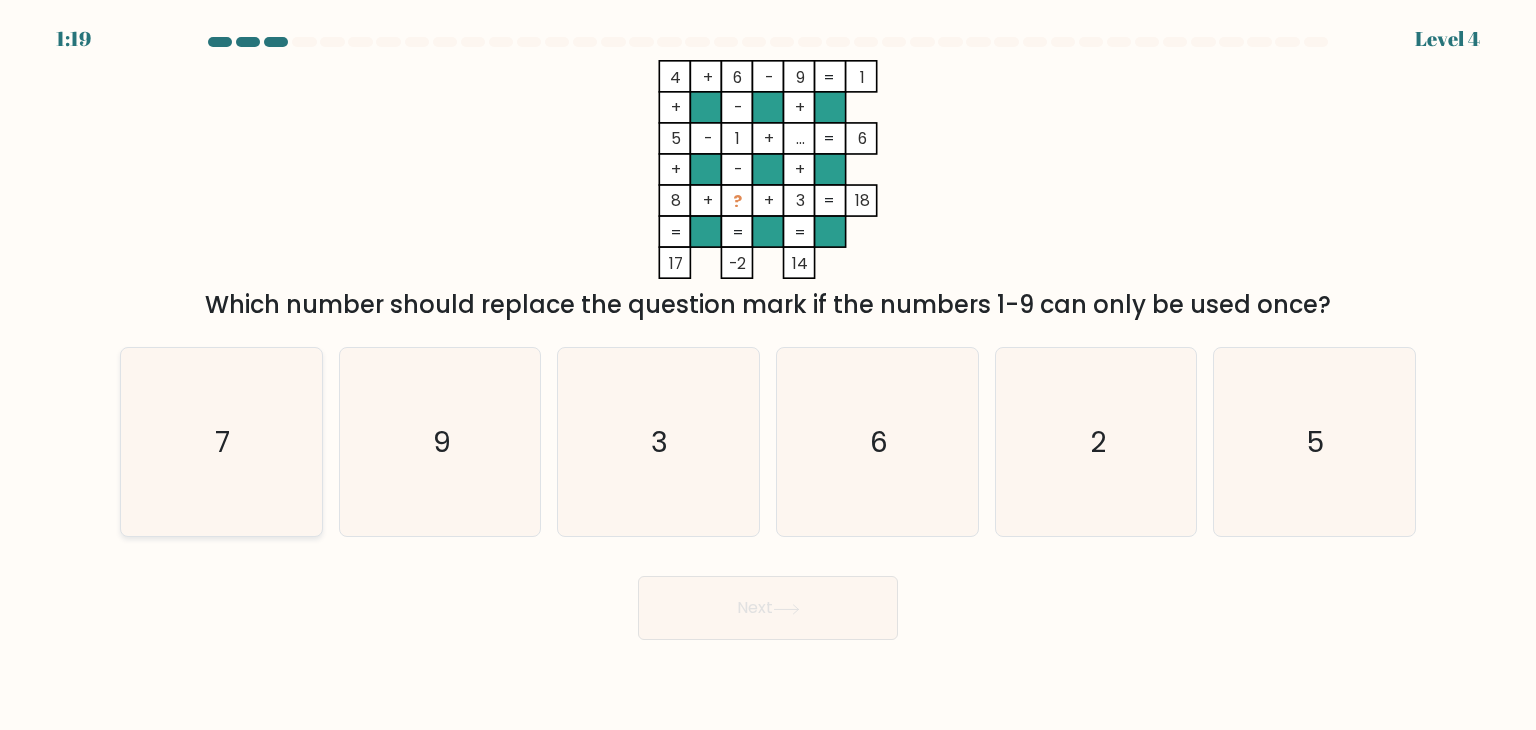 click on "7" at bounding box center [221, 442] 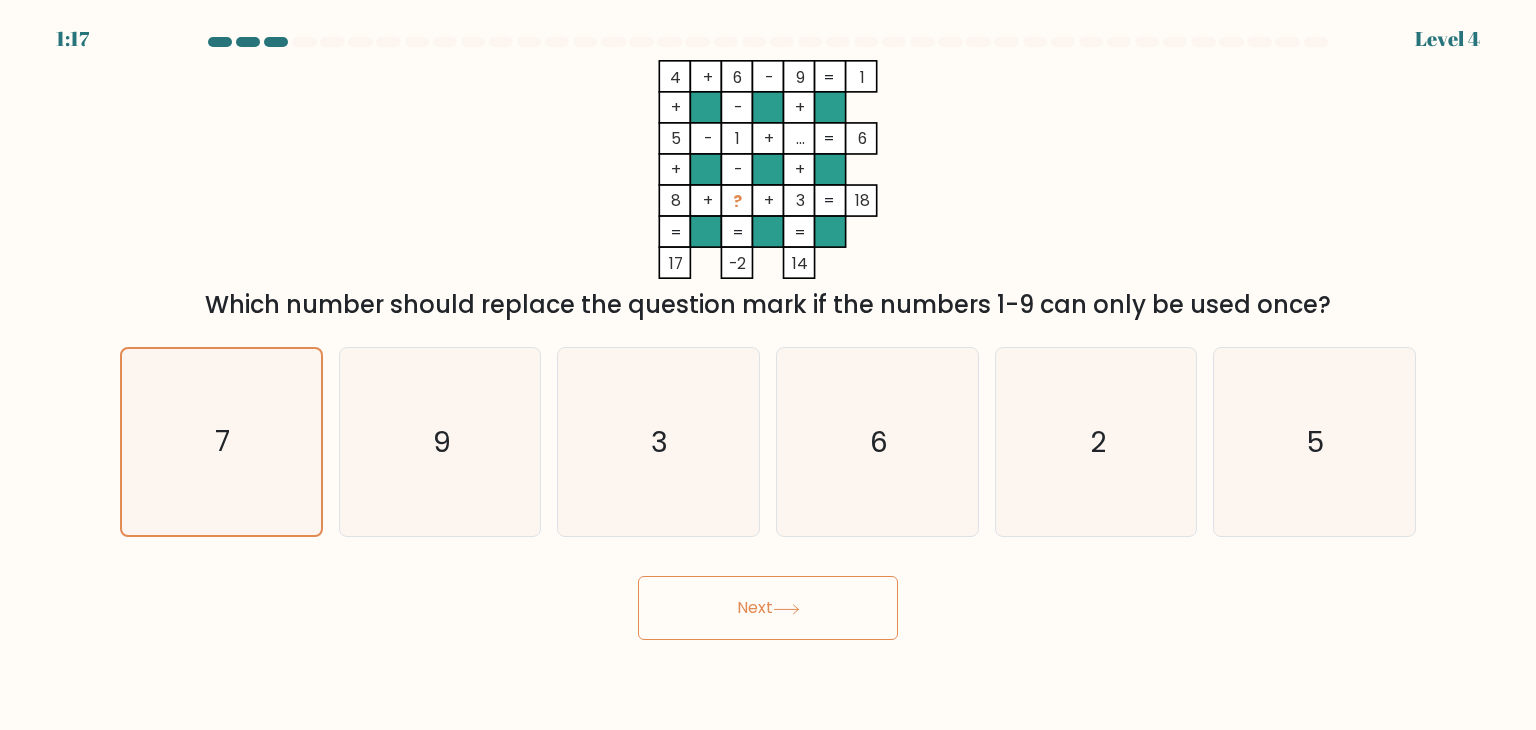 click on "Next" at bounding box center [768, 608] 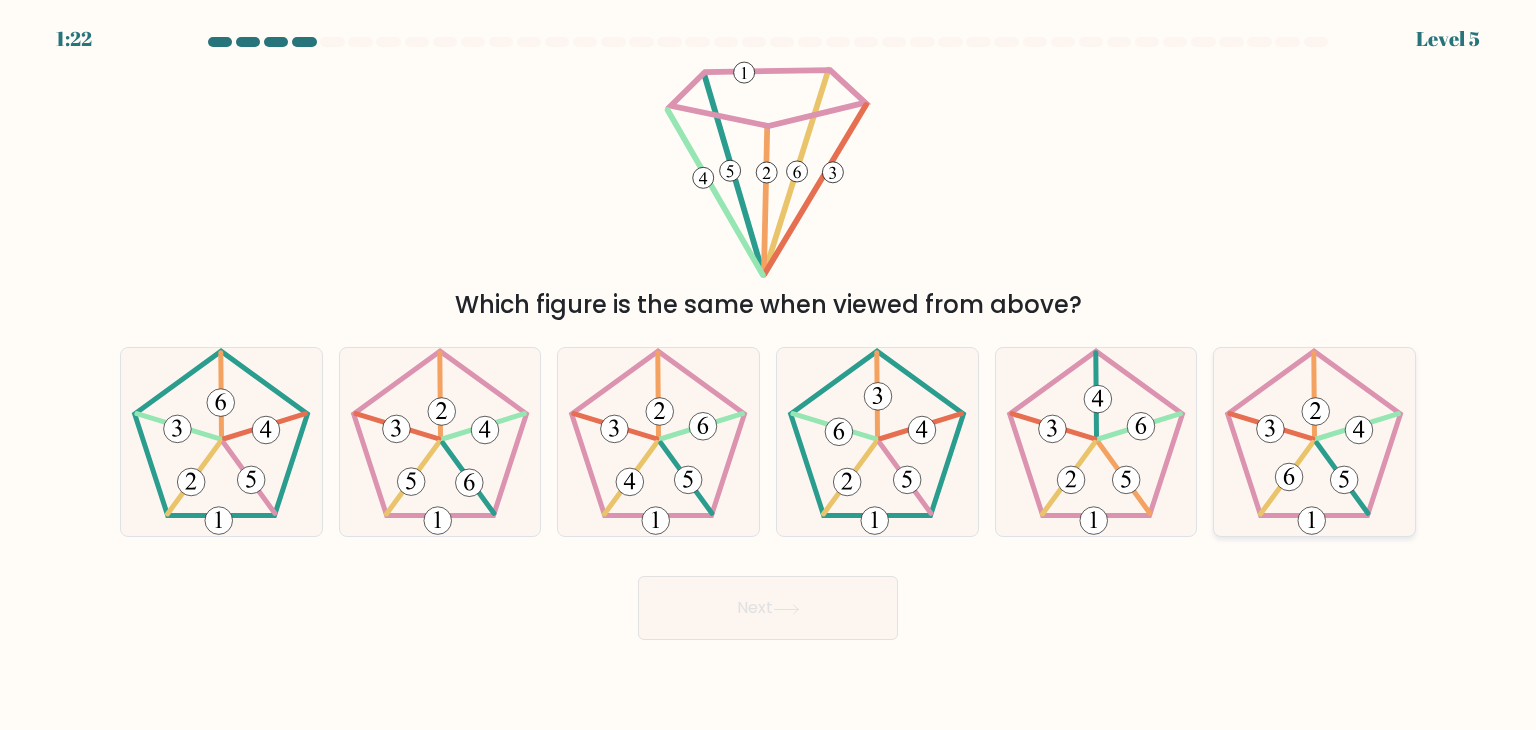 click 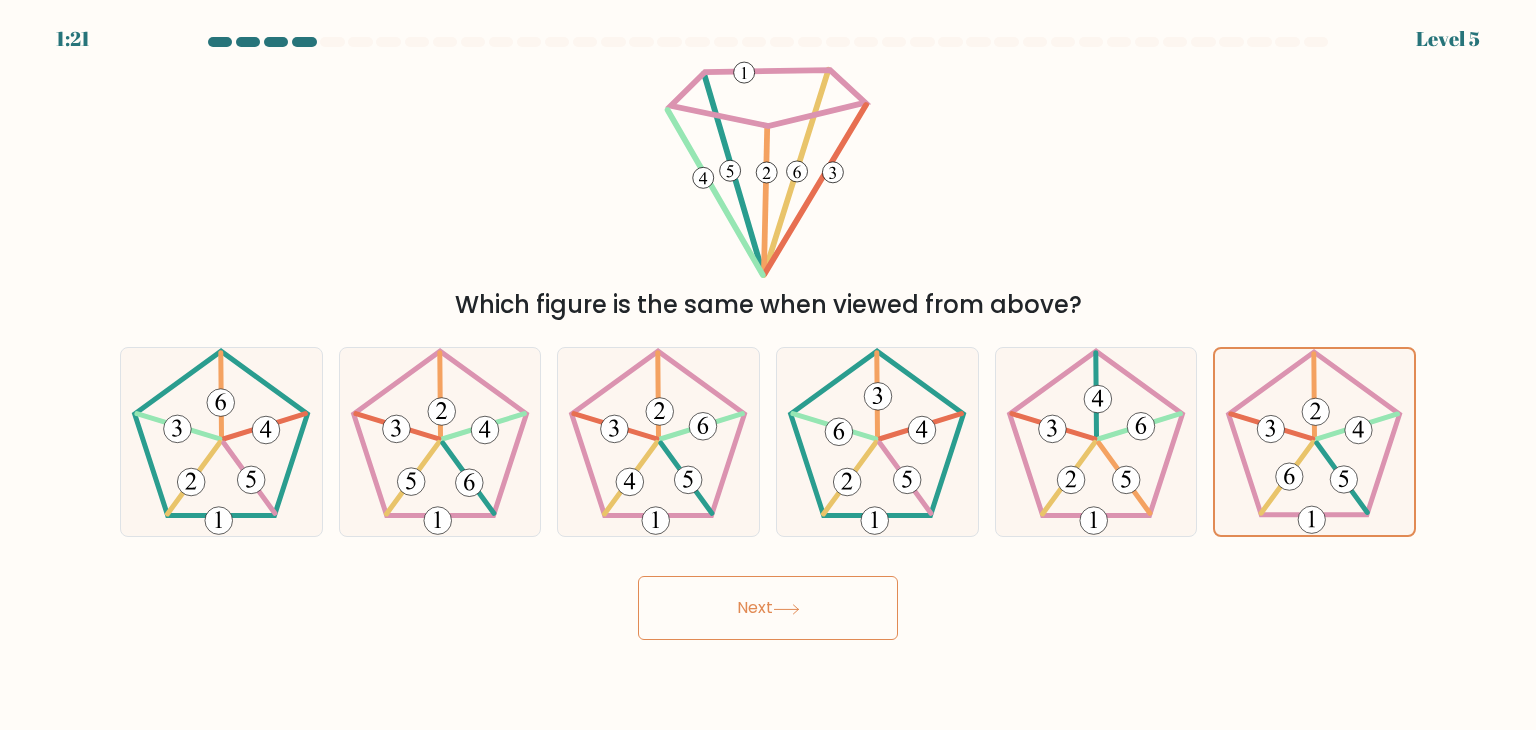 click on "Next" at bounding box center [768, 608] 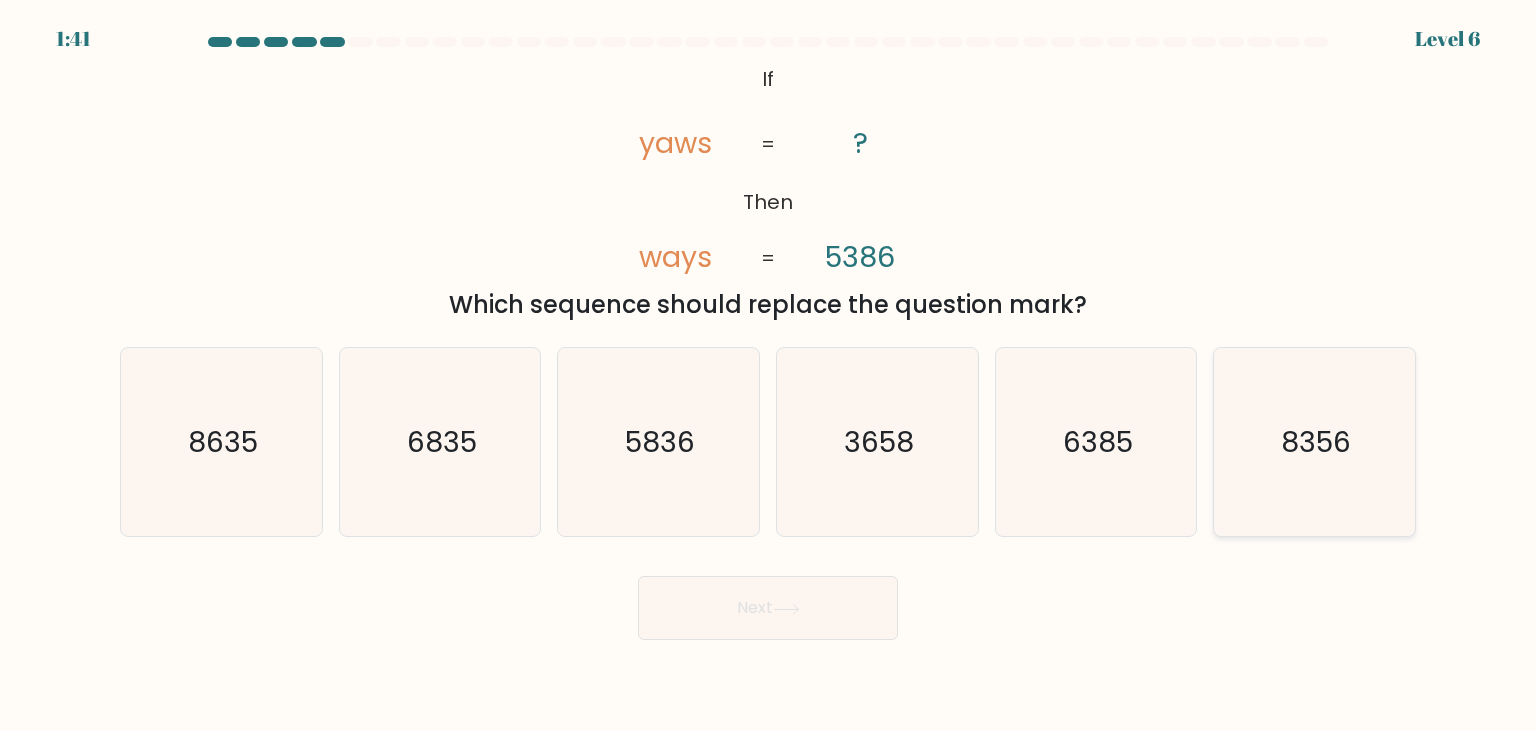 click on "8356" 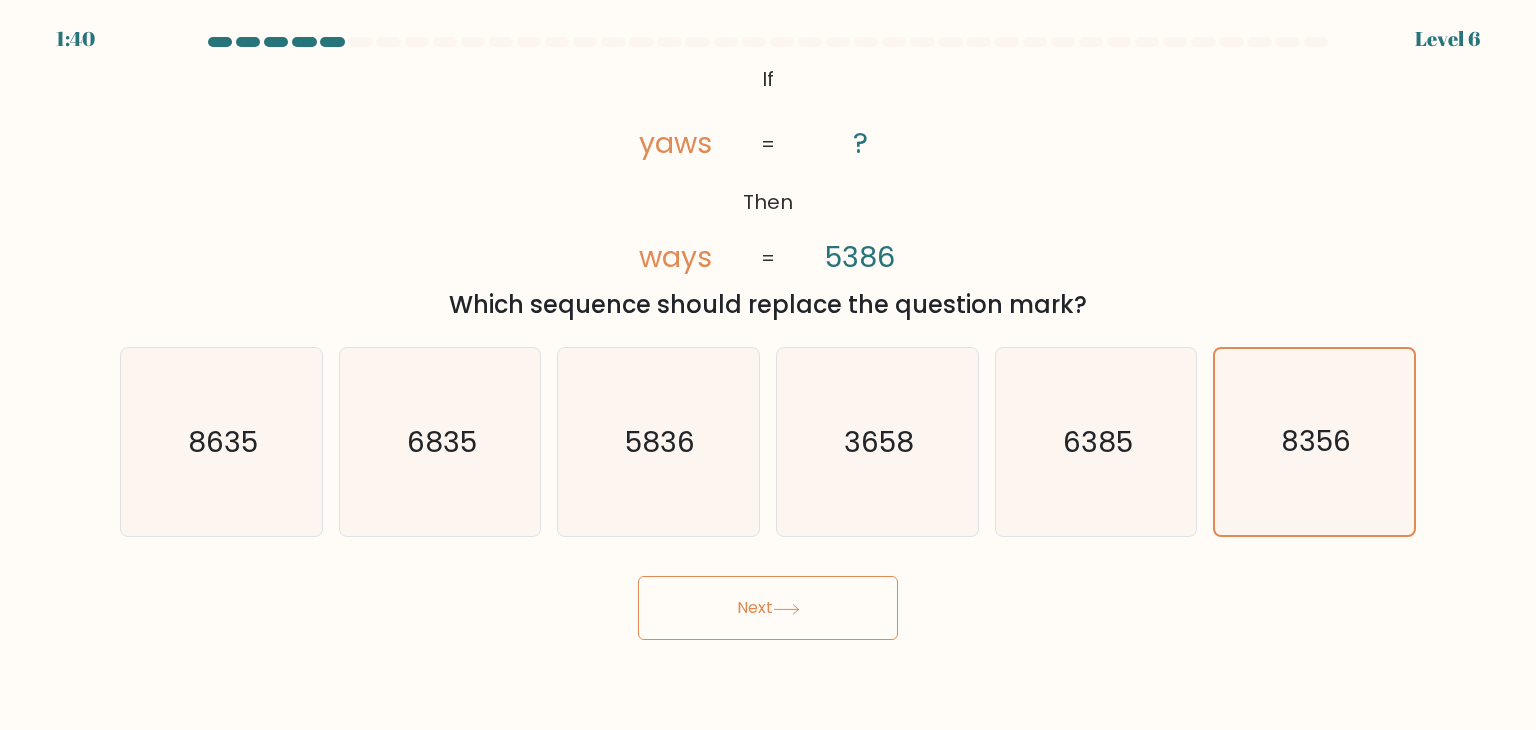 click on "Next" at bounding box center [768, 608] 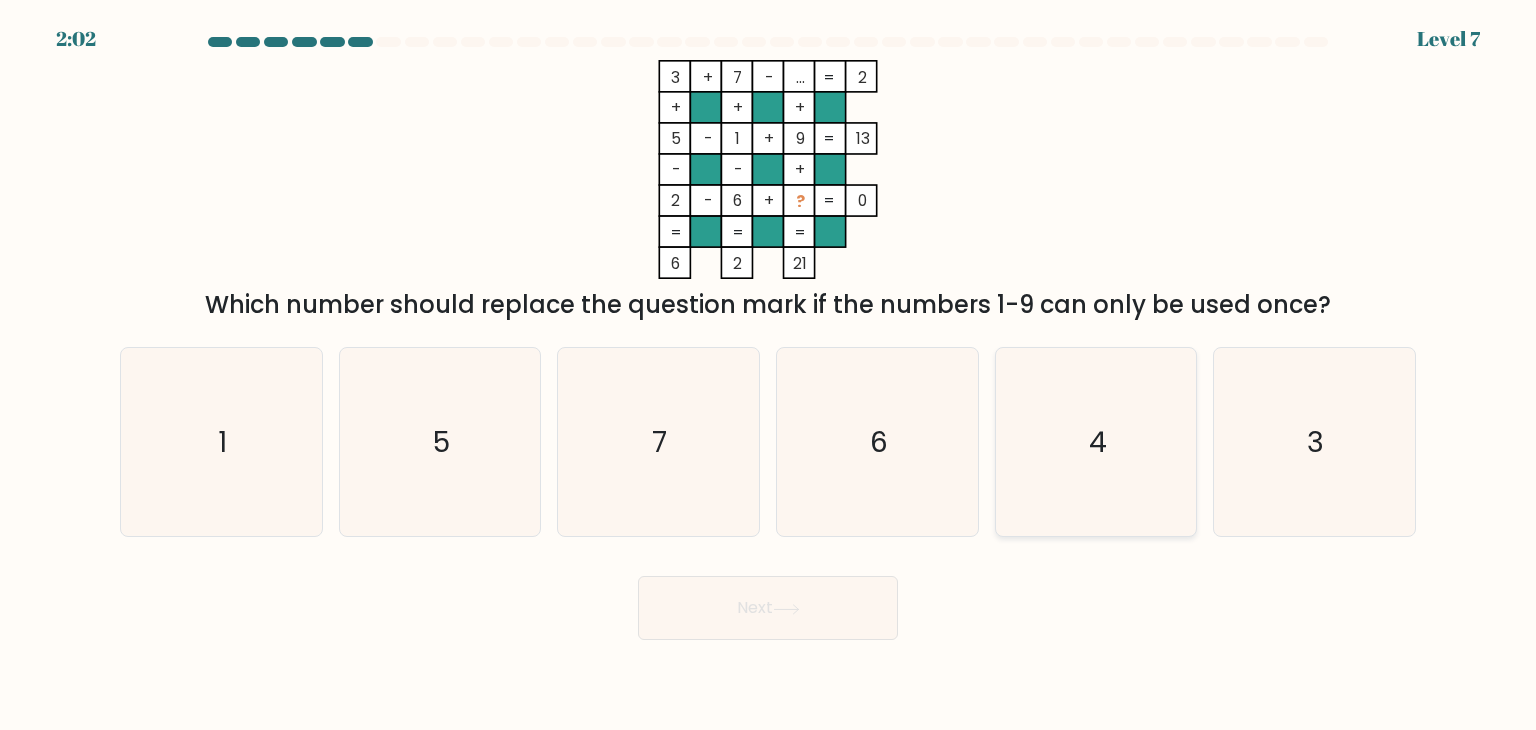click on "4" 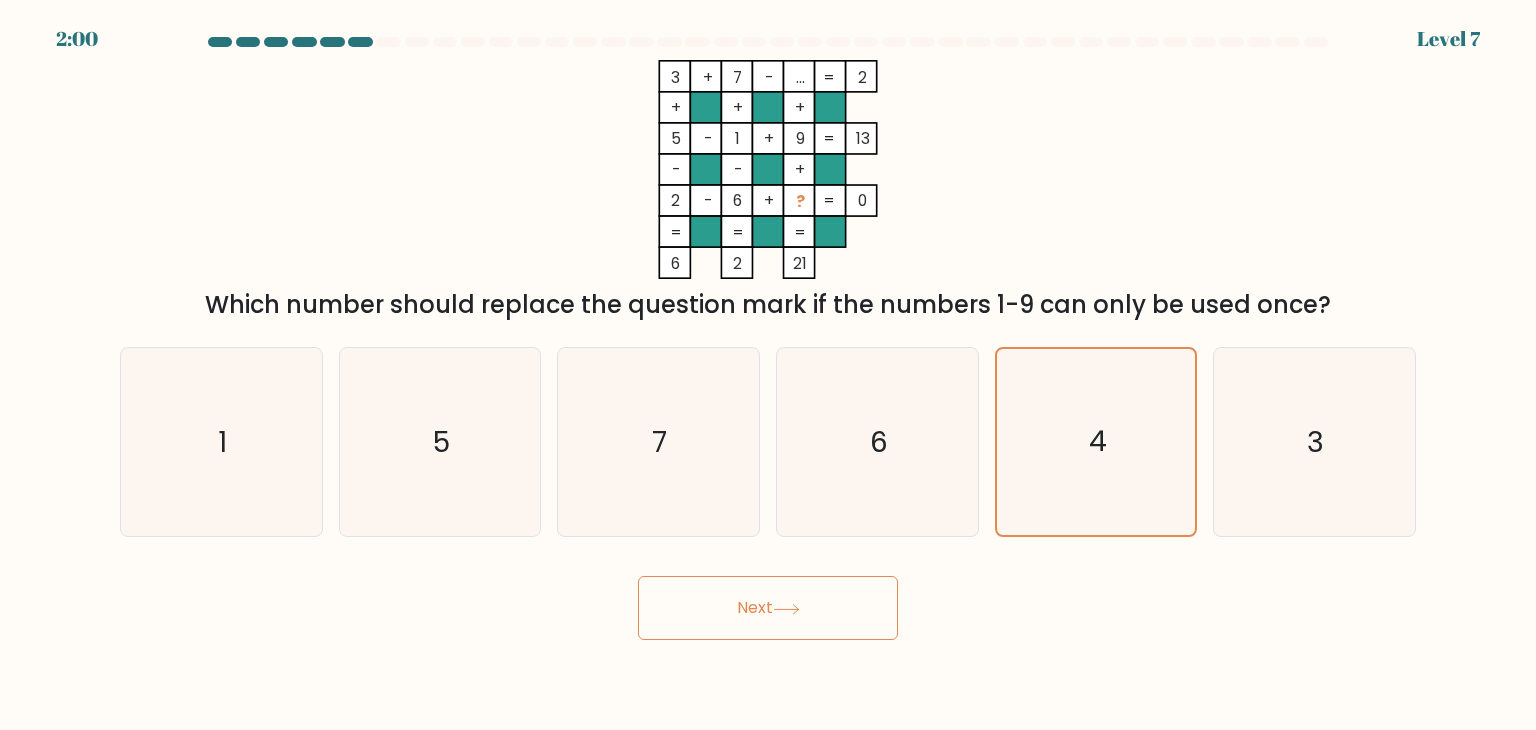 click 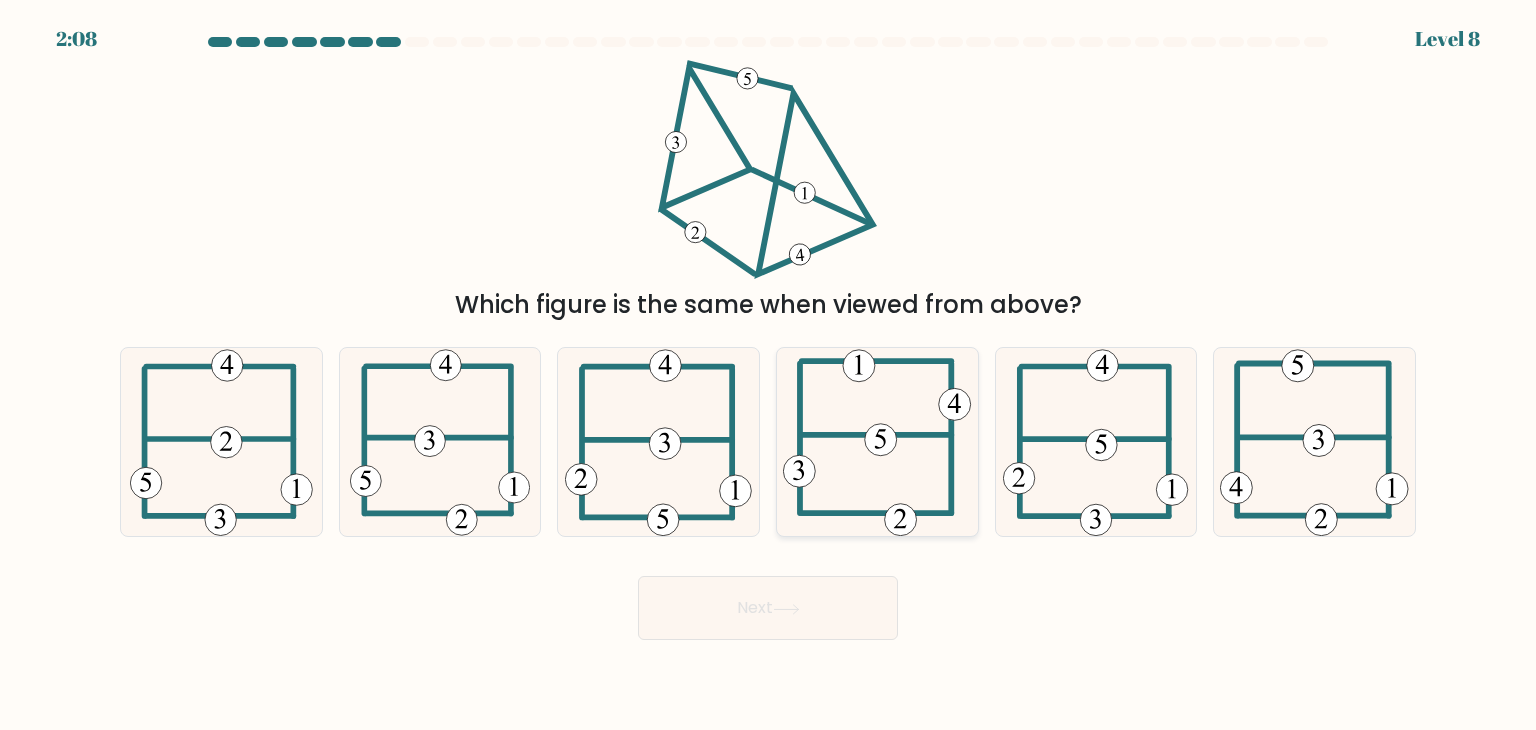 click 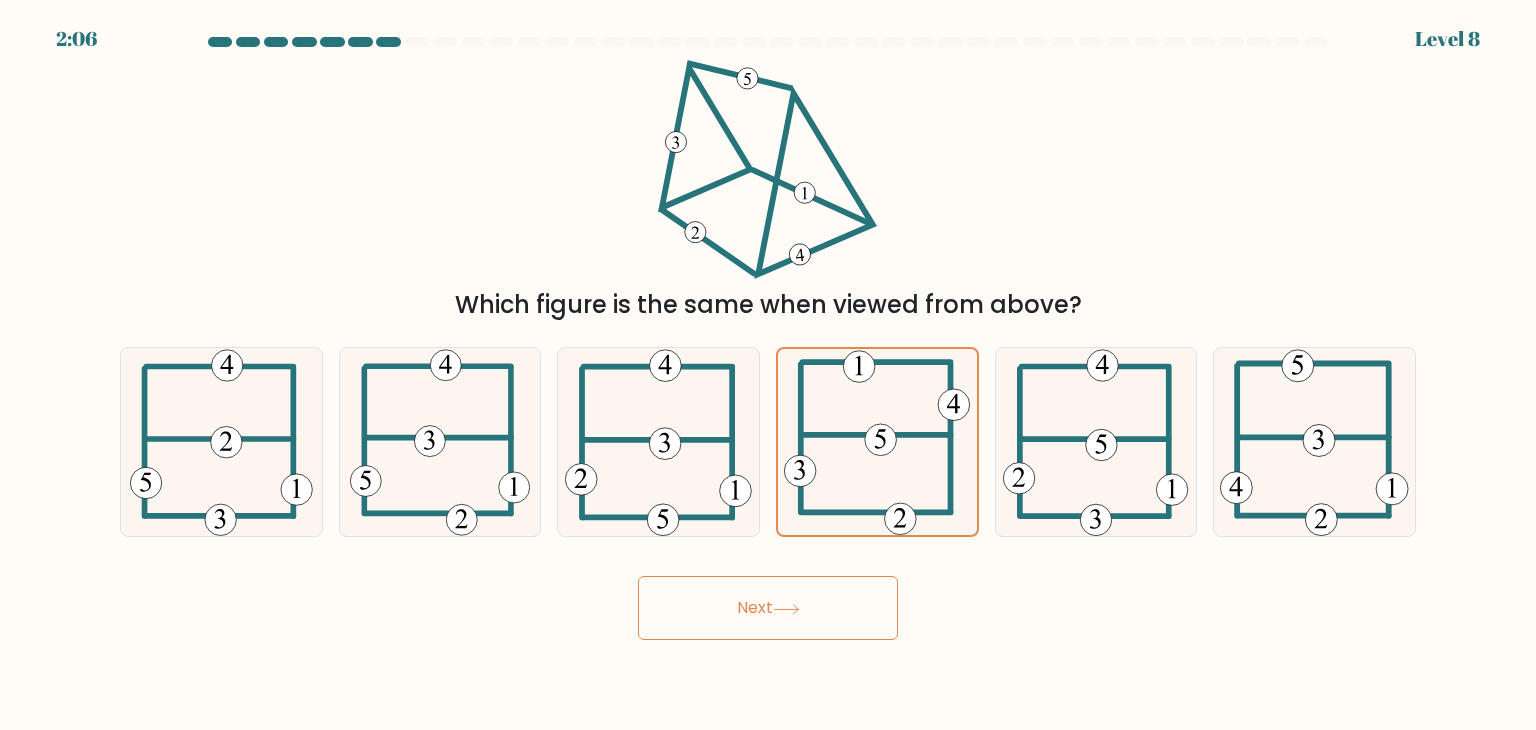 click on "Next" at bounding box center [768, 608] 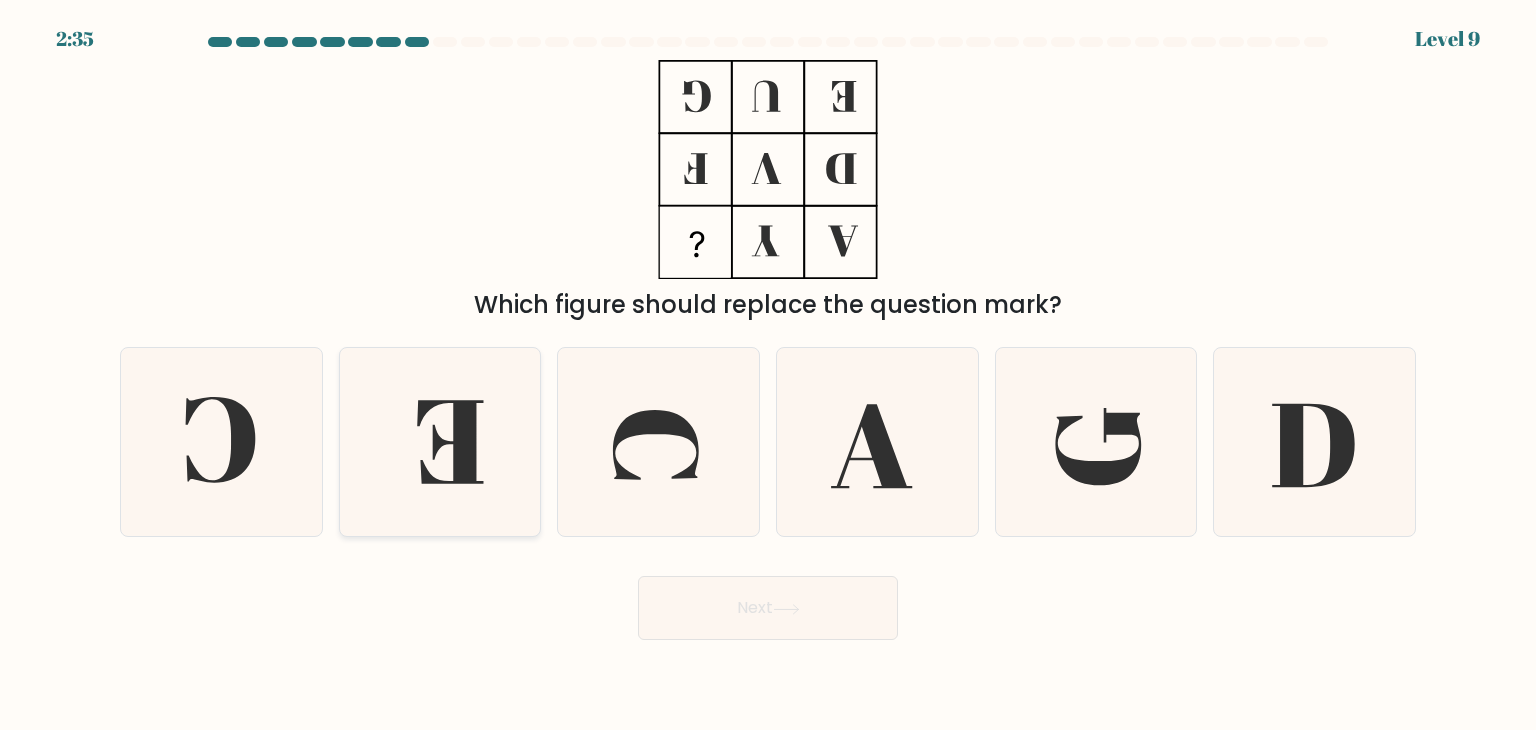 click 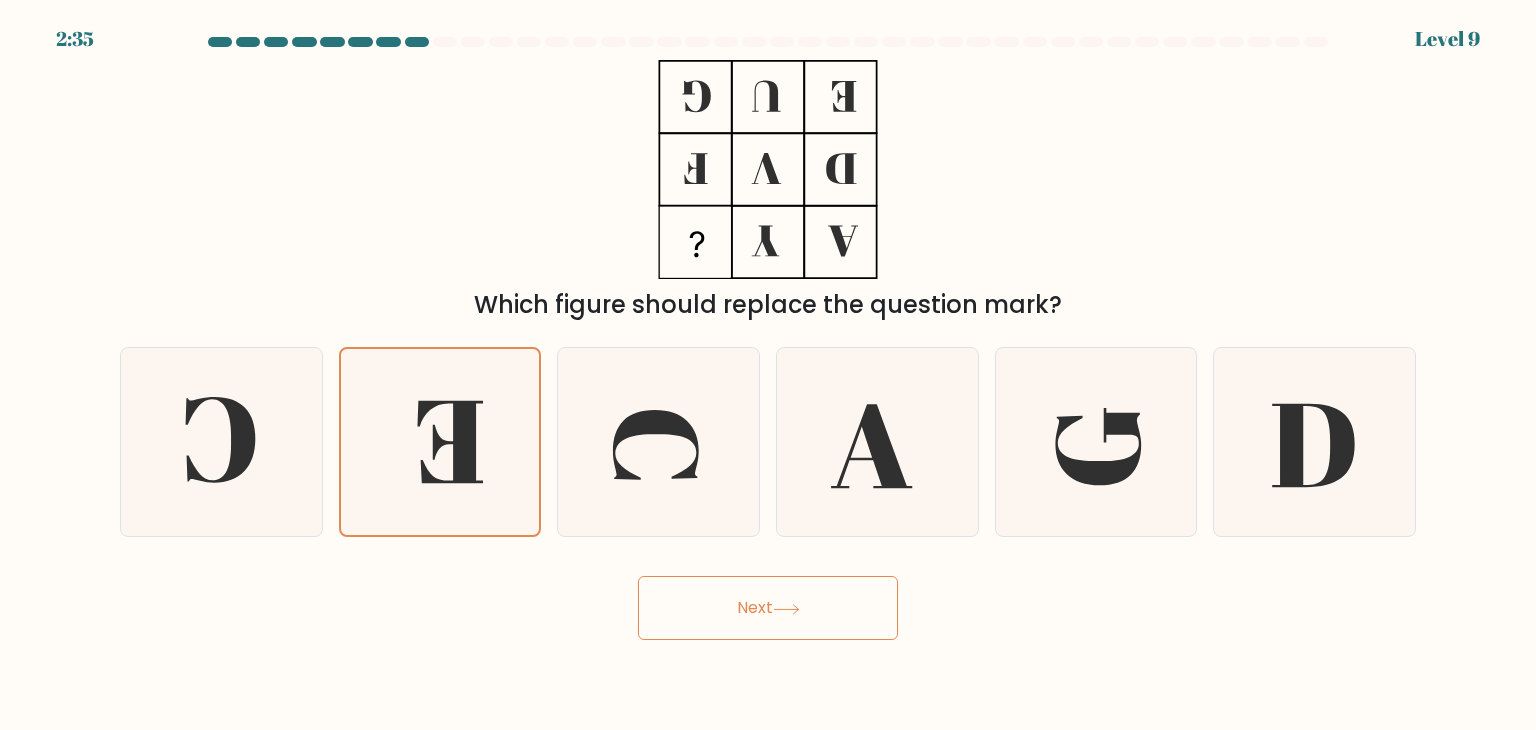 click on "Next" at bounding box center [768, 608] 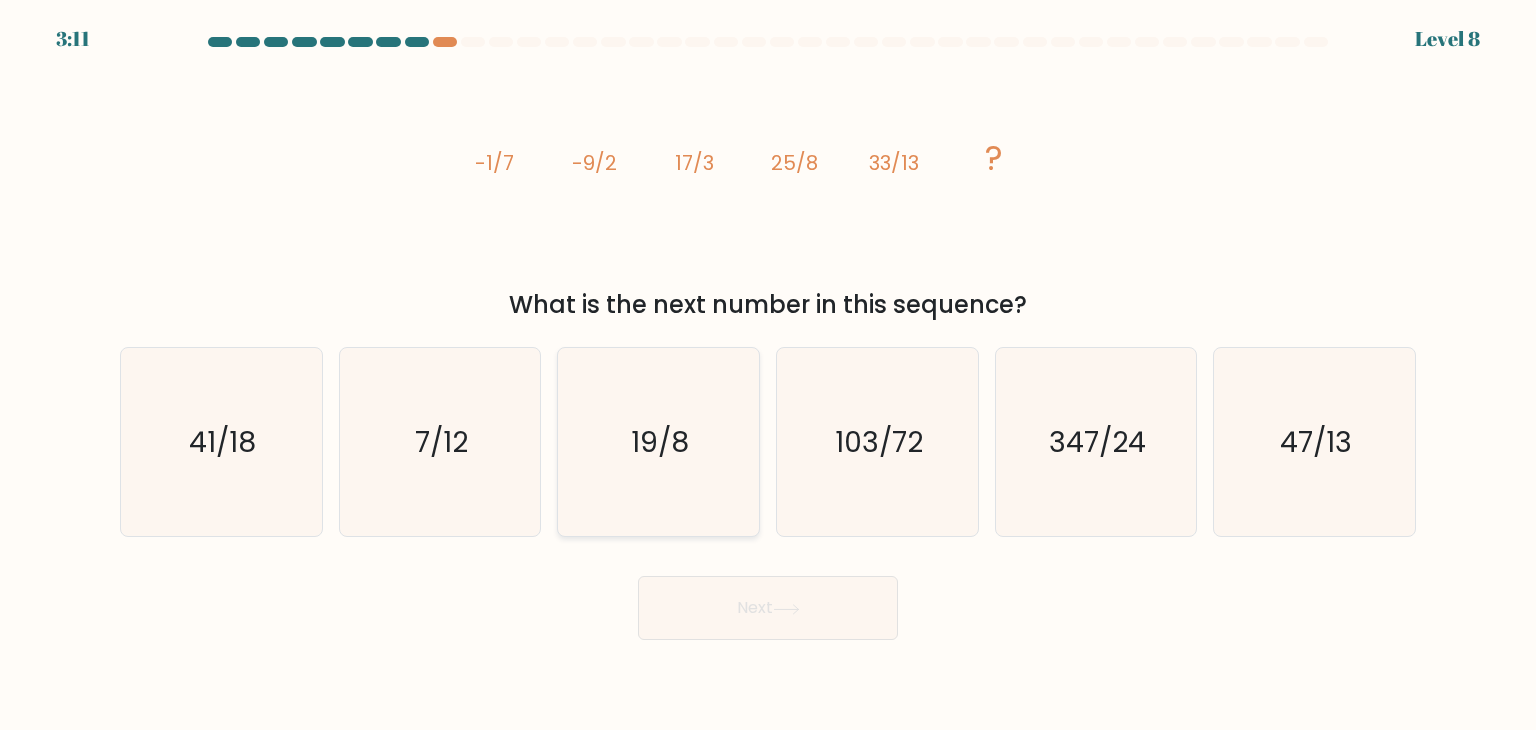 click on "19/8" 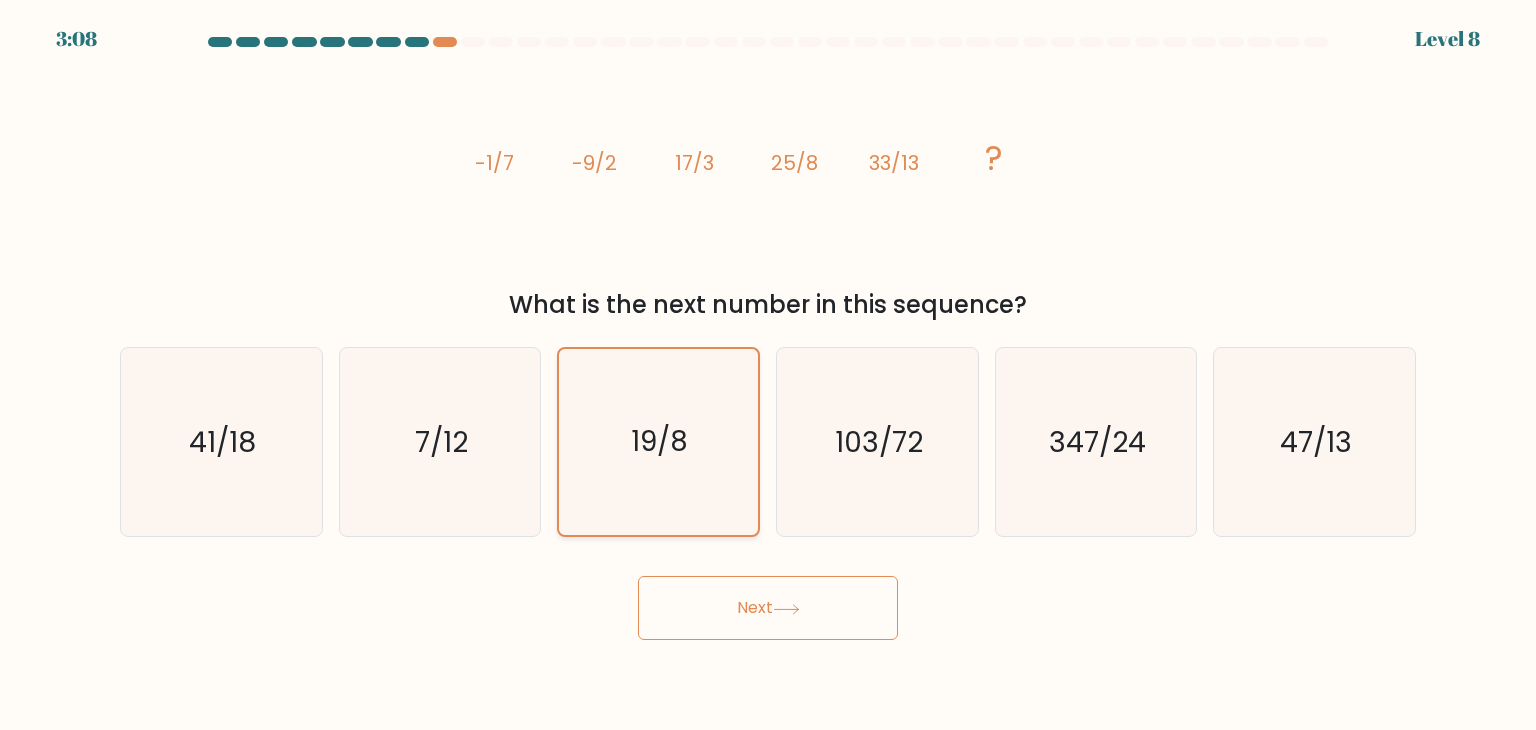 click on "19/8" 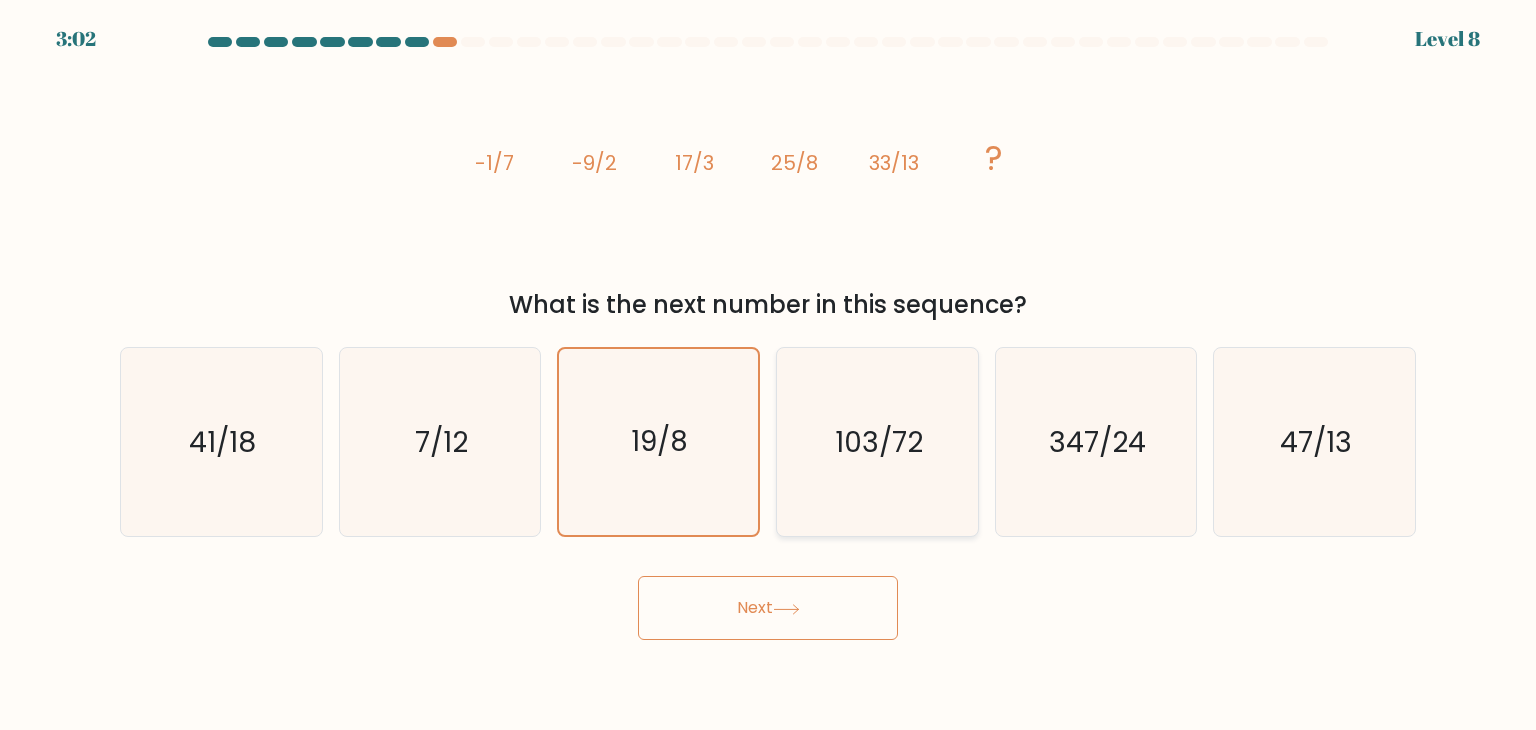 click on "103/72" 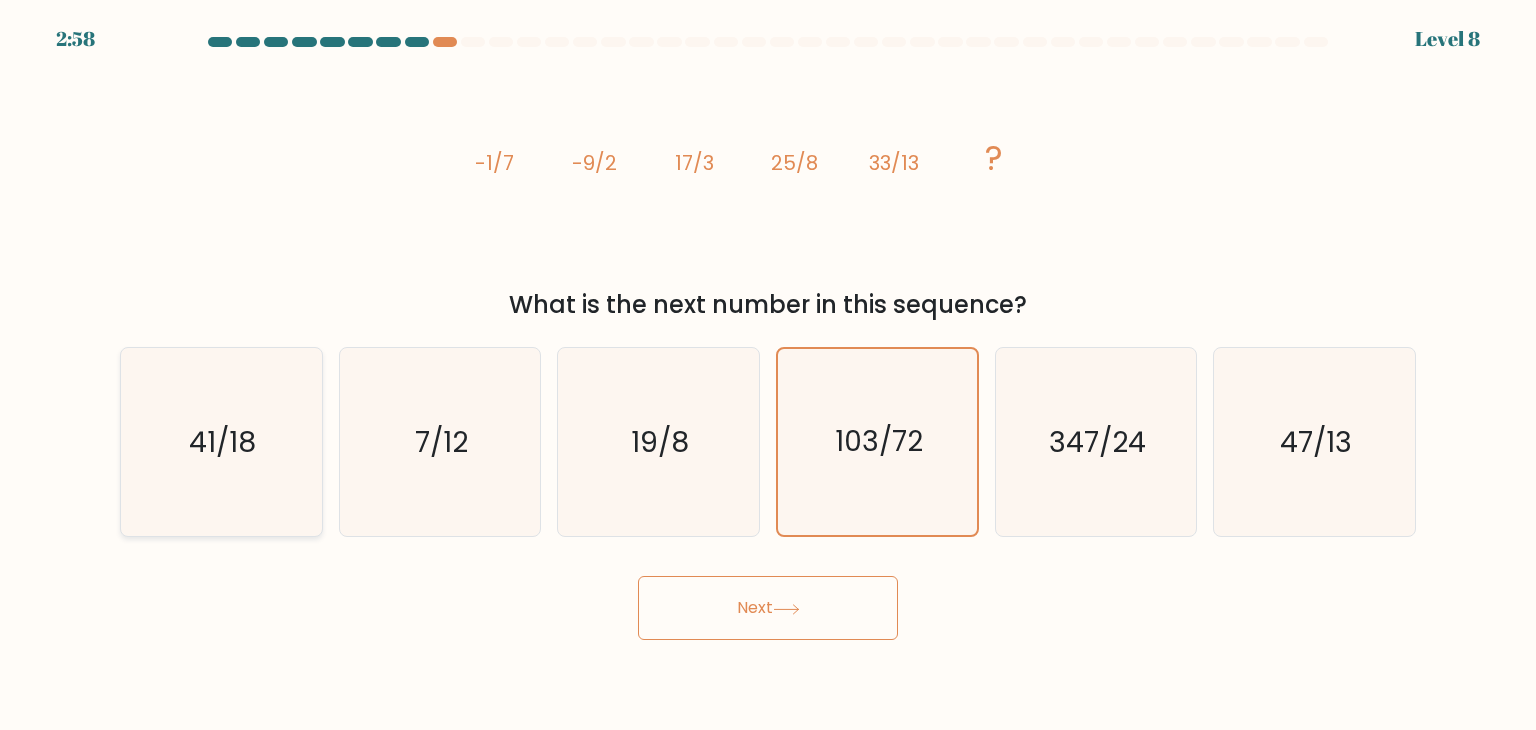 click on "41/18" 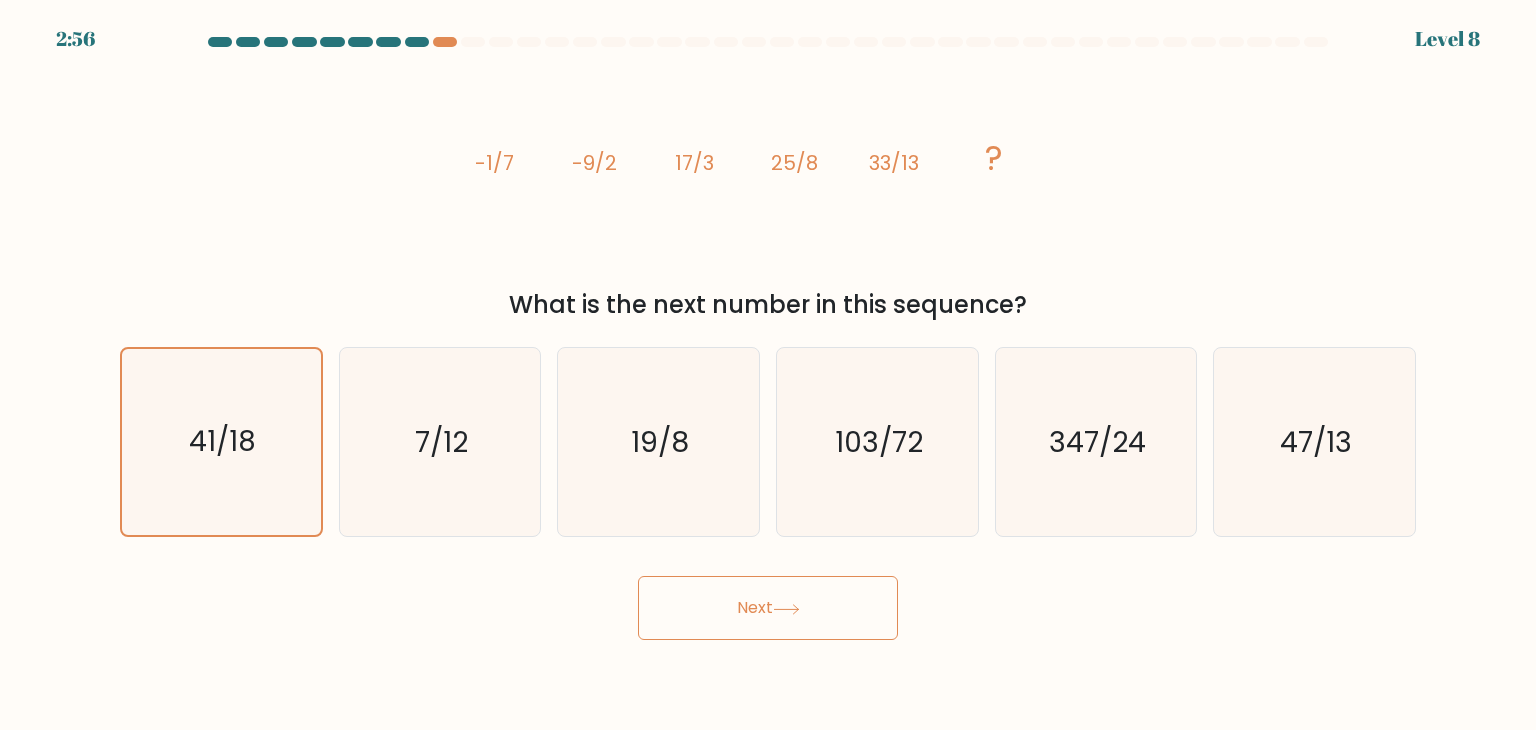 click on "Next" at bounding box center (768, 608) 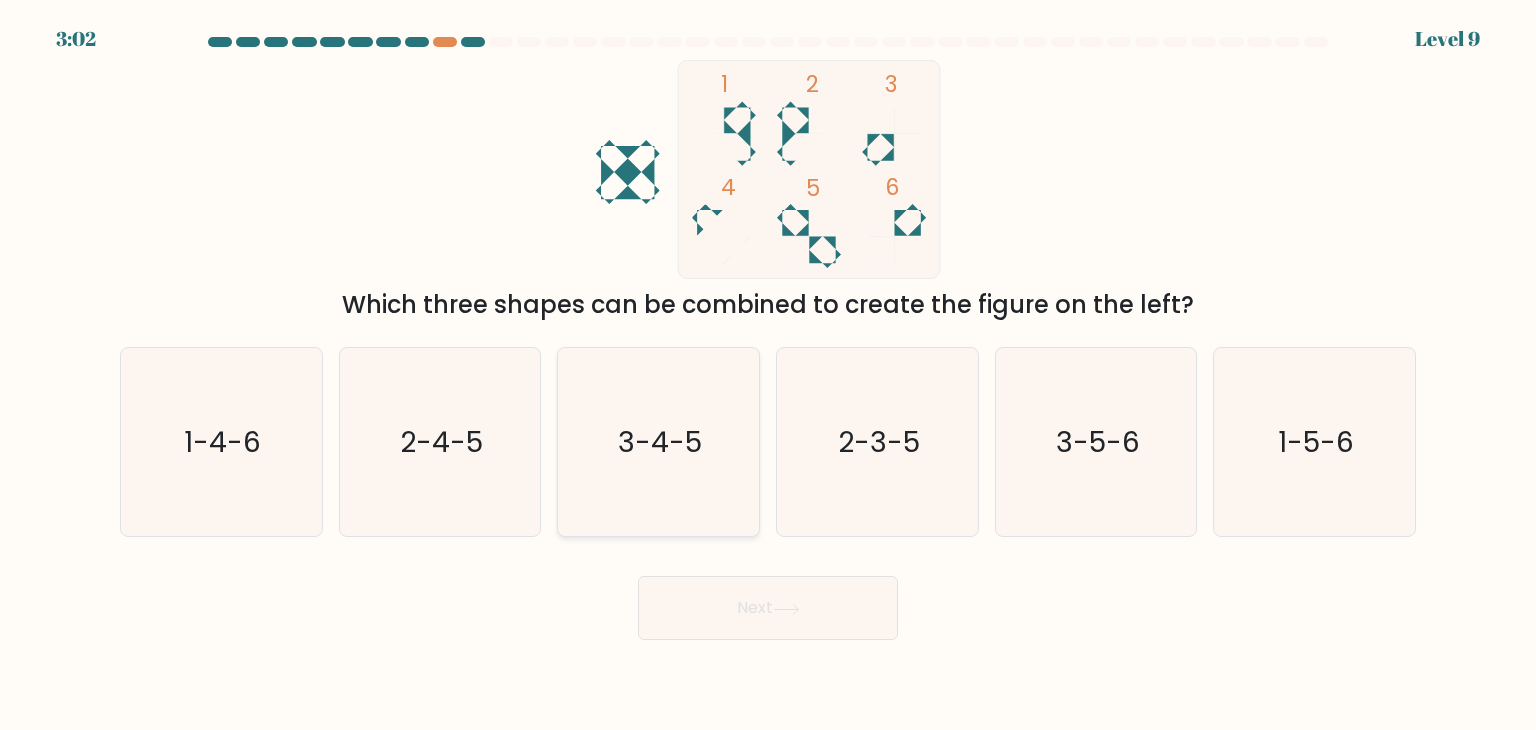 click on "3-4-5" 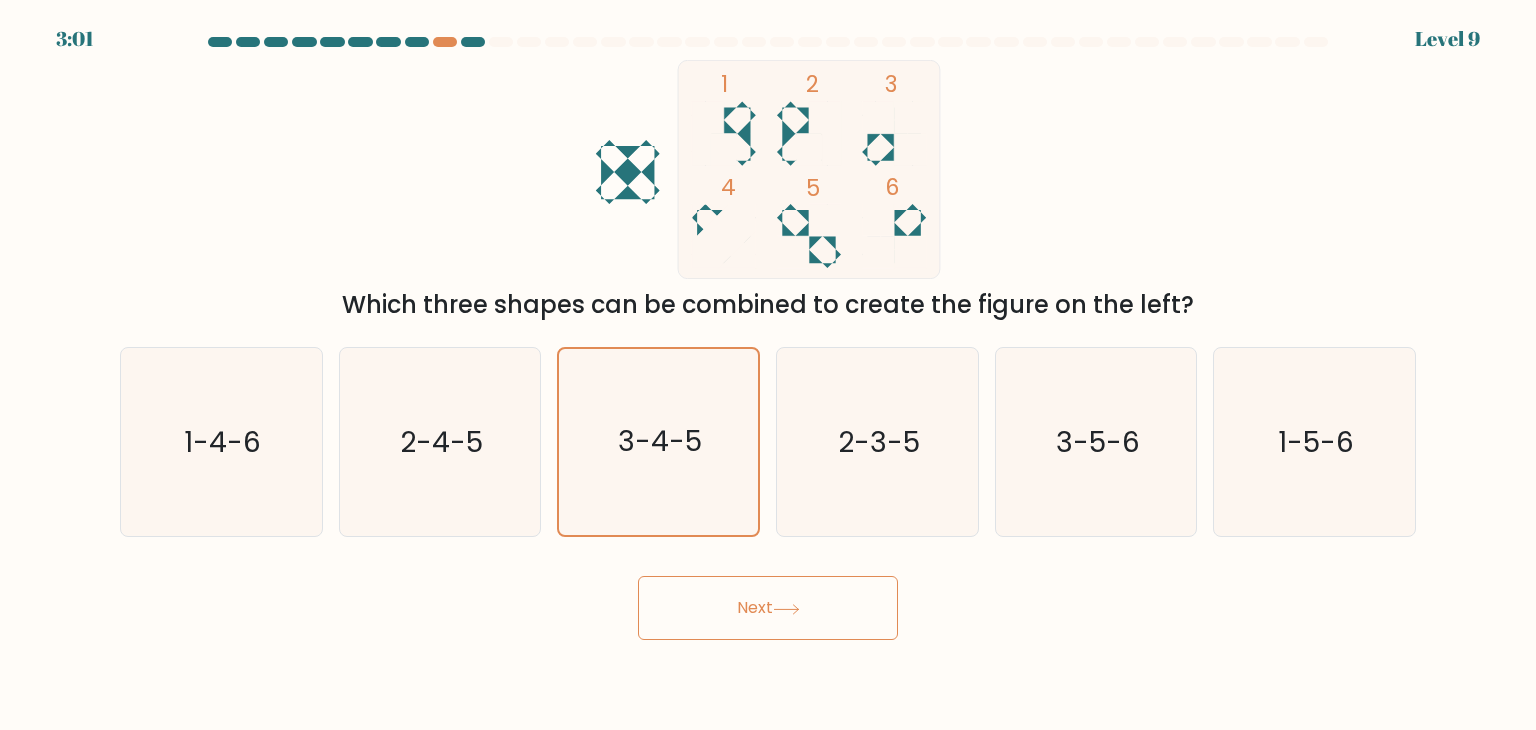 click on "Next" at bounding box center [768, 608] 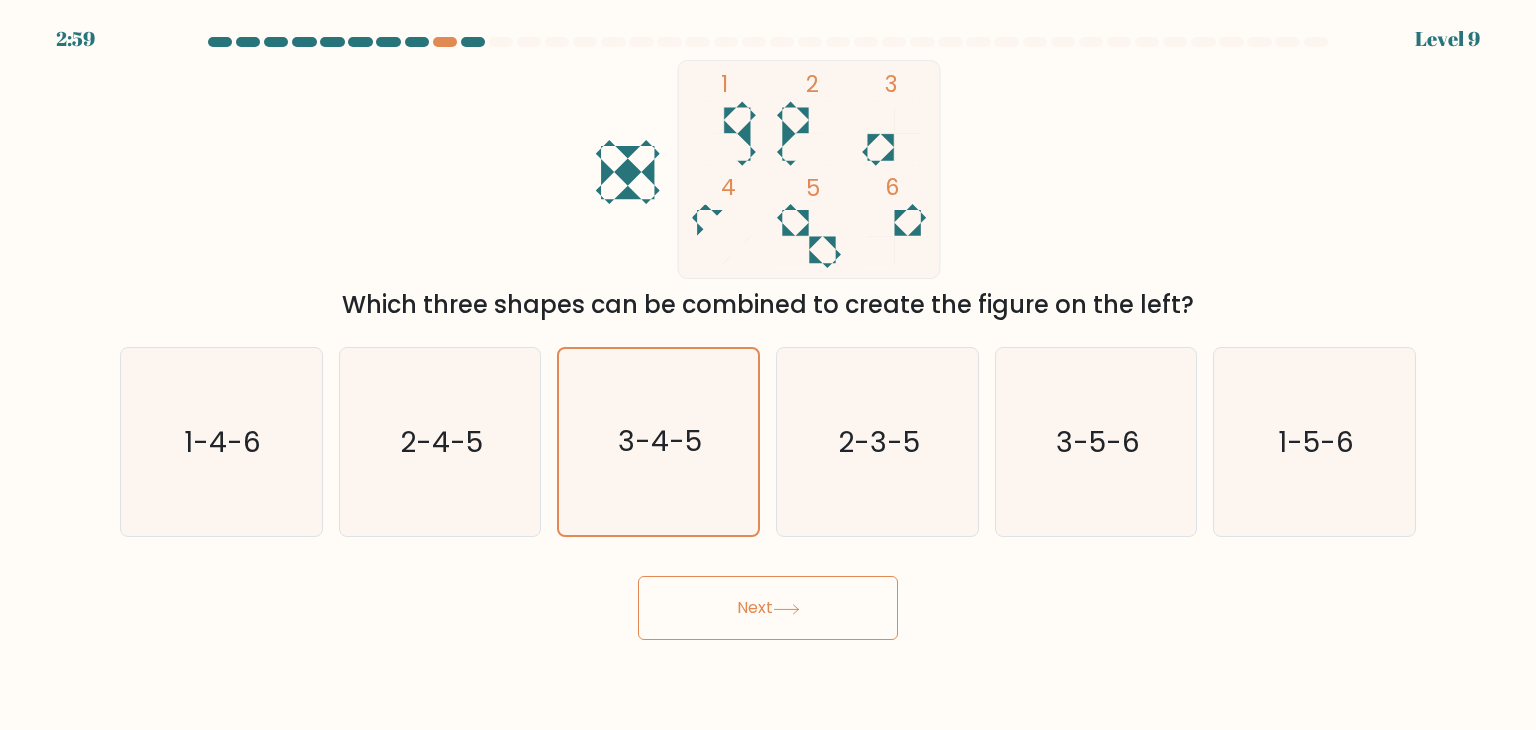 click on "Next" at bounding box center [768, 608] 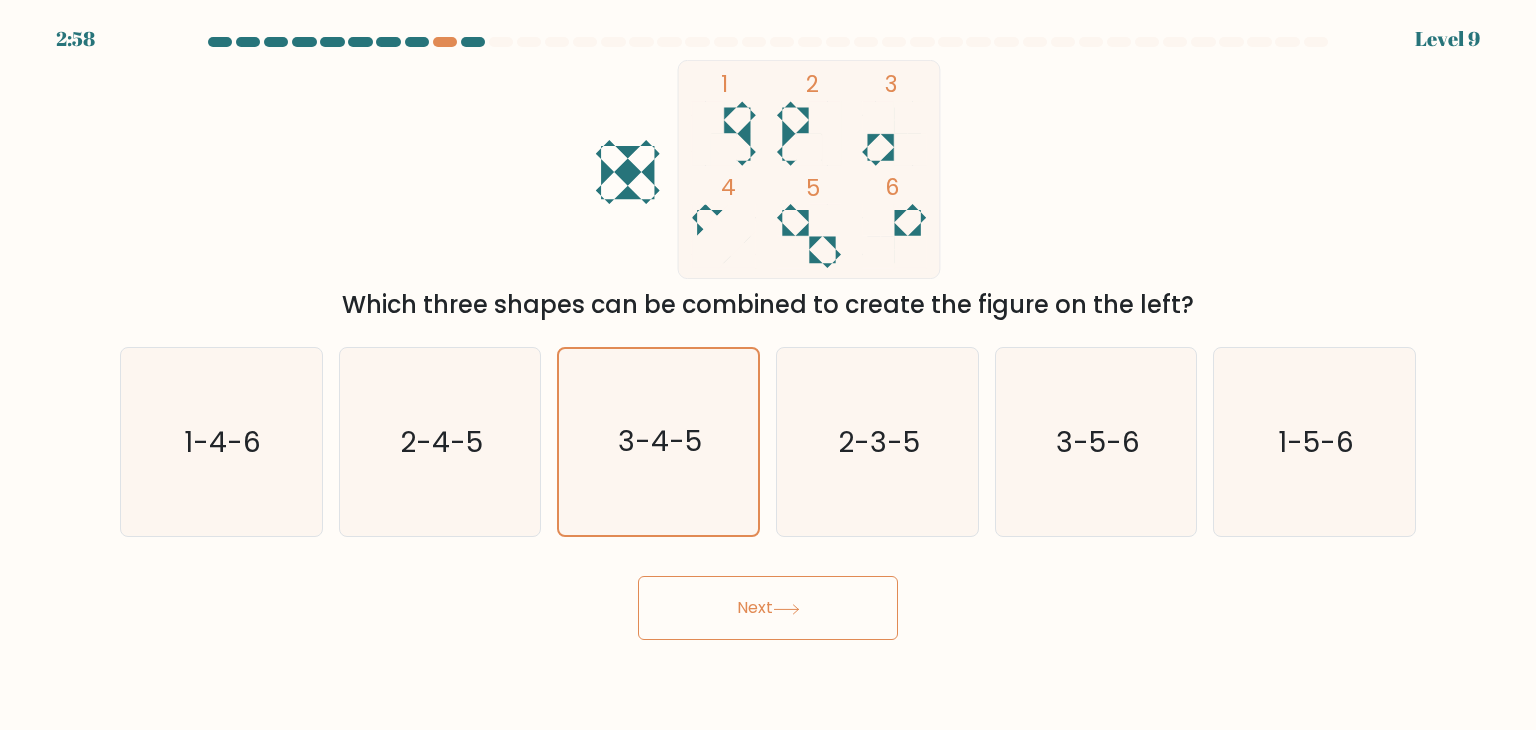 click 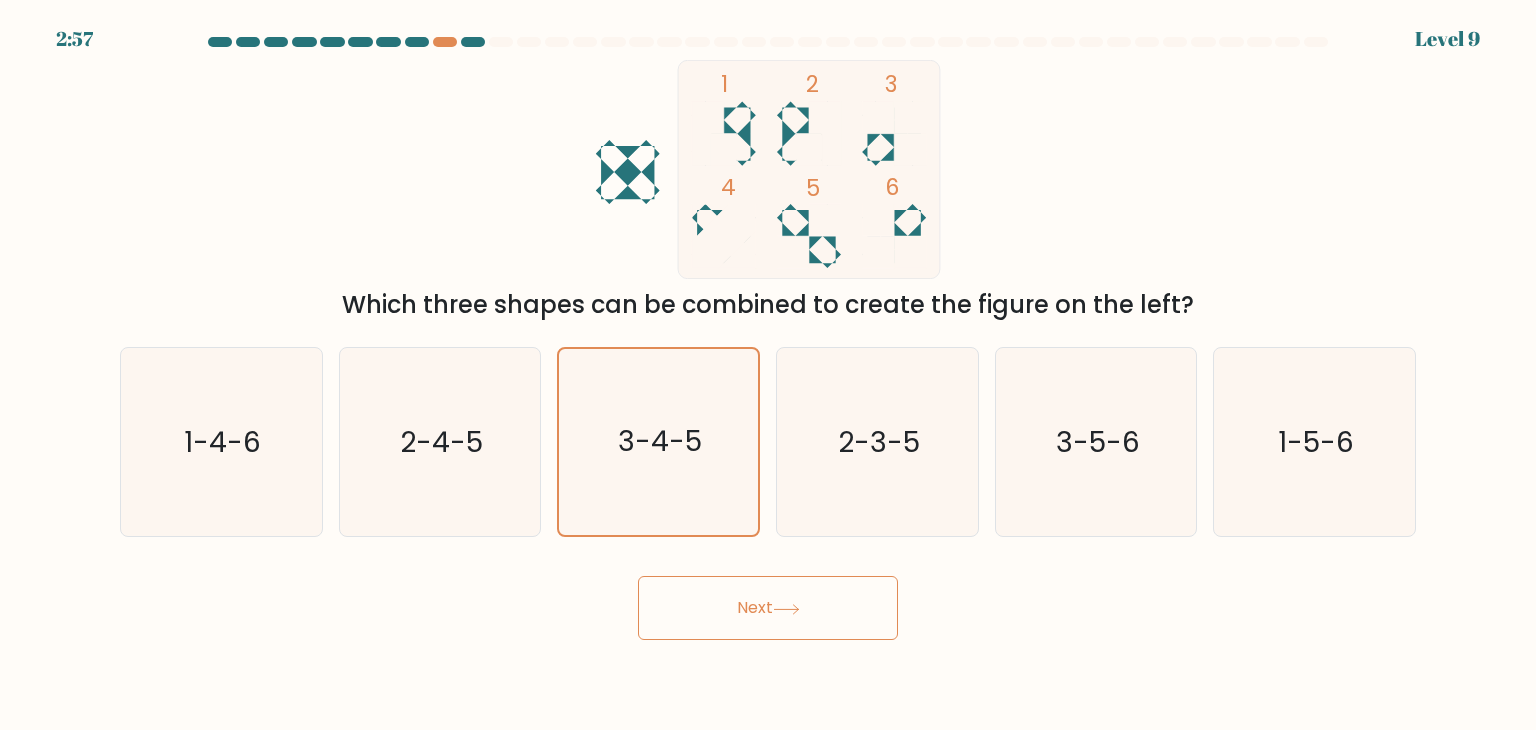 click 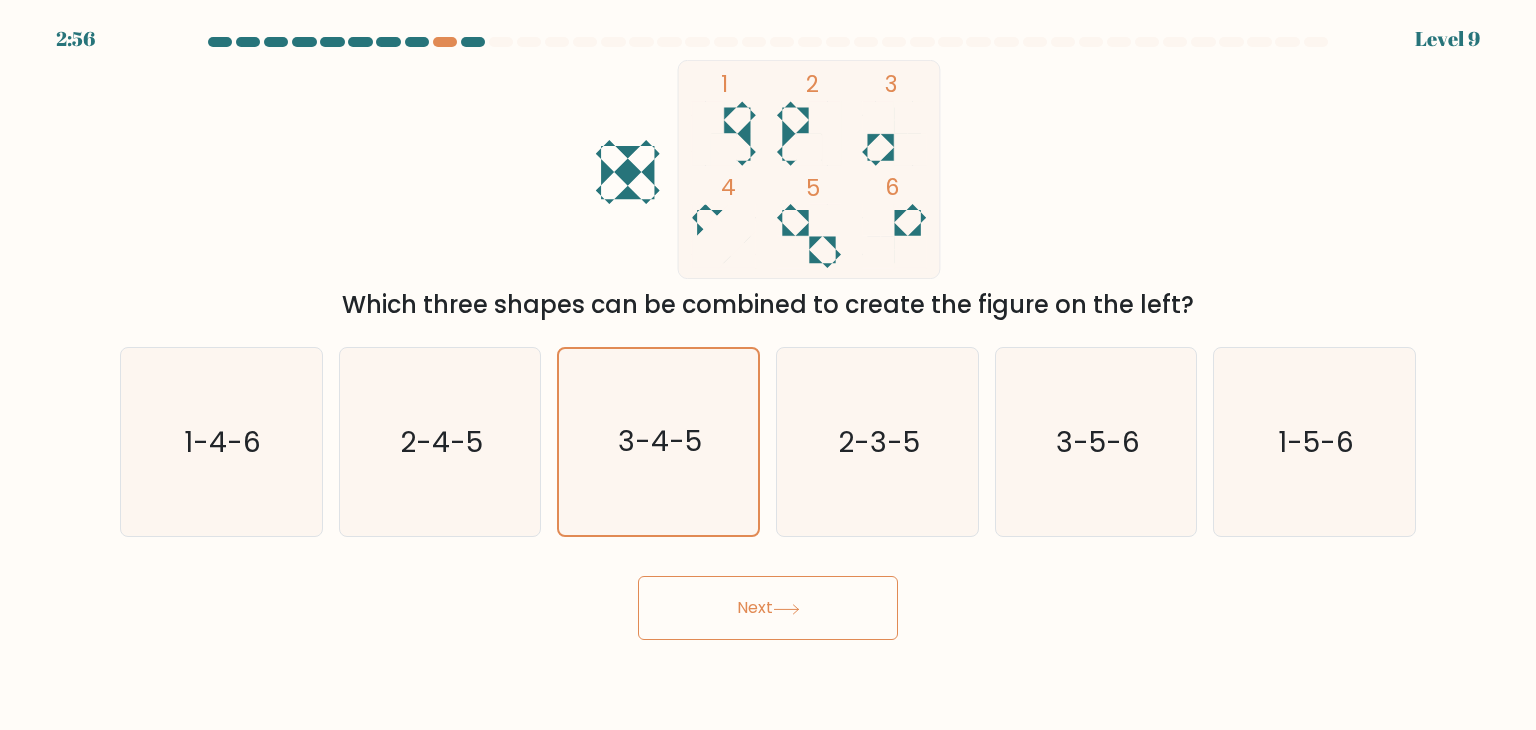 click on "Next" at bounding box center (768, 608) 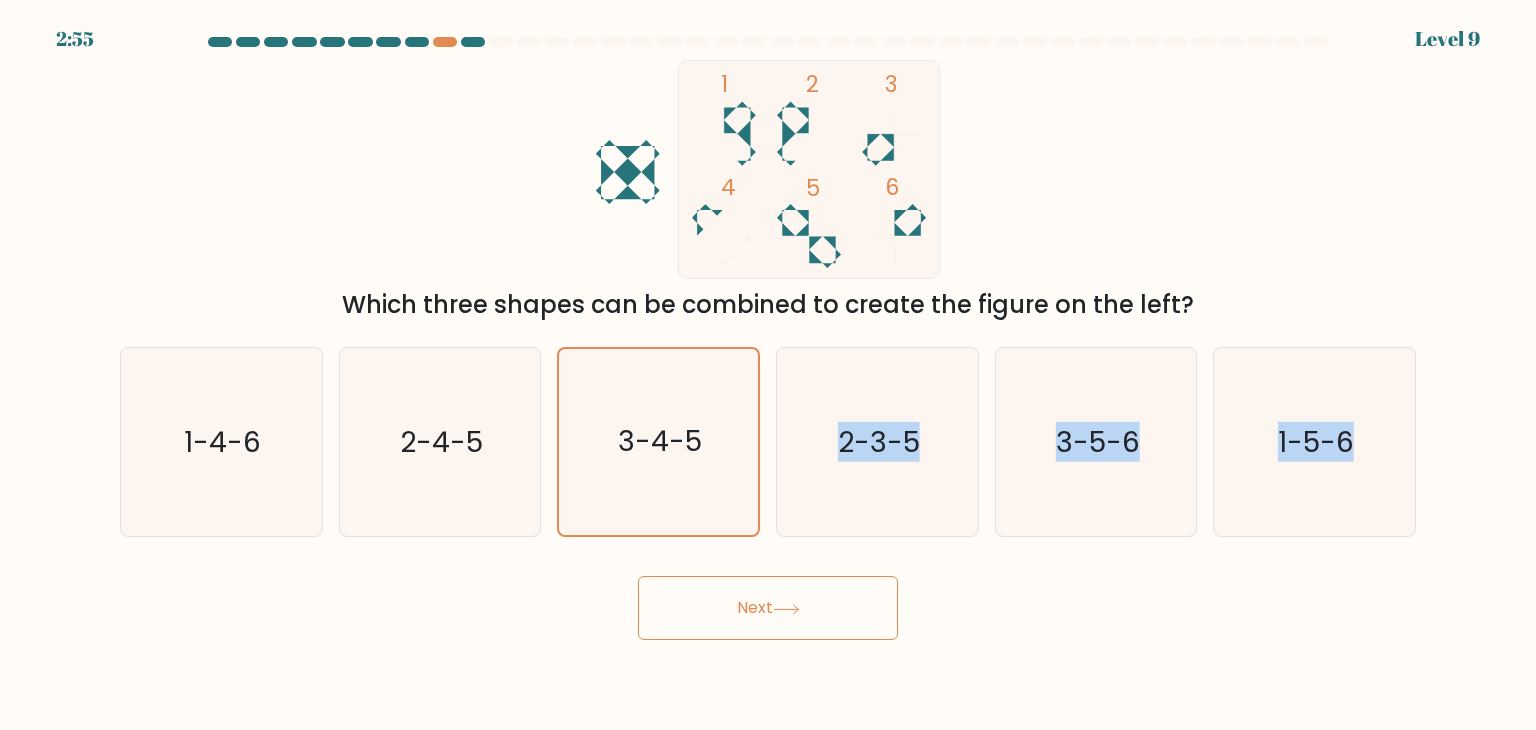 drag, startPoint x: 699, startPoint y: 479, endPoint x: 770, endPoint y: 623, distance: 160.55217 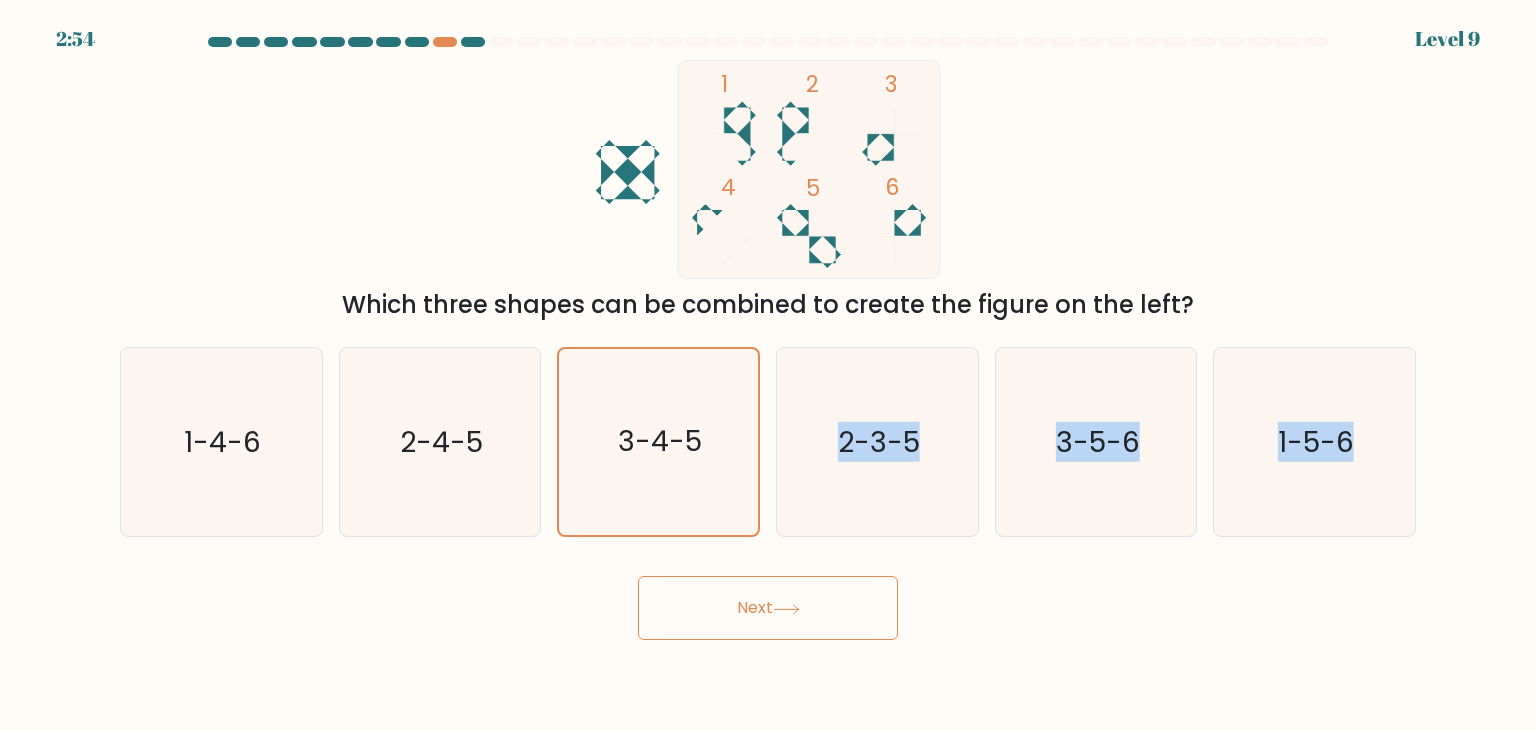 click on "Next" at bounding box center (768, 608) 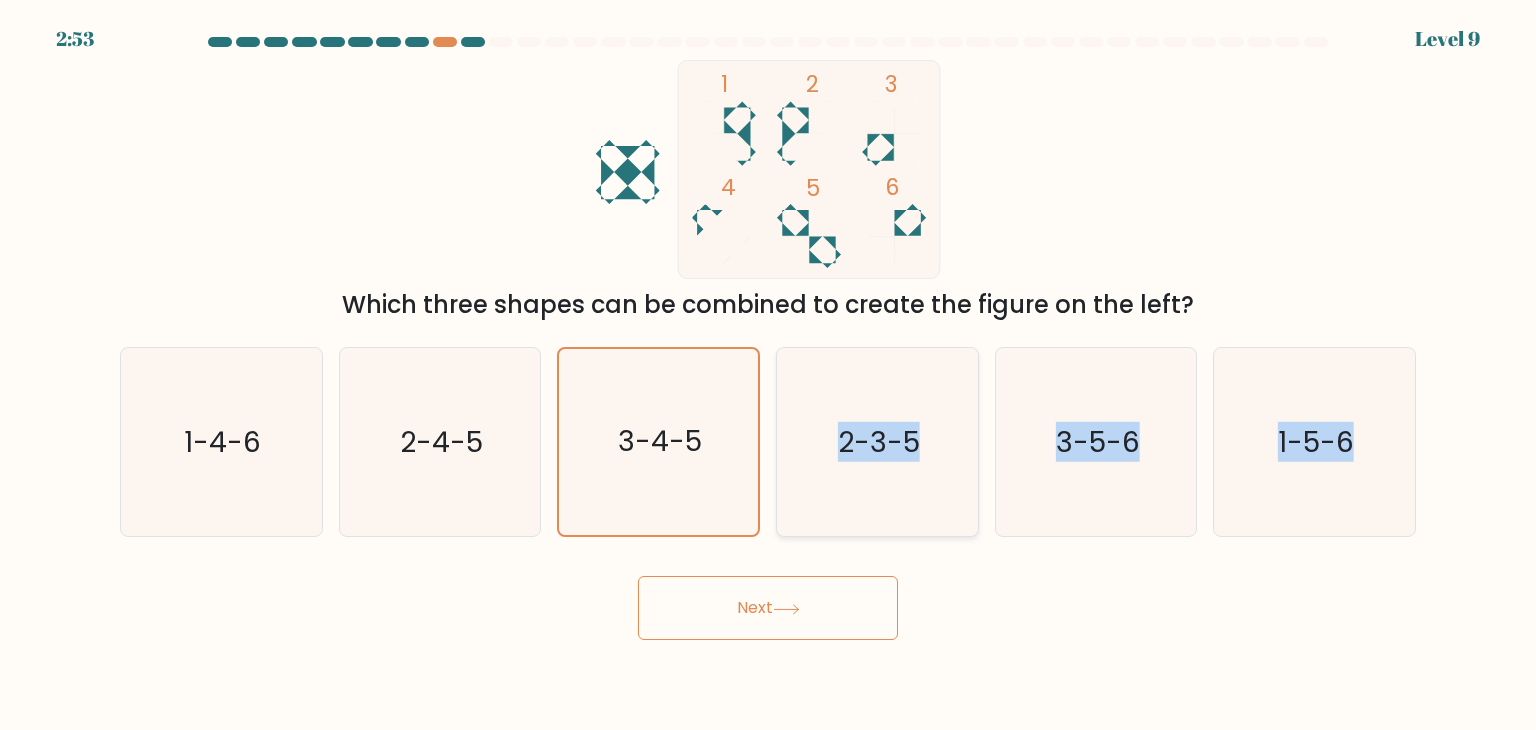 click on "2-3-5" 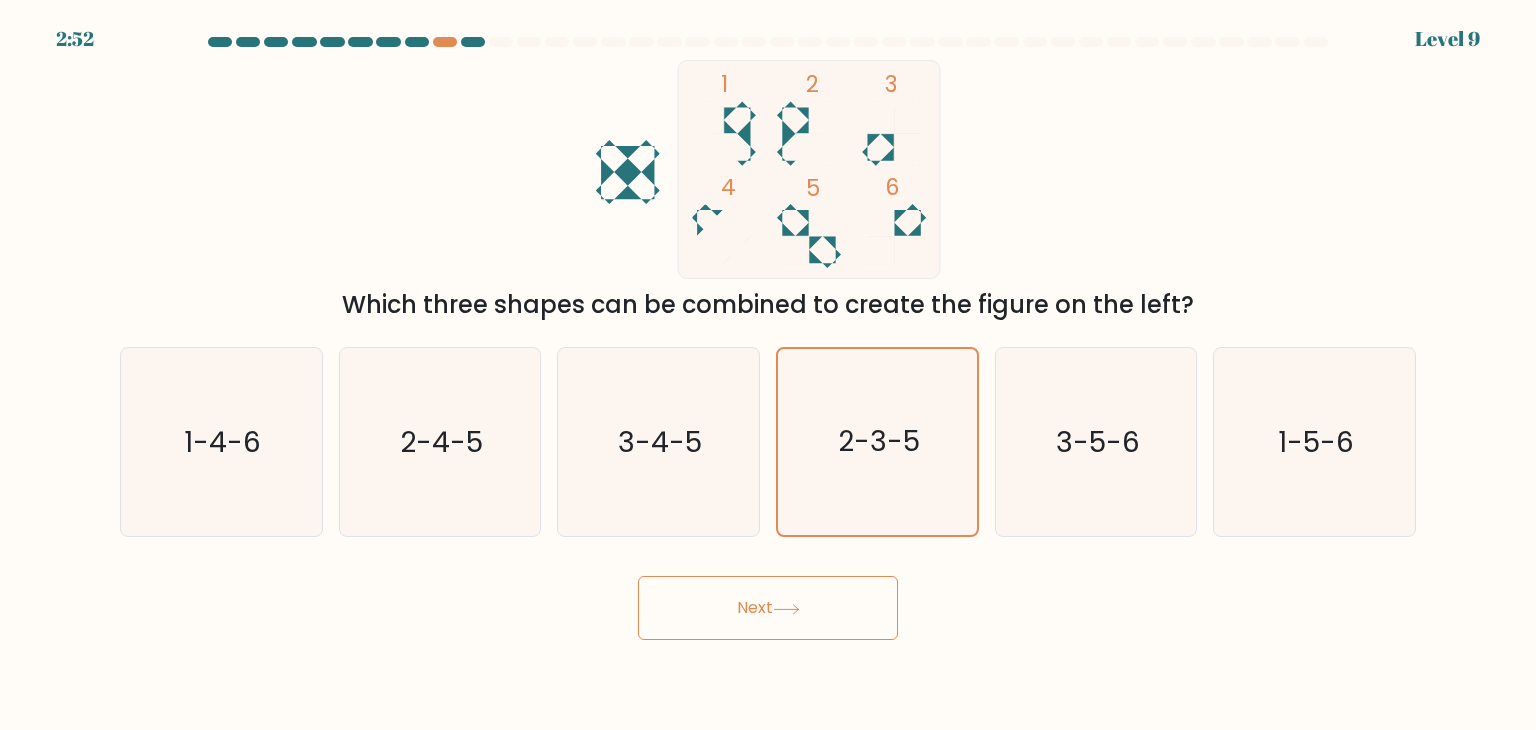 click on "Next" at bounding box center (768, 608) 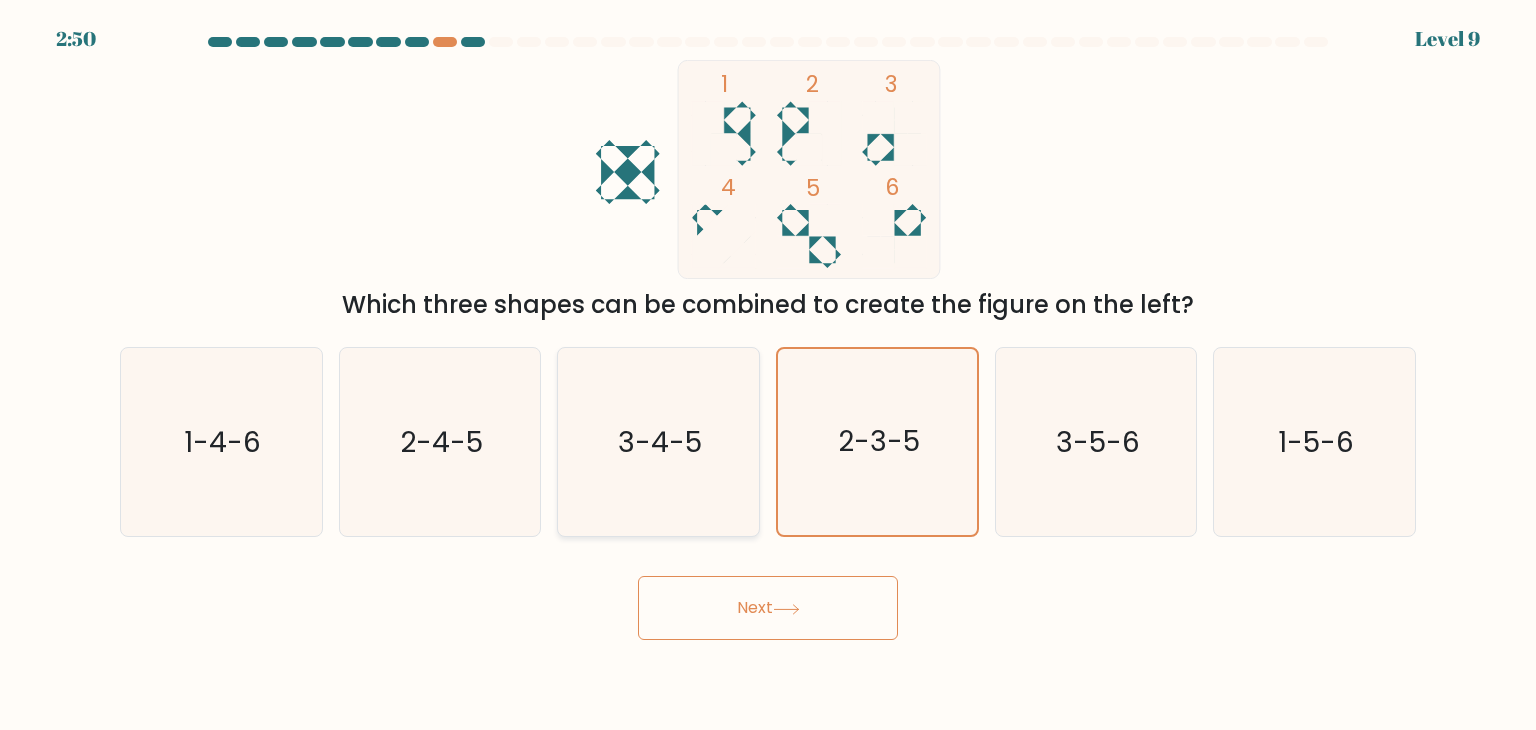 click on "3-4-5" 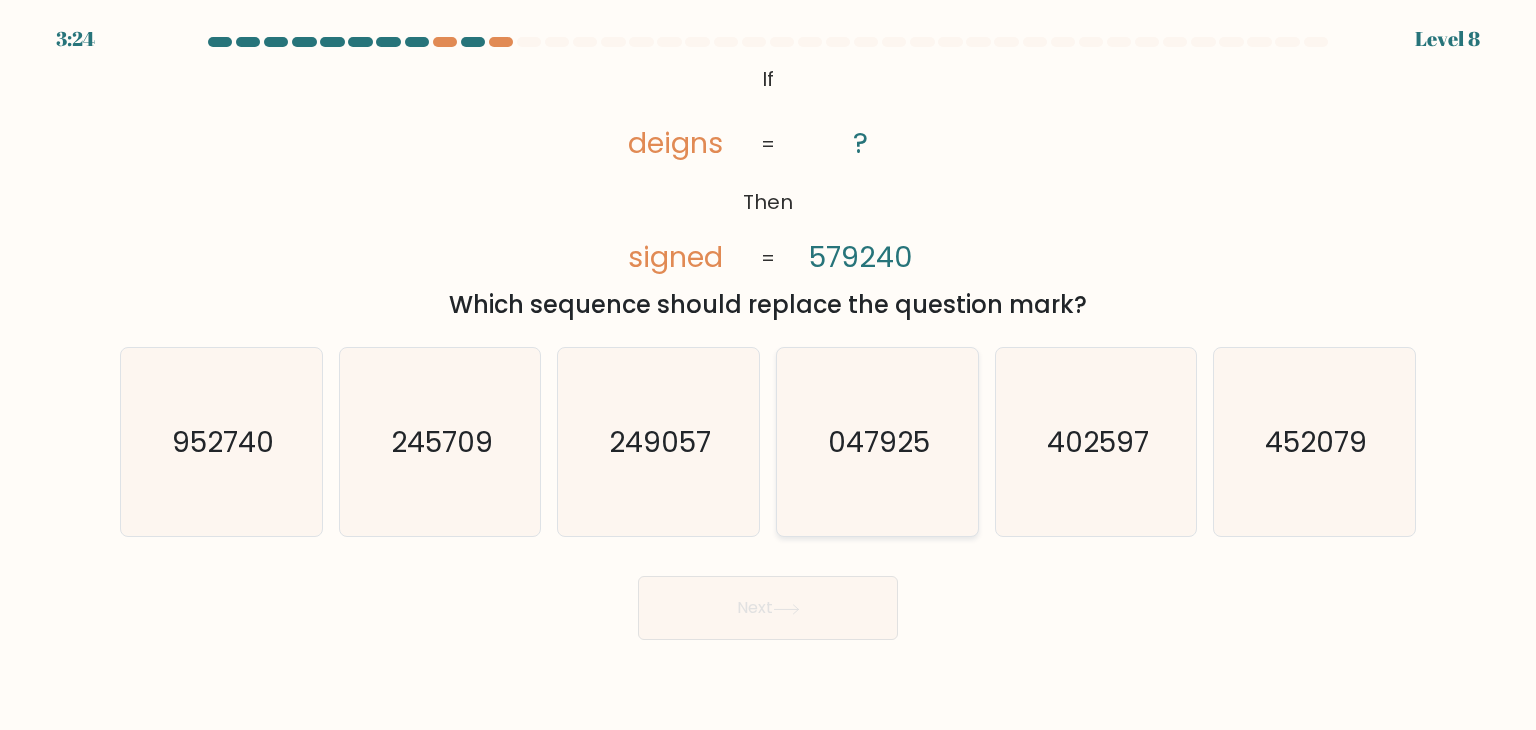click on "047925" 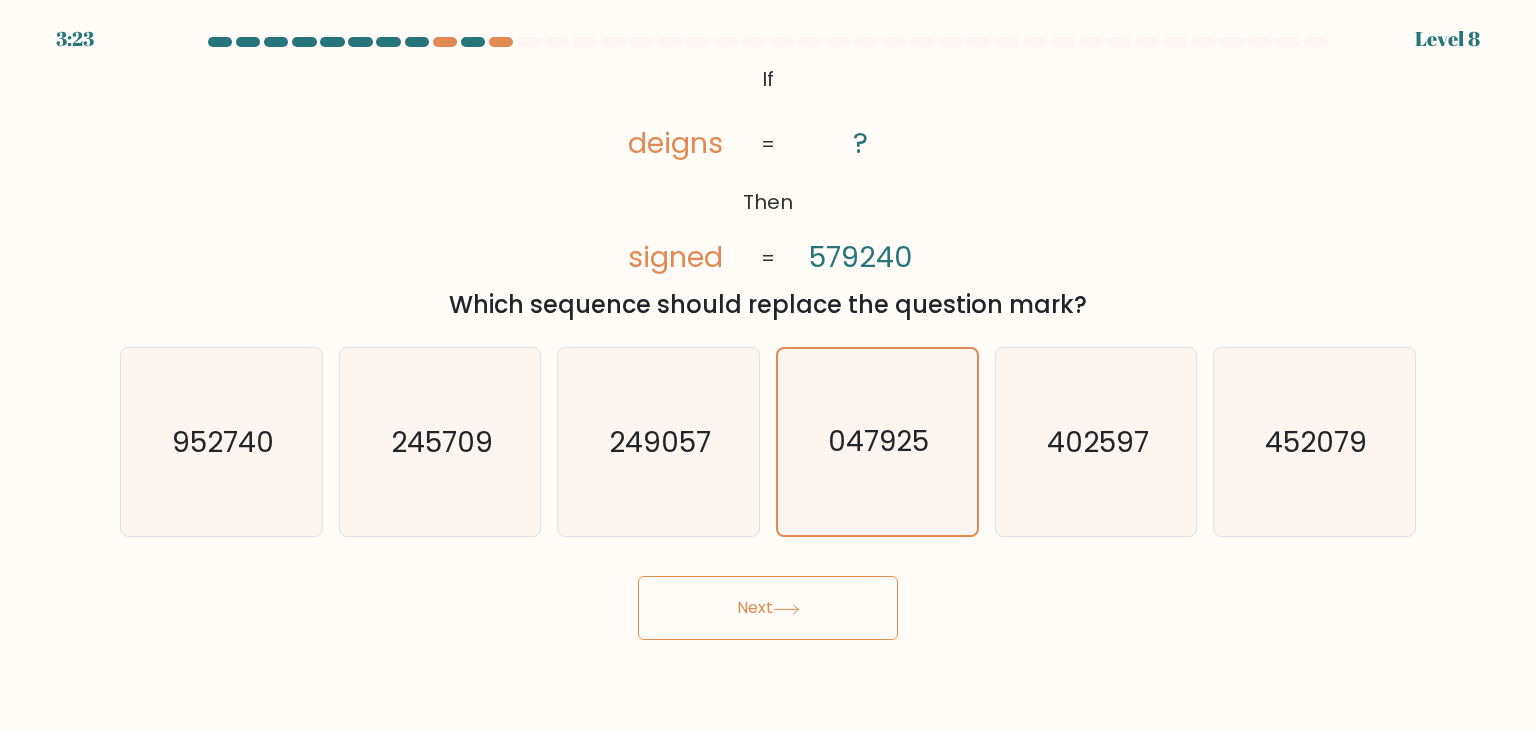click on "Next" at bounding box center [768, 608] 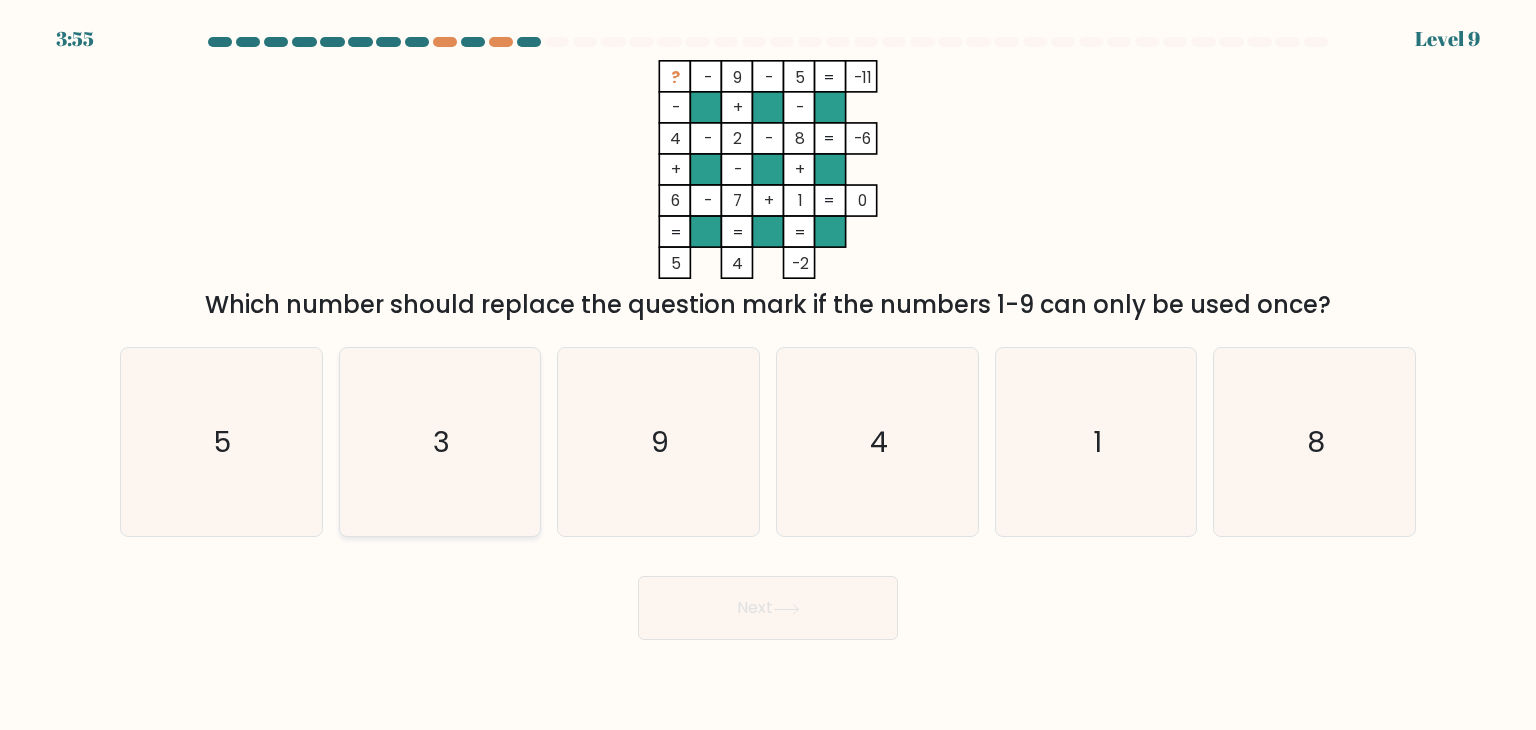 click on "3" 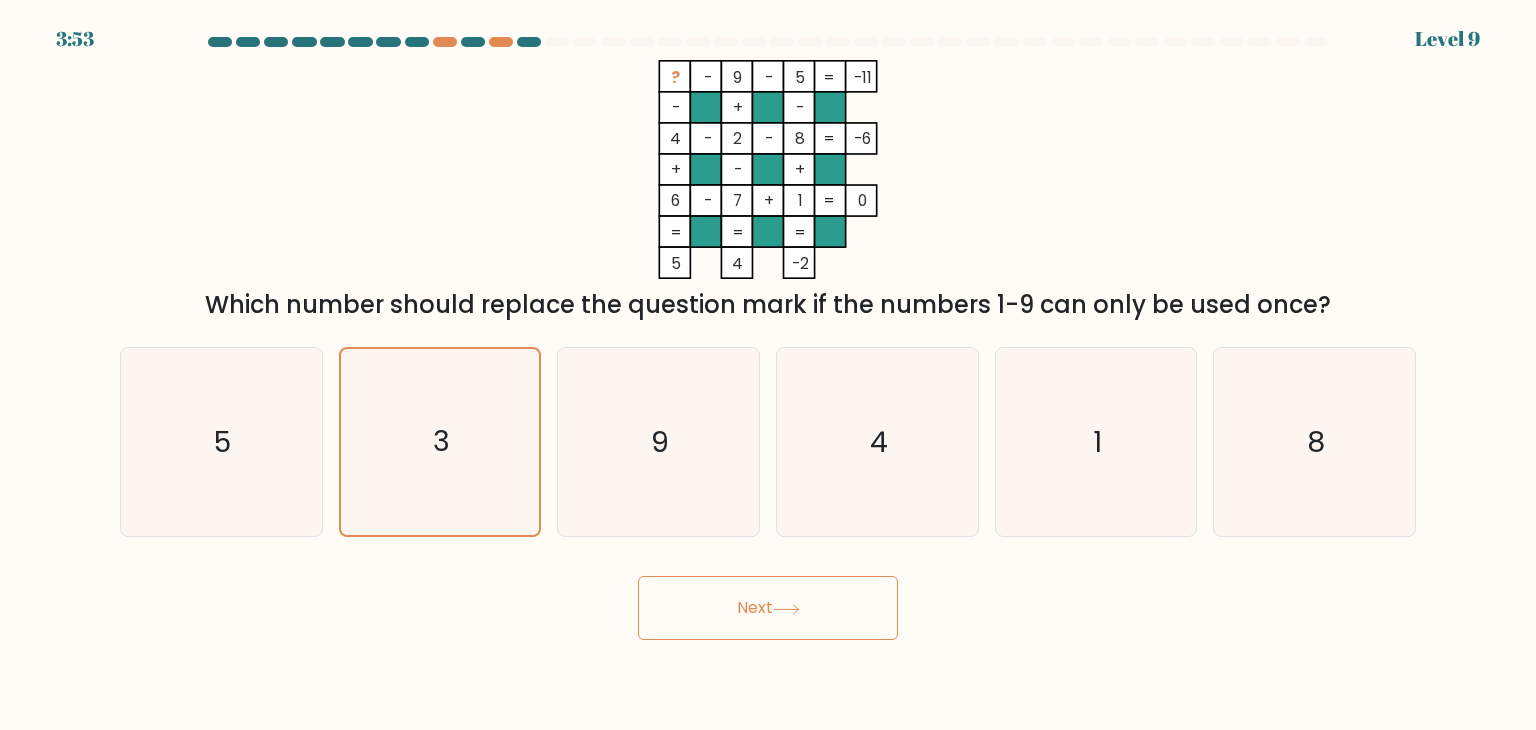 click on "Next" at bounding box center [768, 608] 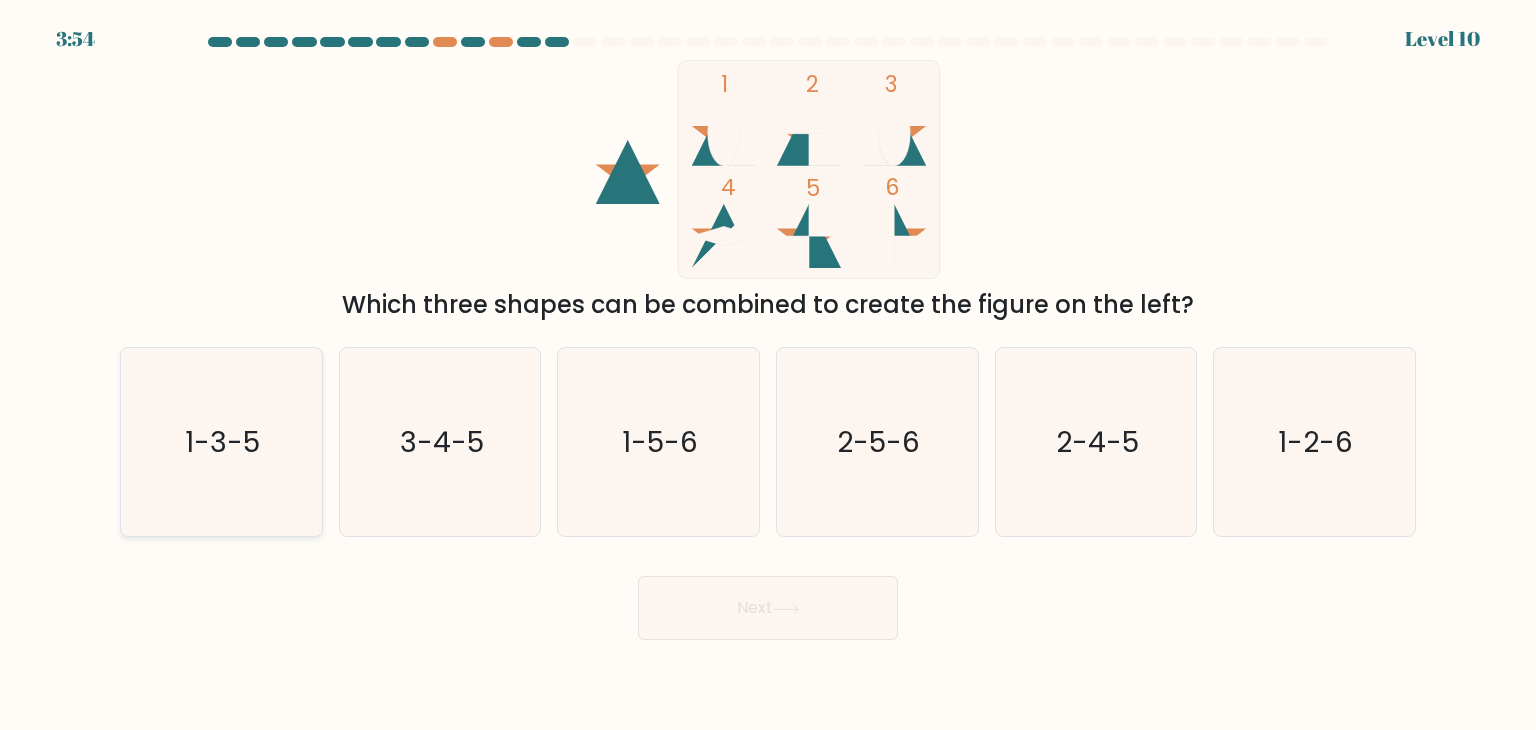 click on "1-3-5" 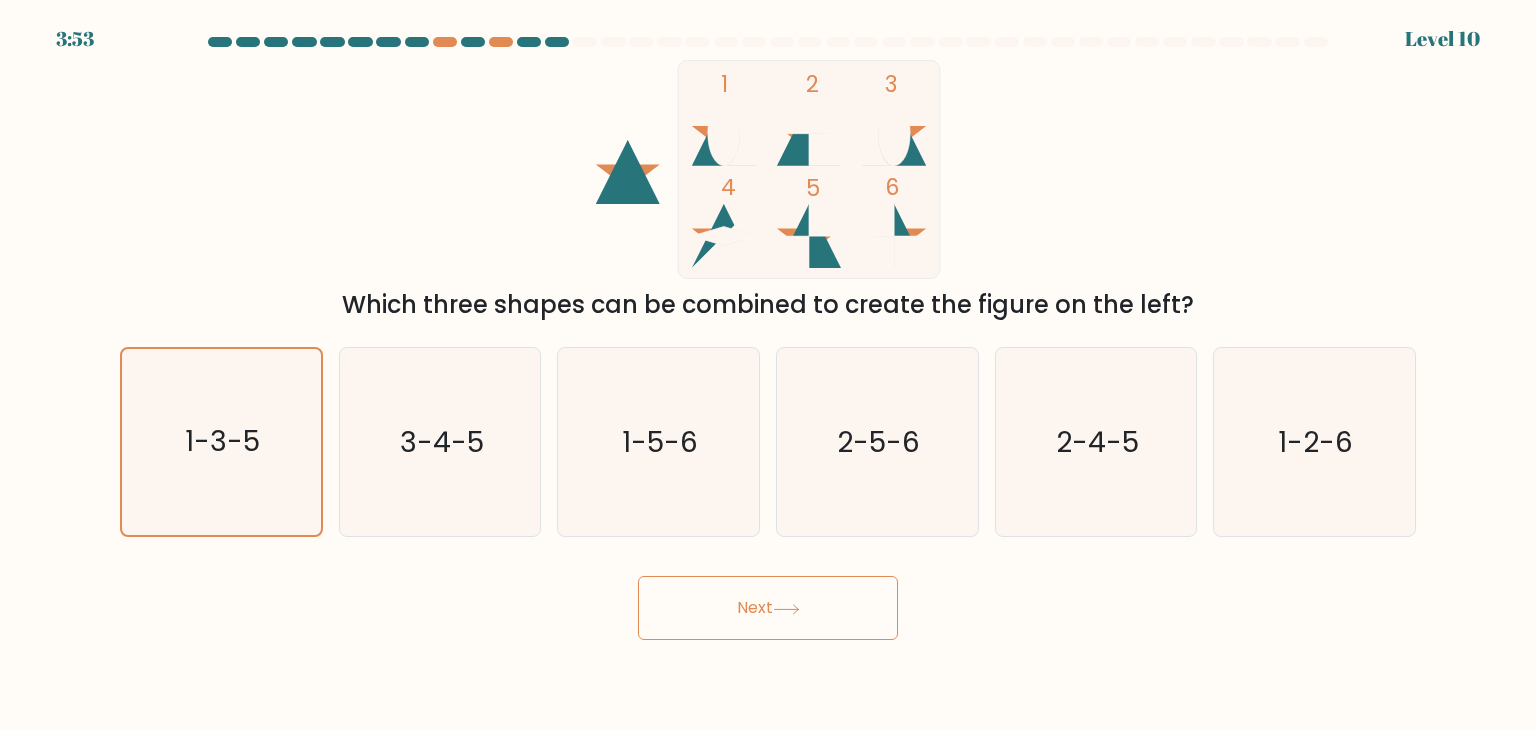 click on "Next" at bounding box center (768, 608) 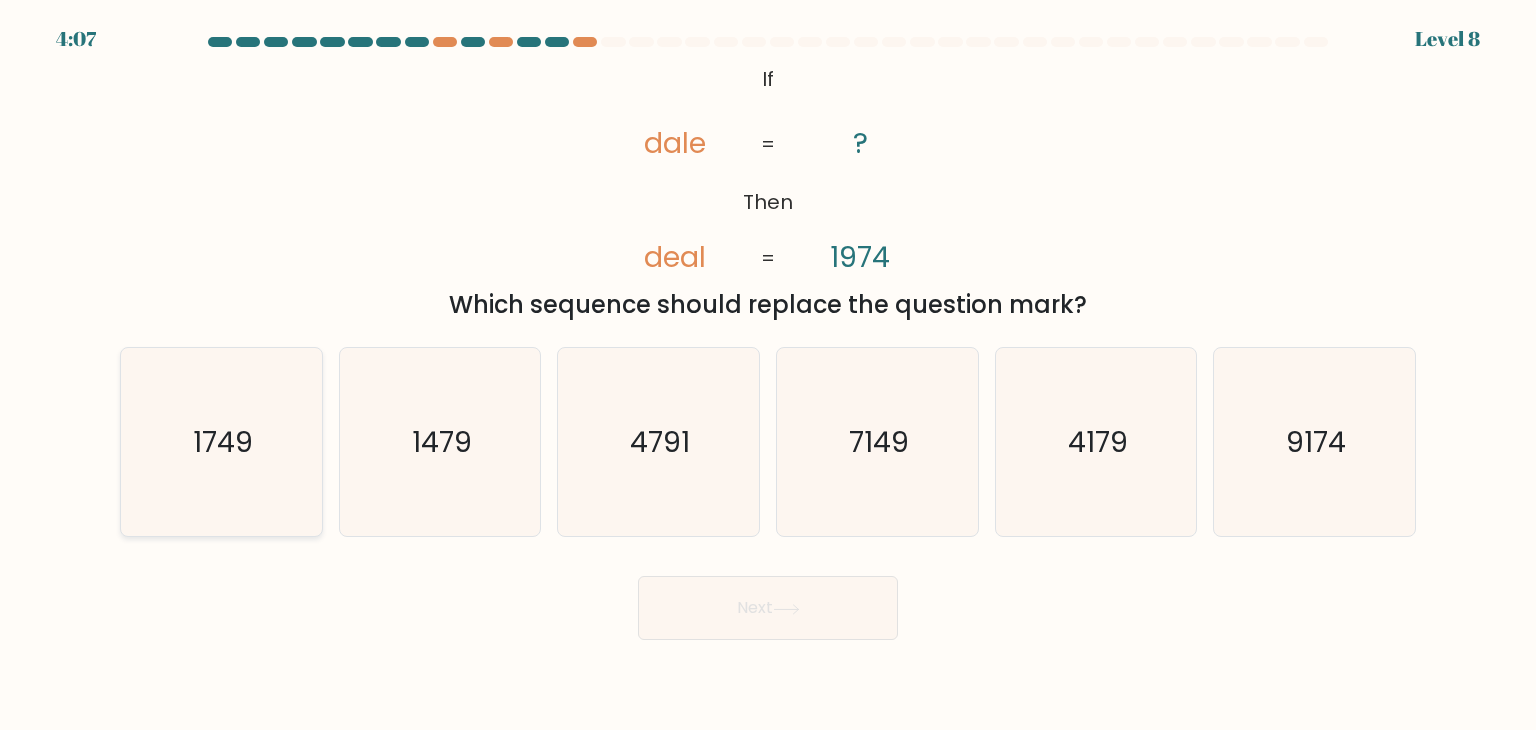 click on "1749" 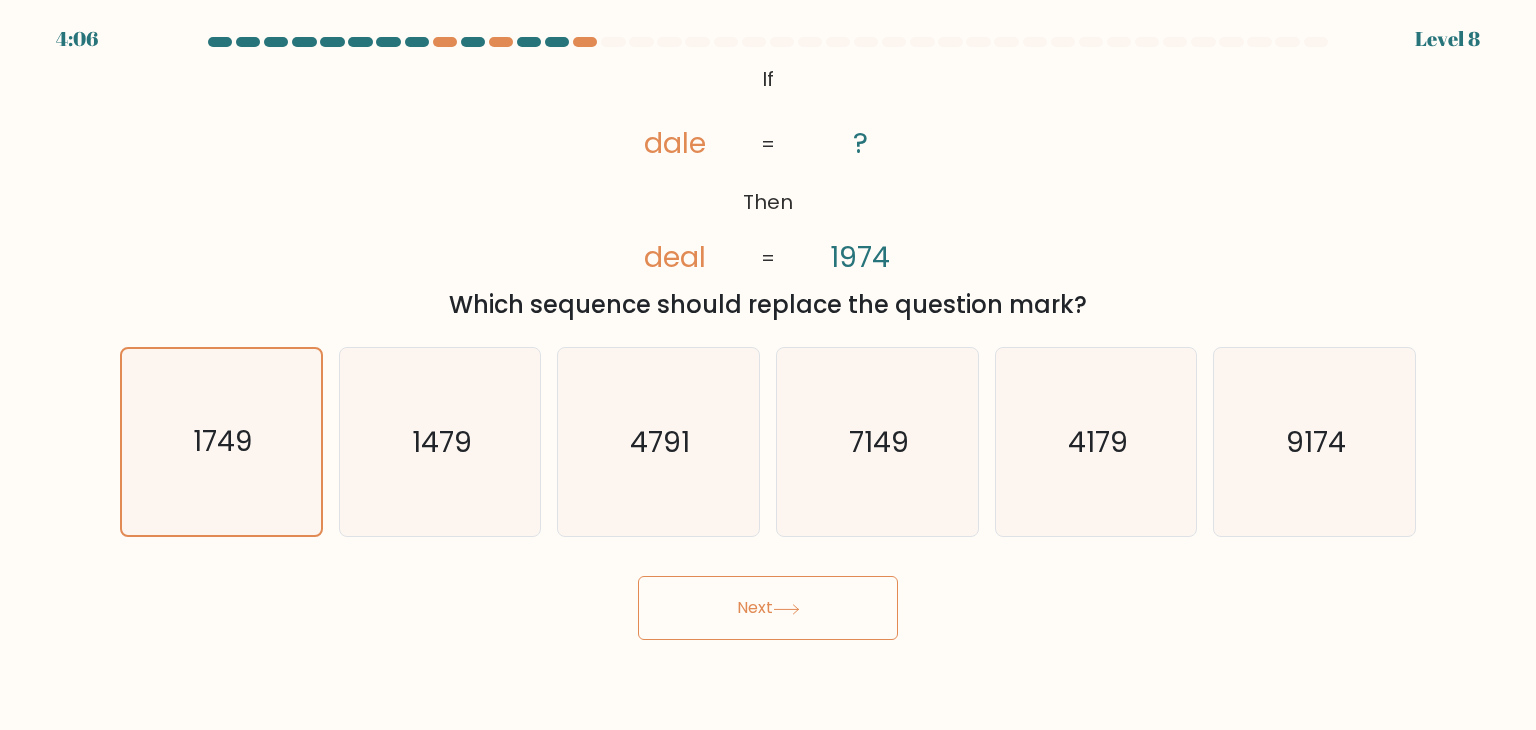 click on "Next" at bounding box center [768, 608] 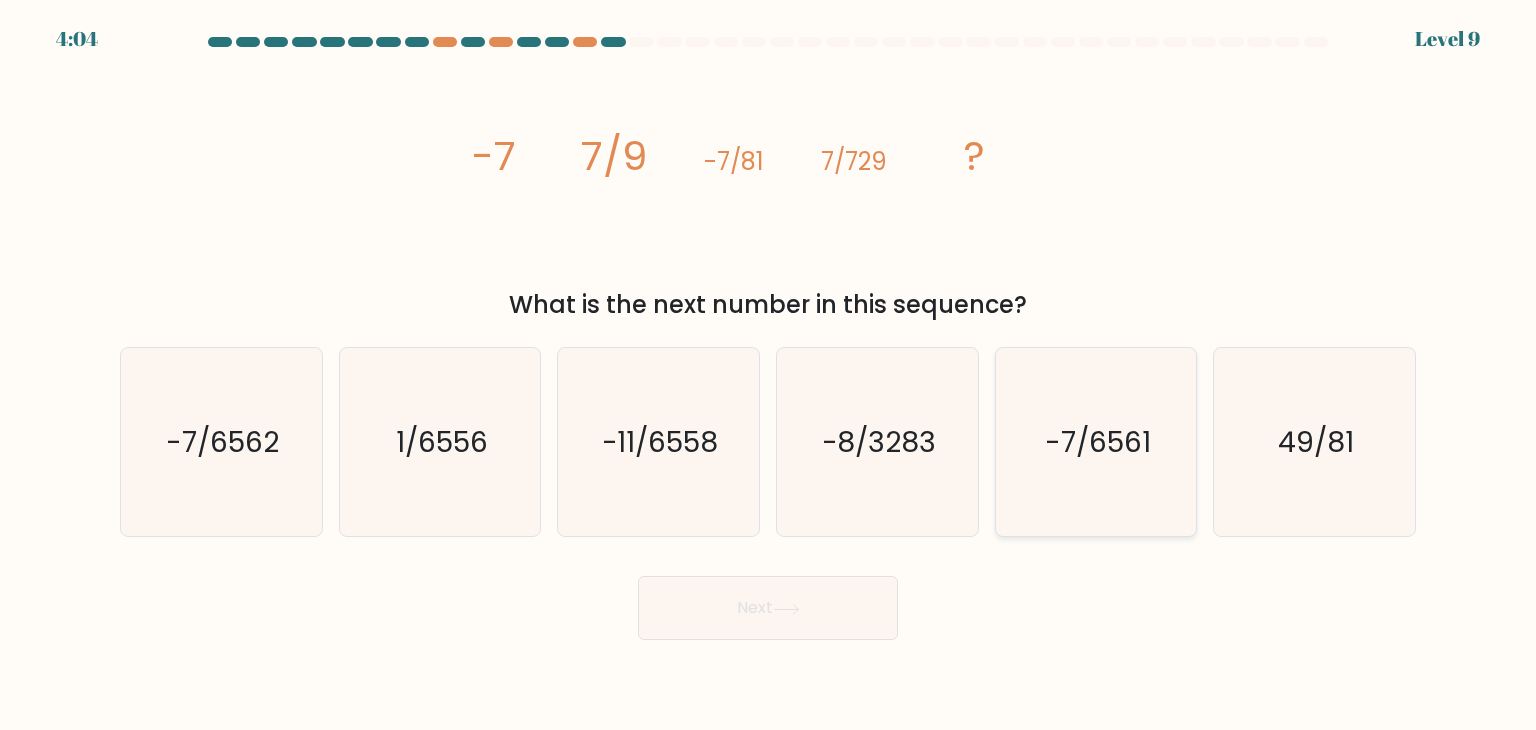 click on "-7/6561" 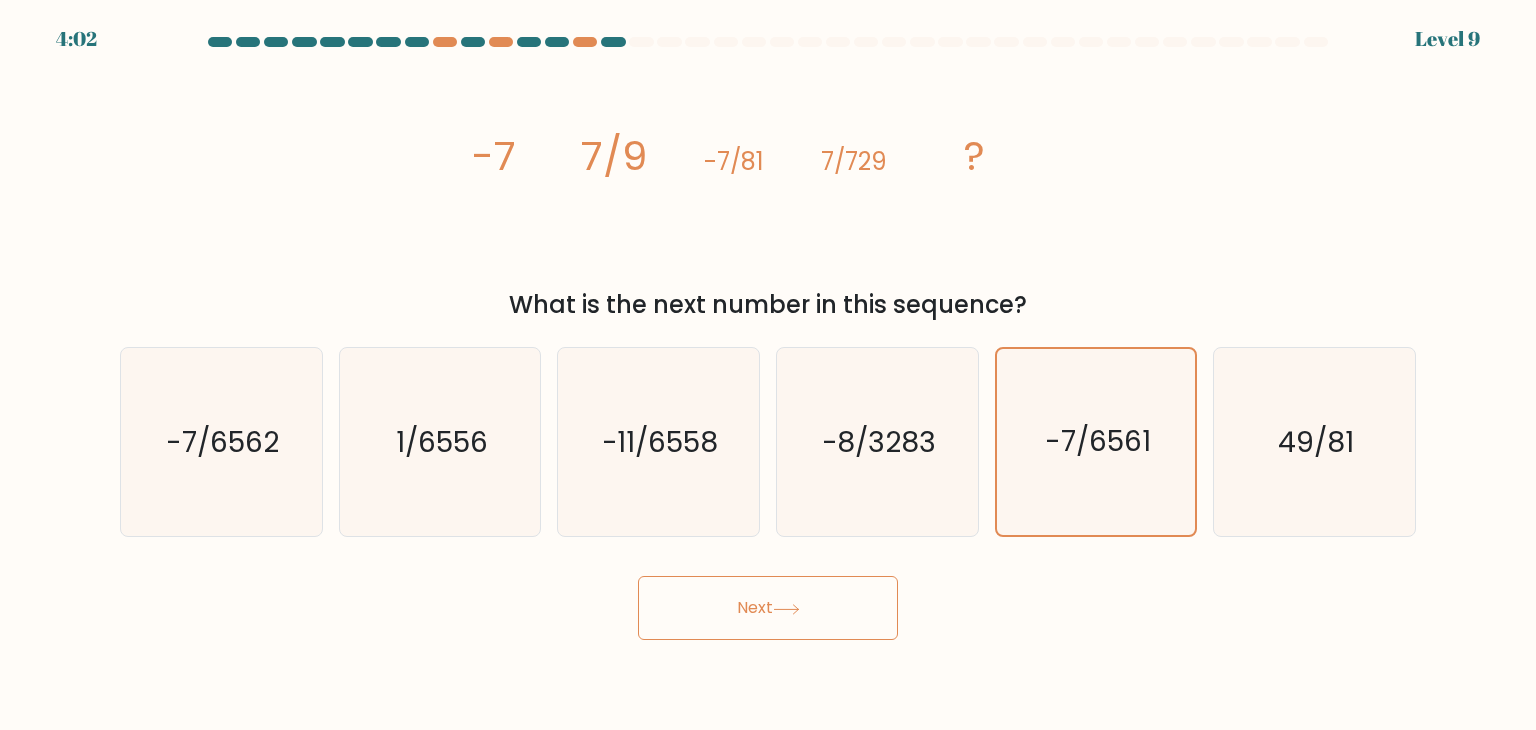 click on "Next" at bounding box center [768, 608] 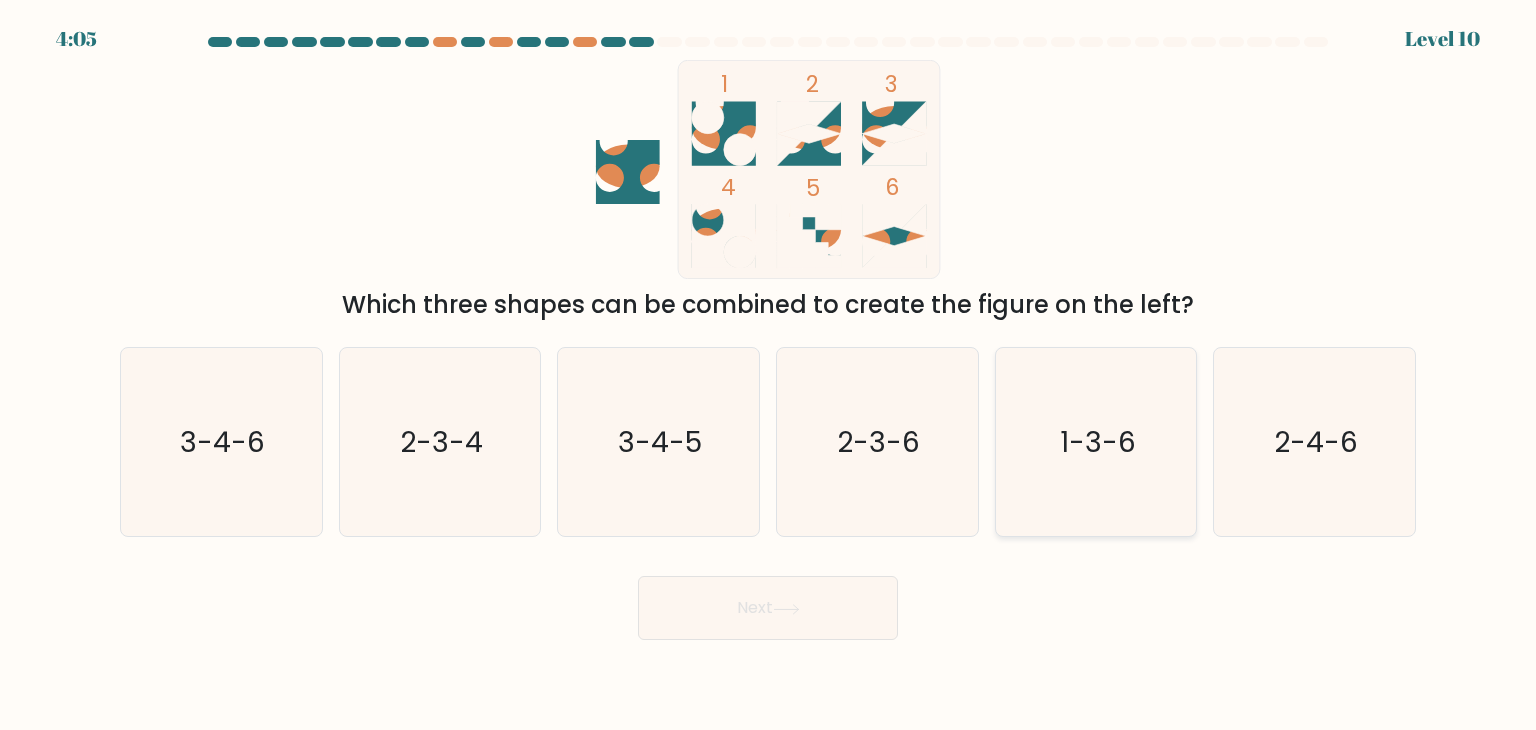 click on "1-3-6" 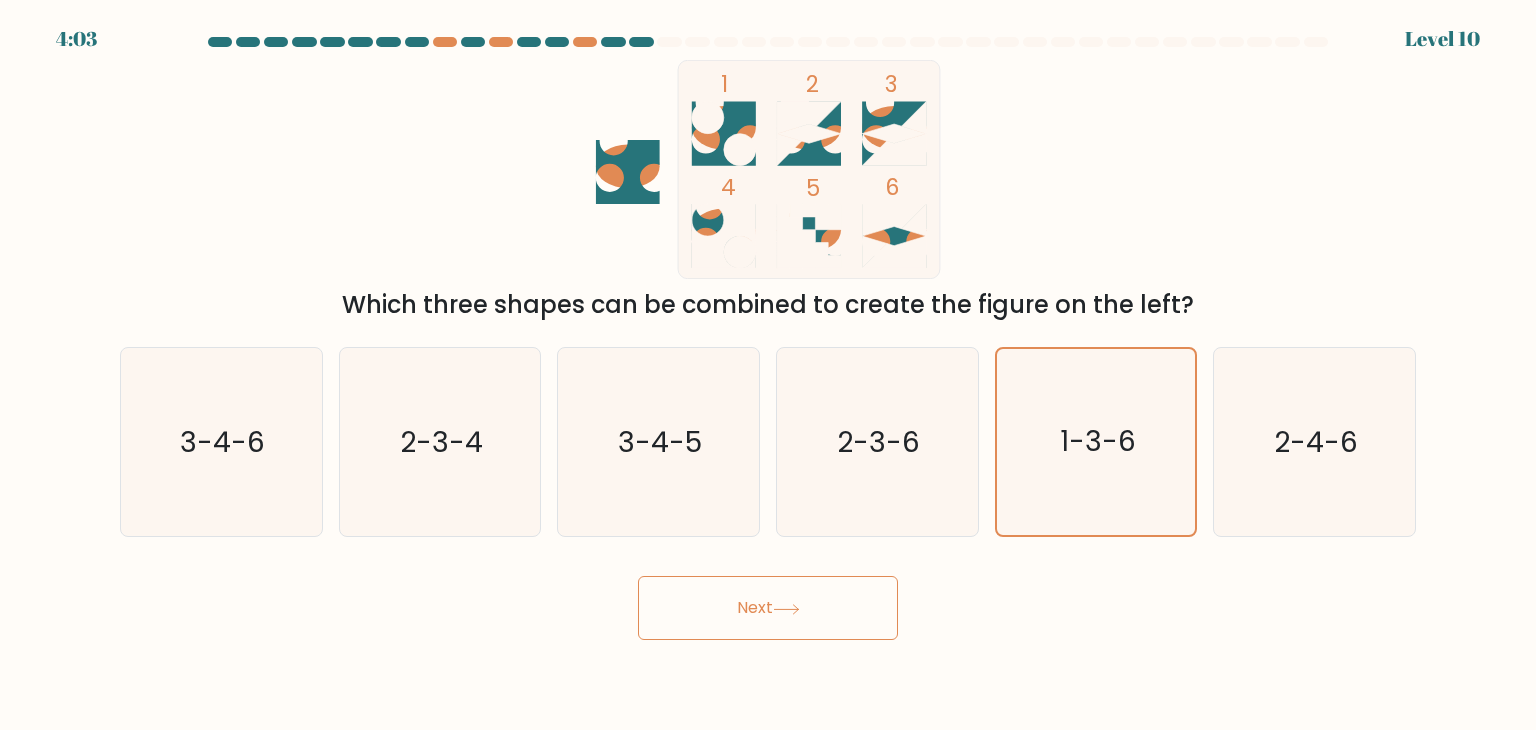 click on "Next" at bounding box center (768, 608) 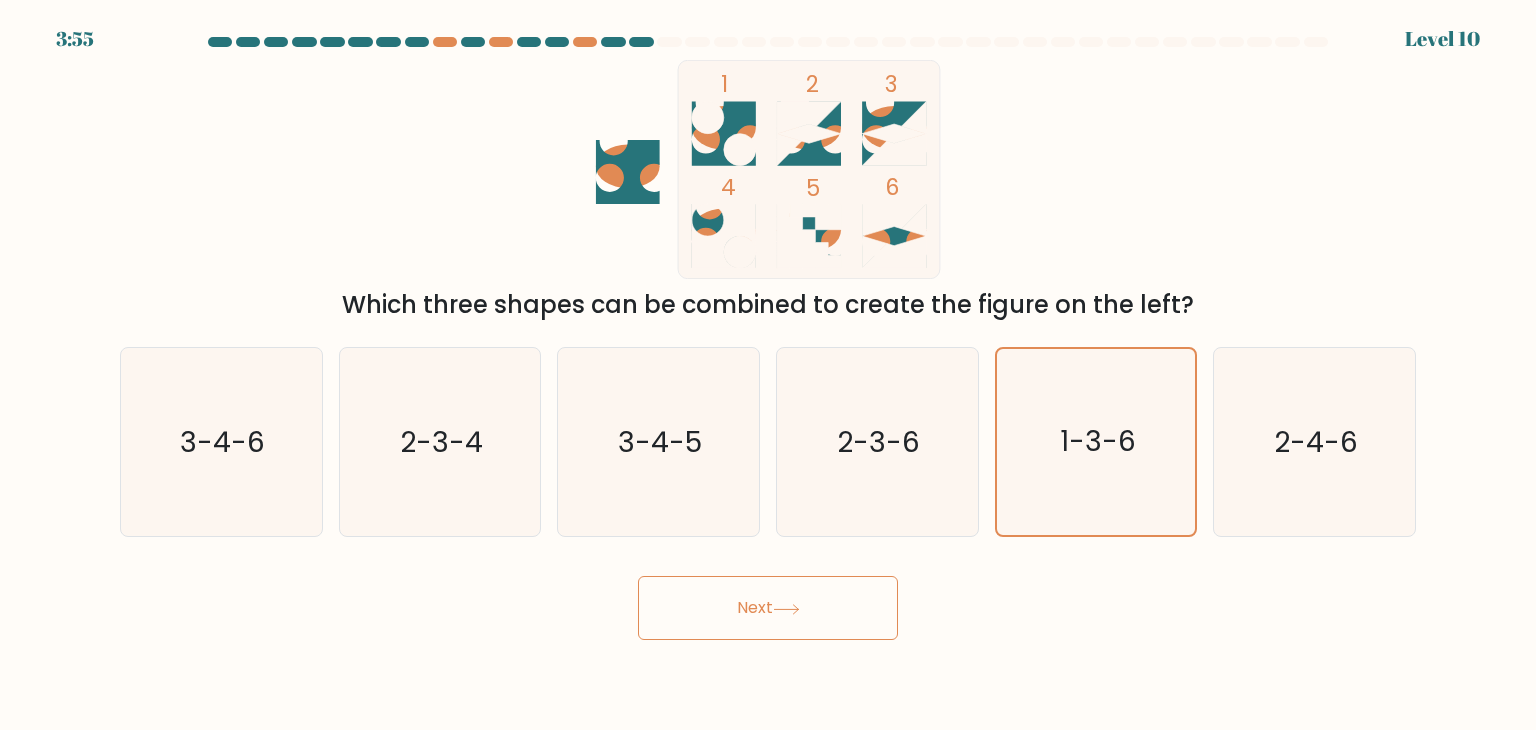 click on "Next" at bounding box center [768, 608] 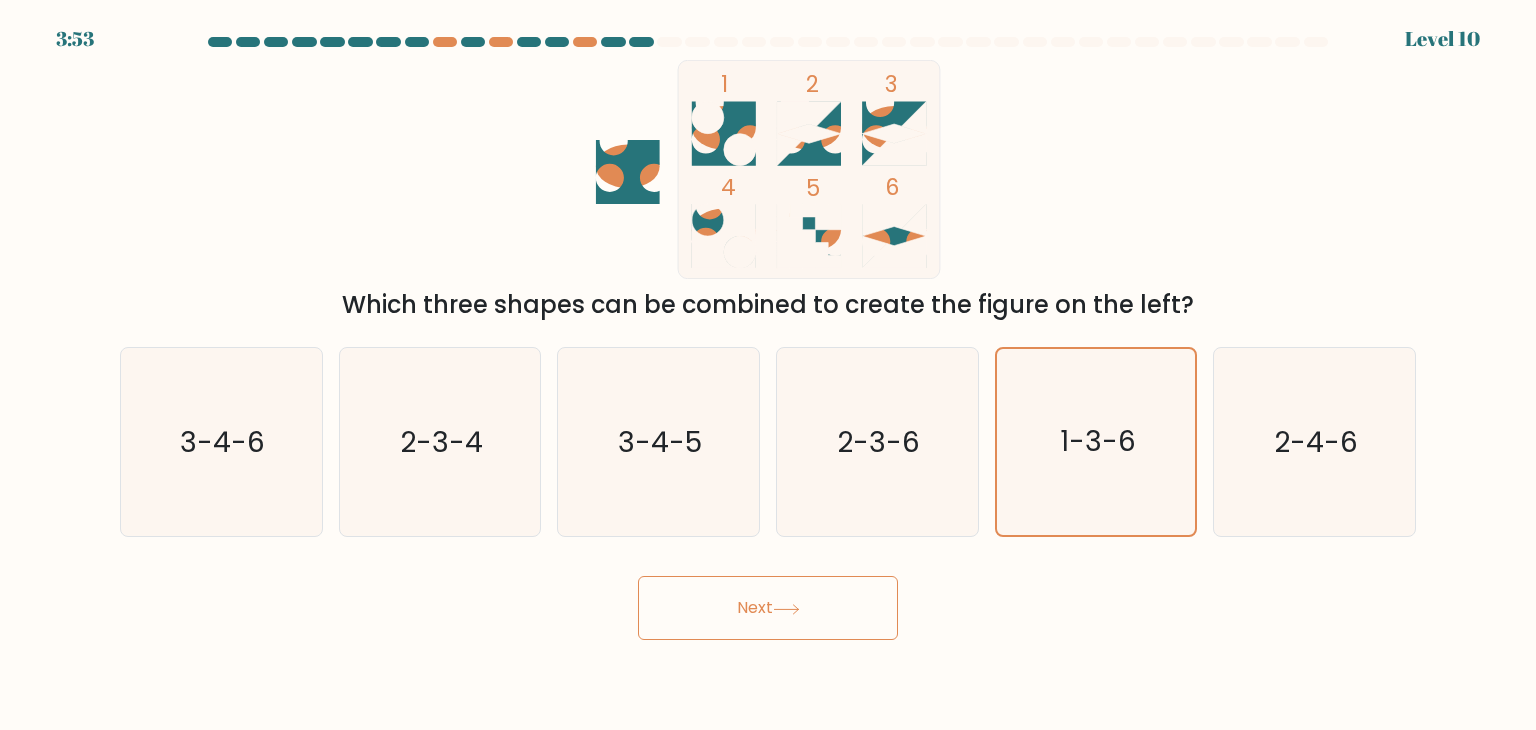 click on "Next" at bounding box center [768, 608] 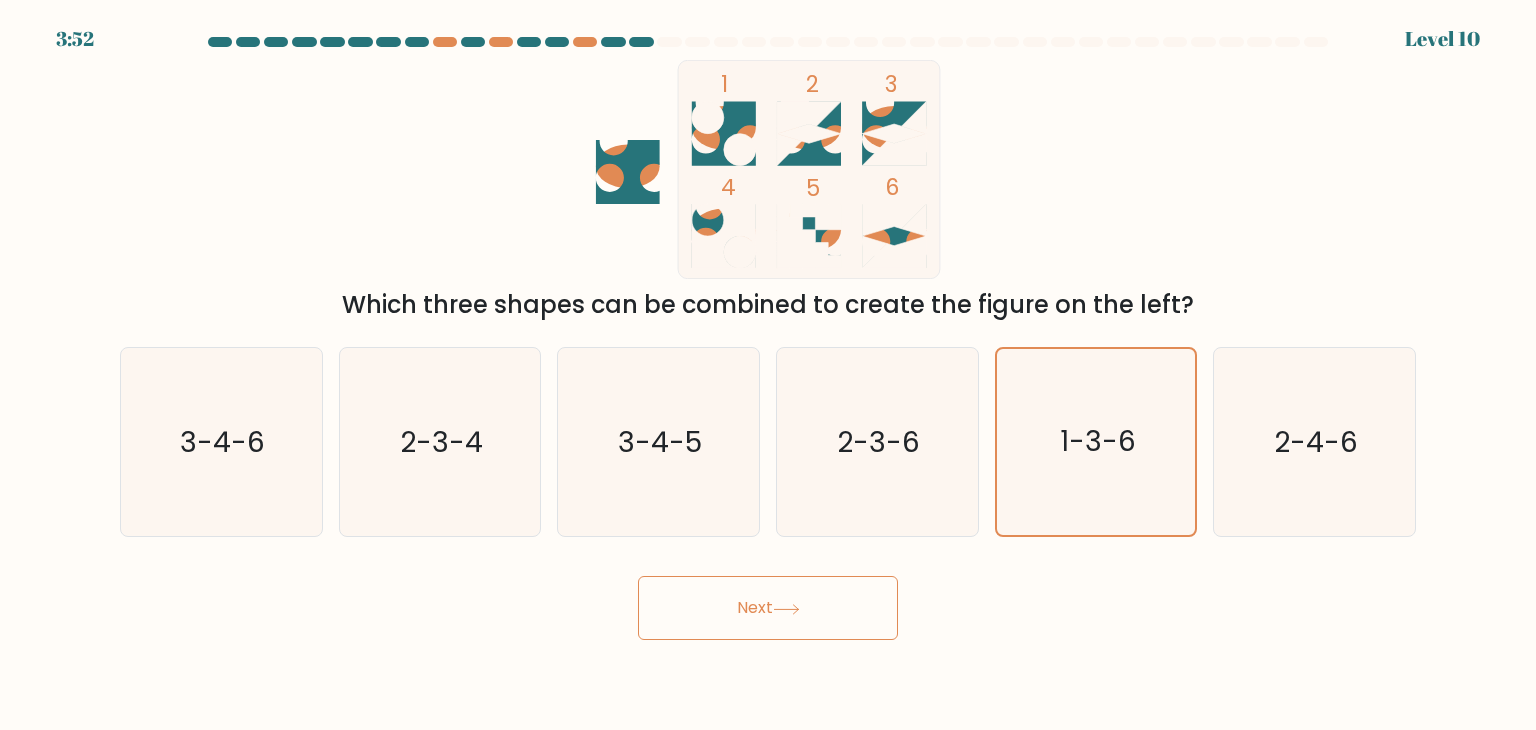 click on "Next" at bounding box center [768, 608] 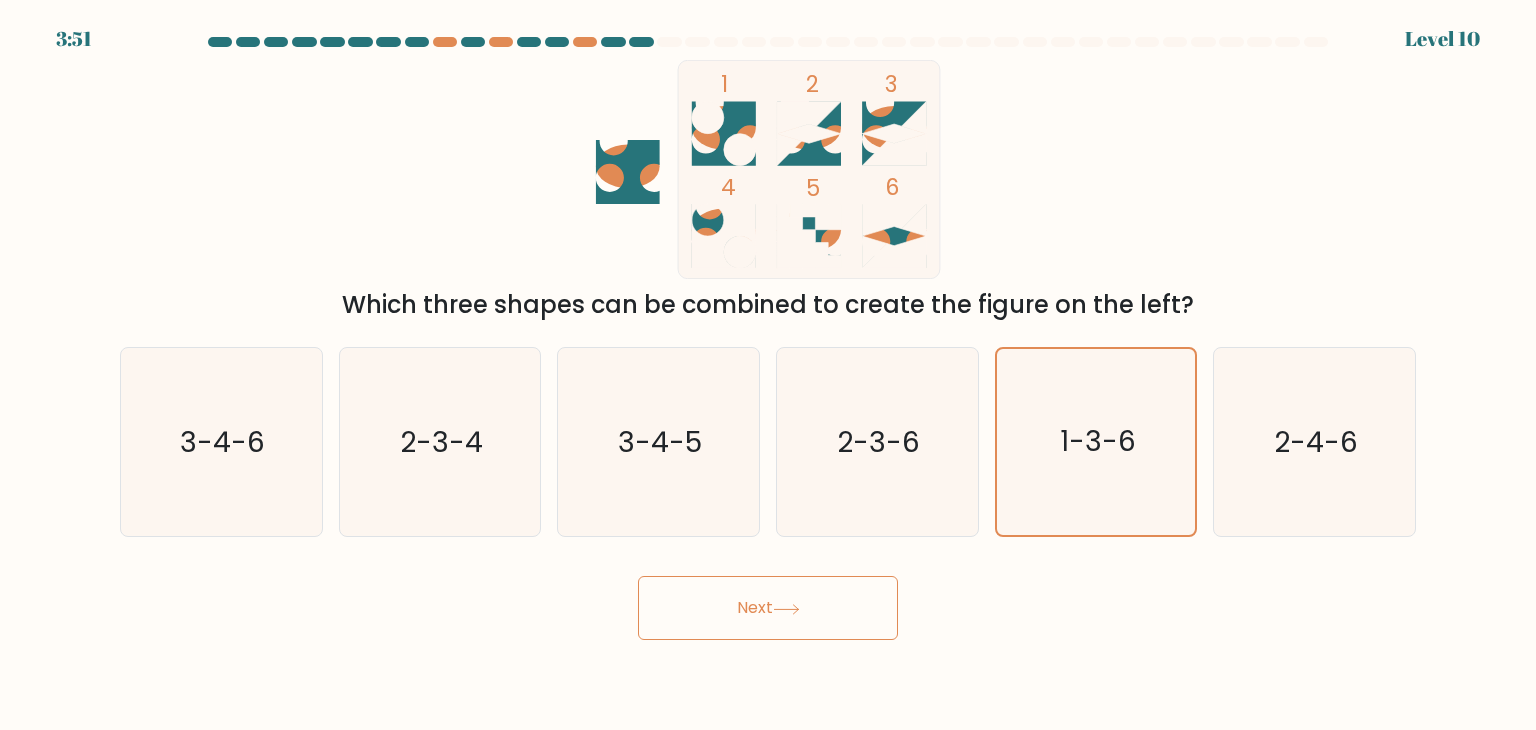 click on "Next" at bounding box center (768, 608) 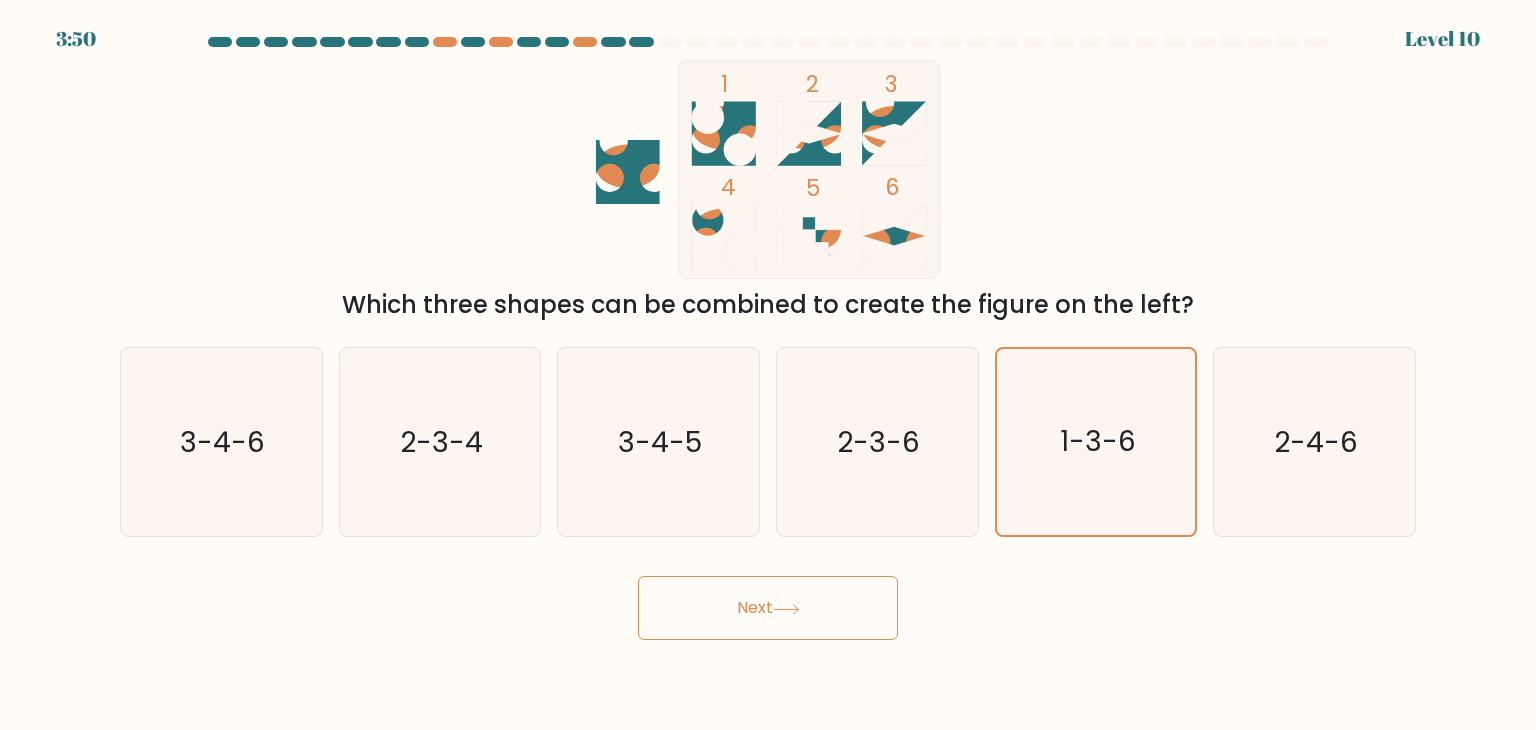 drag, startPoint x: 735, startPoint y: 605, endPoint x: 235, endPoint y: 104, distance: 707.8143 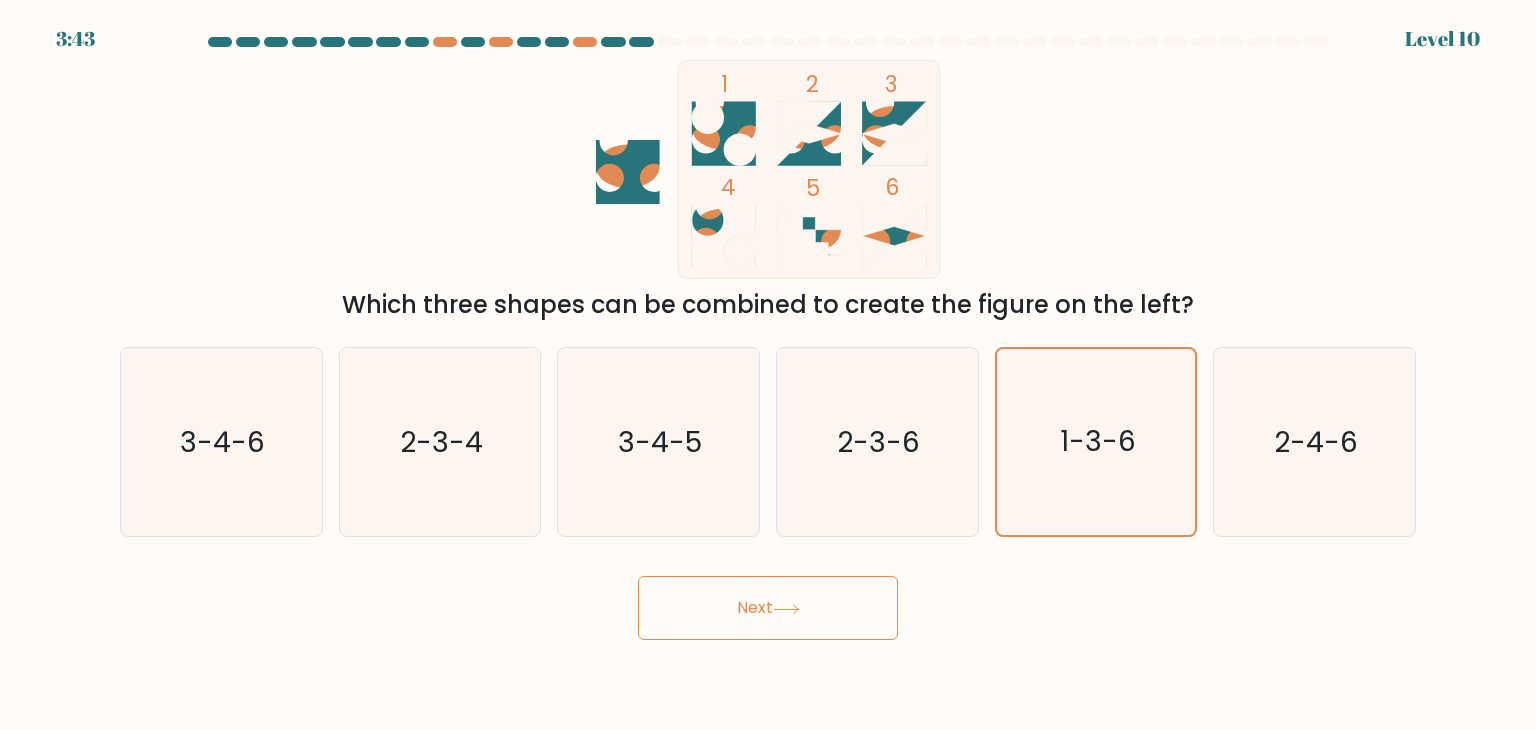 click on "Next" at bounding box center (768, 608) 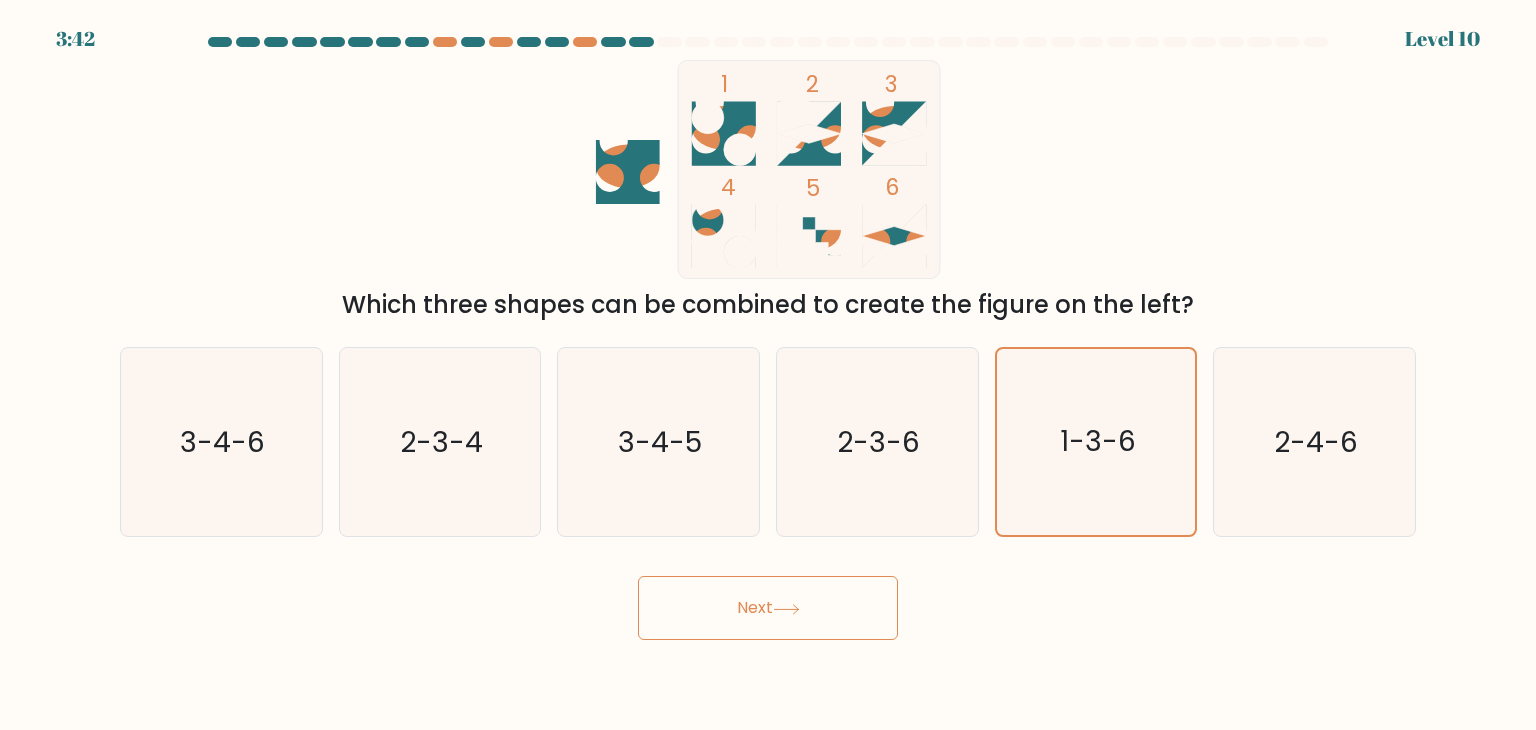 click on "Next" at bounding box center (768, 608) 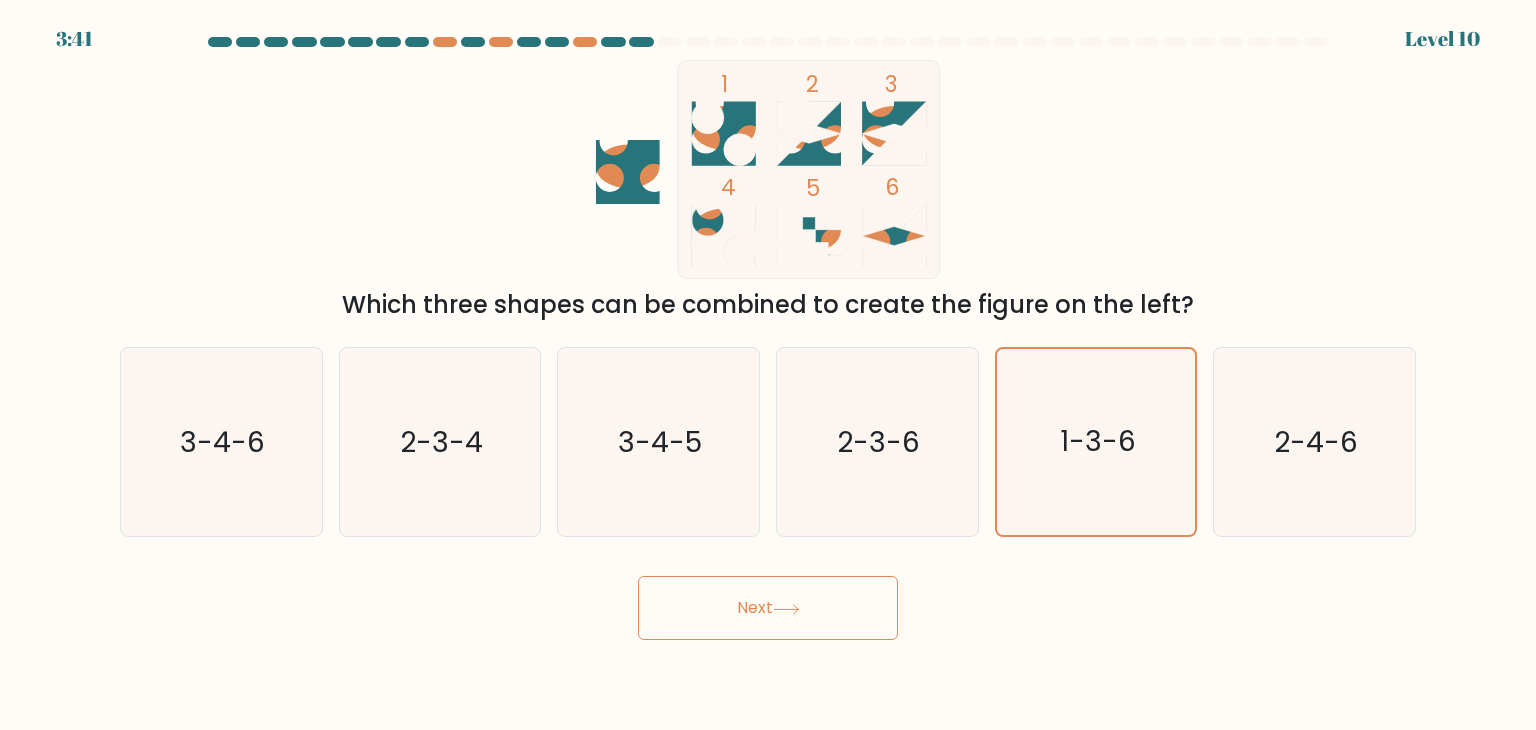 click on "Next" at bounding box center [768, 608] 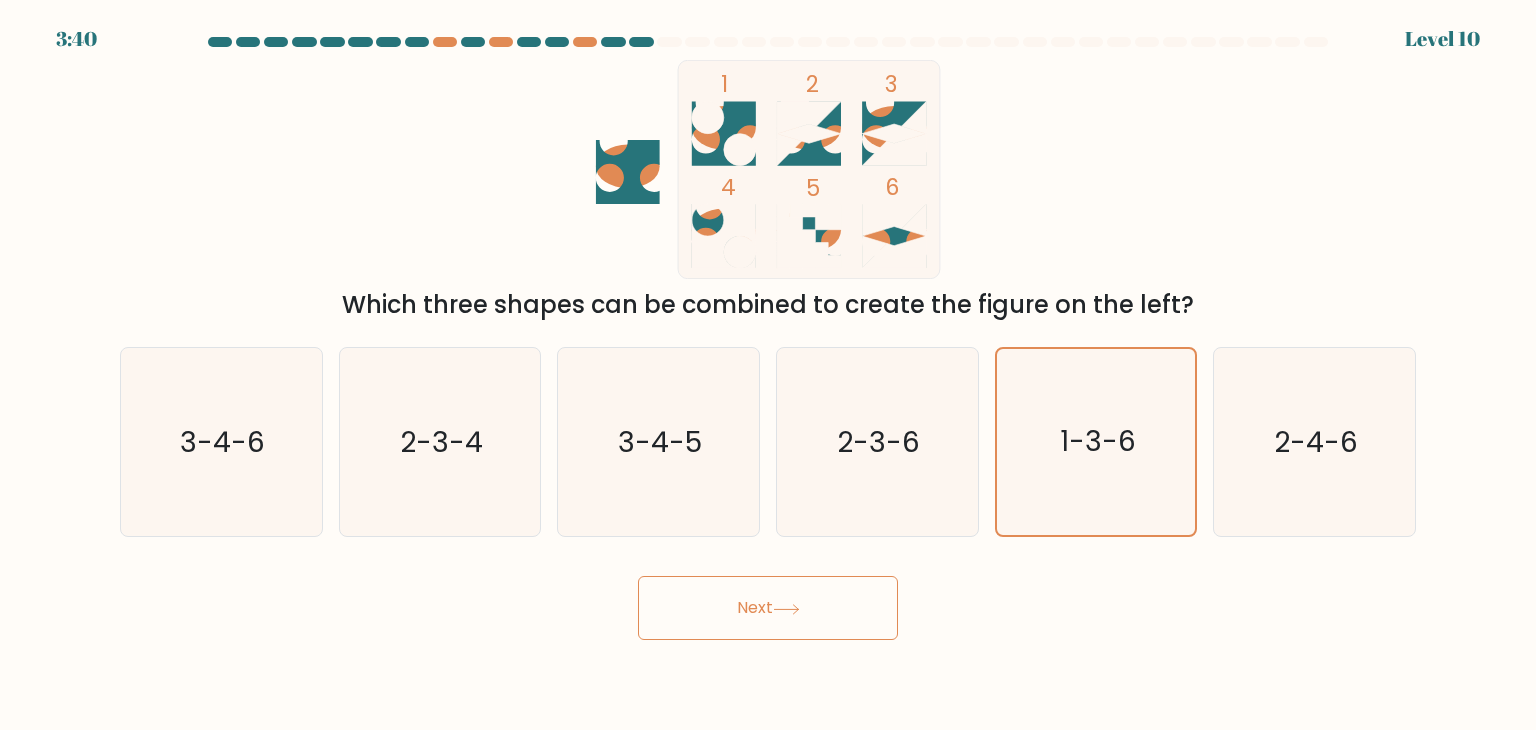 click on "Next" at bounding box center [768, 608] 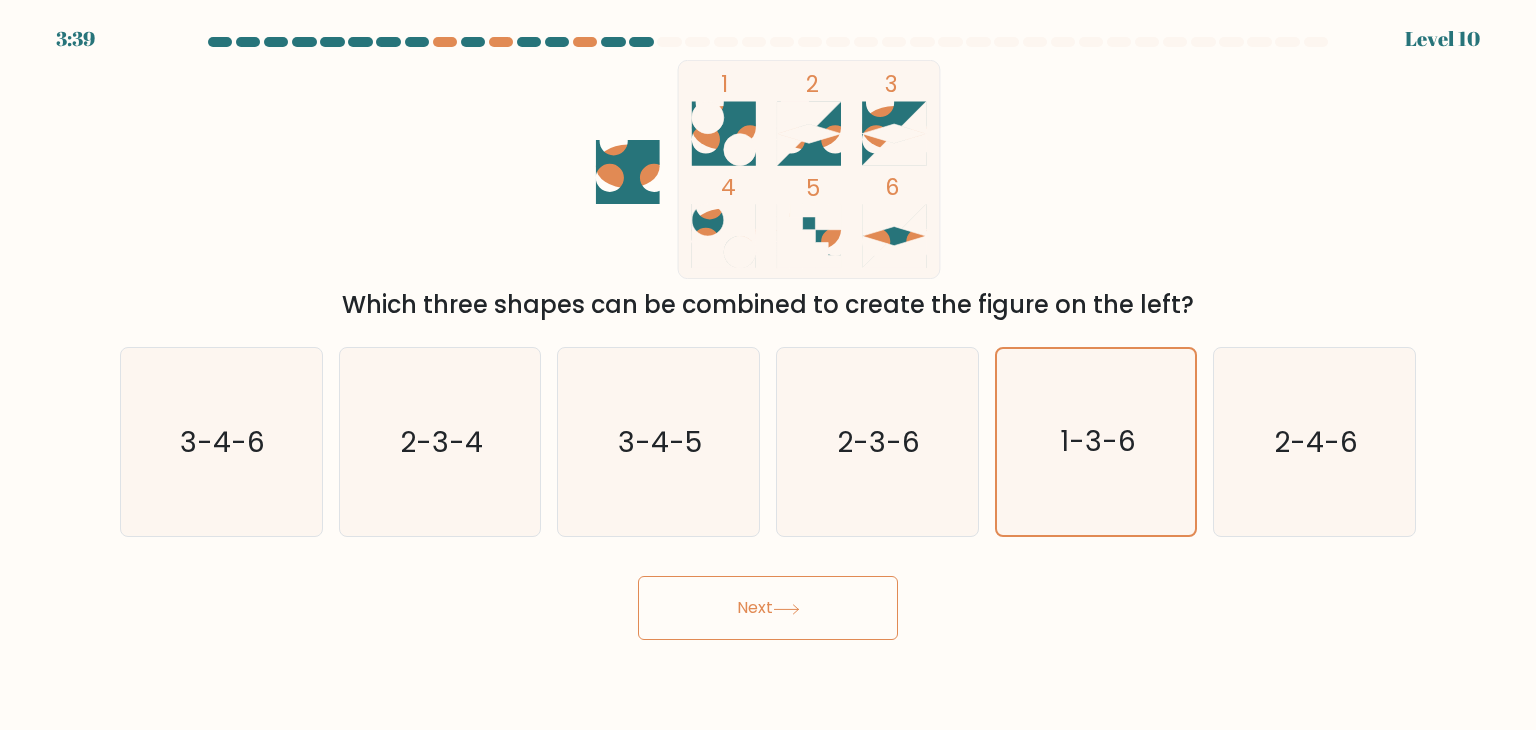 click on "Next" at bounding box center [768, 608] 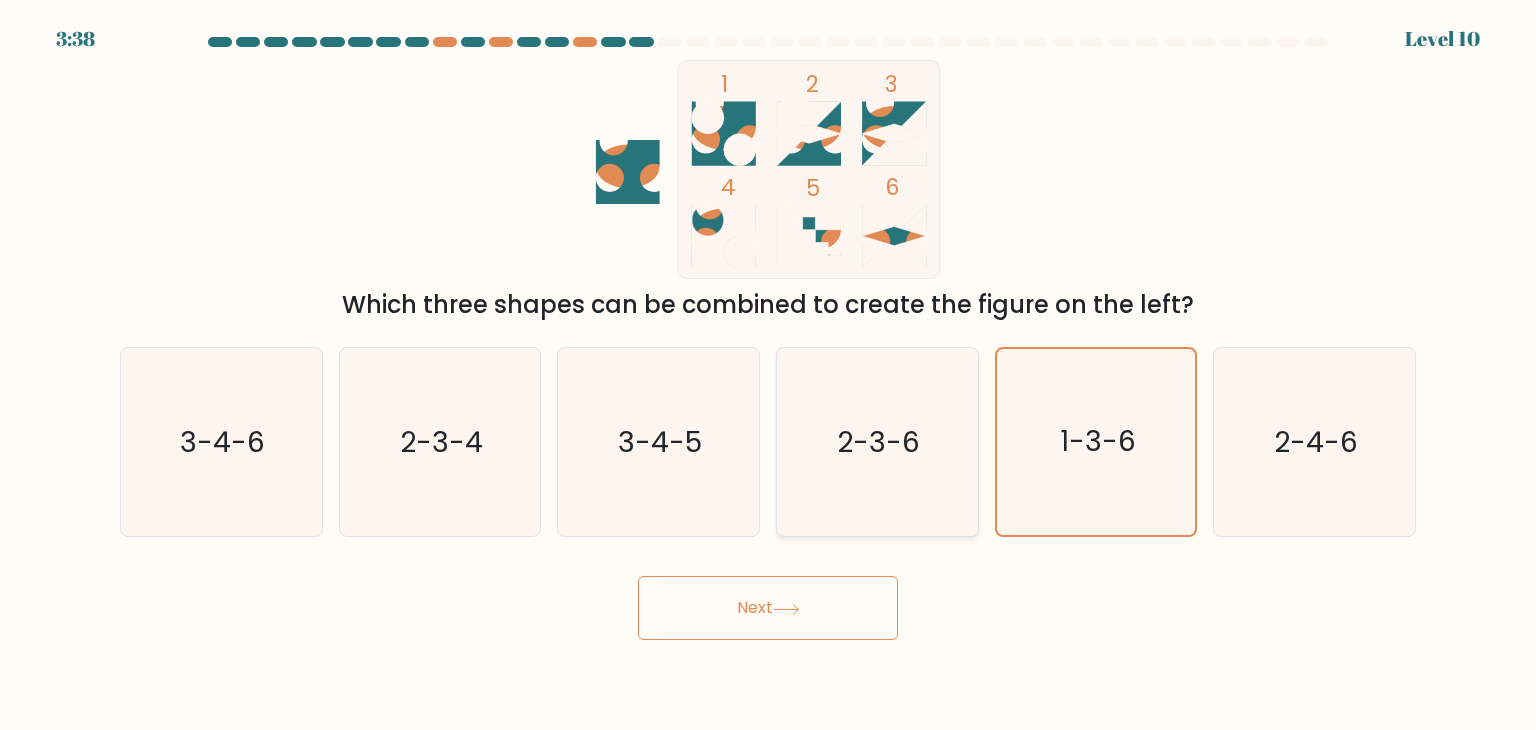 drag, startPoint x: 711, startPoint y: 590, endPoint x: 869, endPoint y: 457, distance: 206.52603 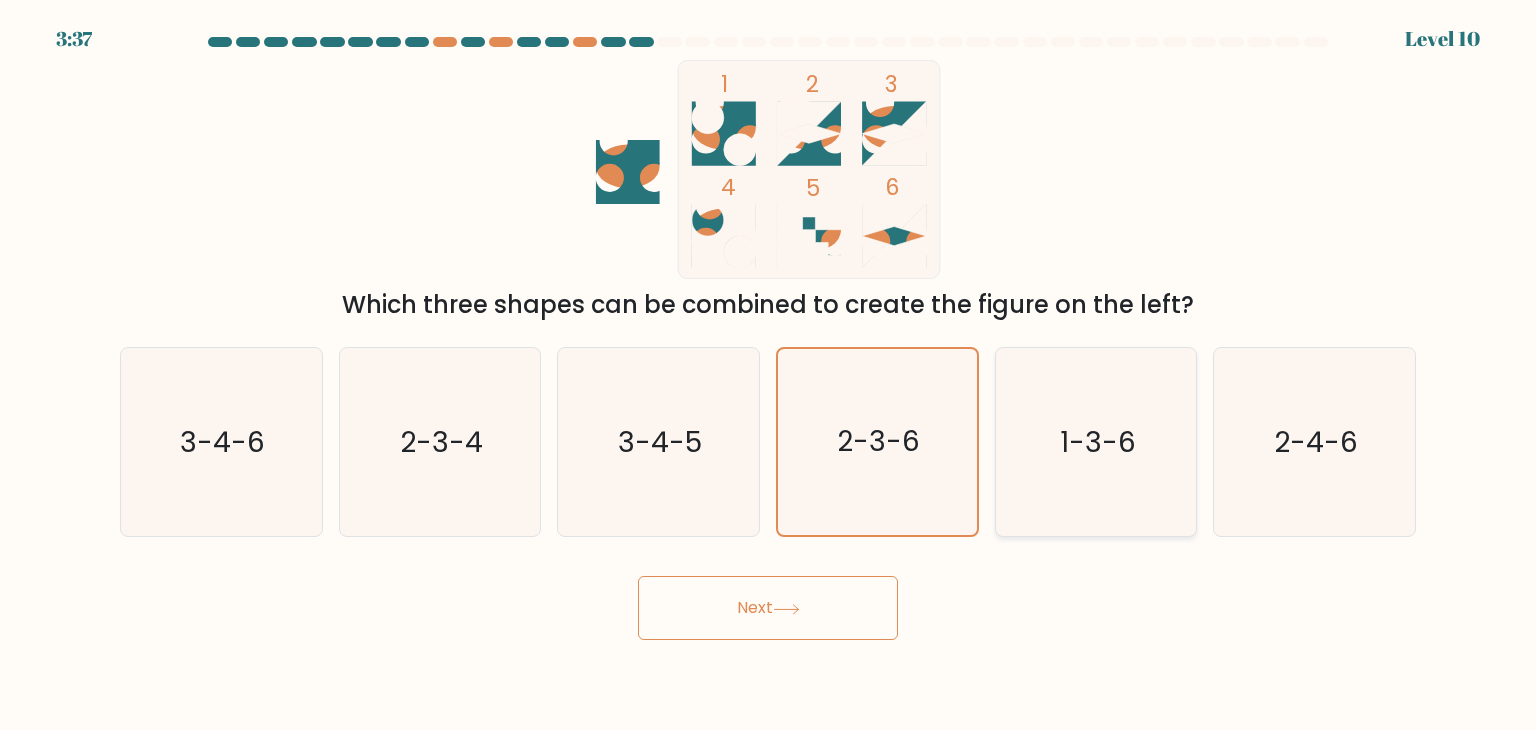 click on "1-3-6" 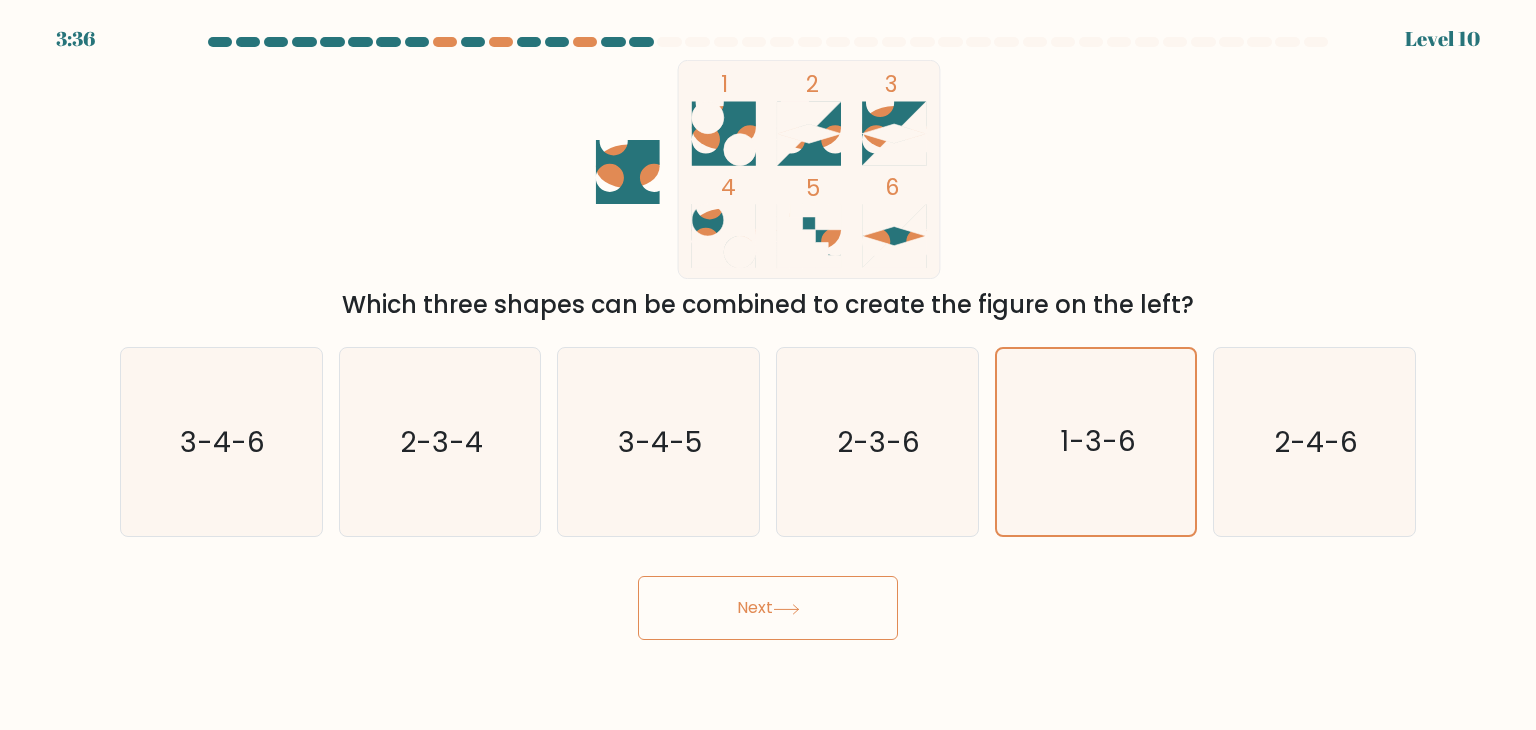 click on "Next" at bounding box center (768, 608) 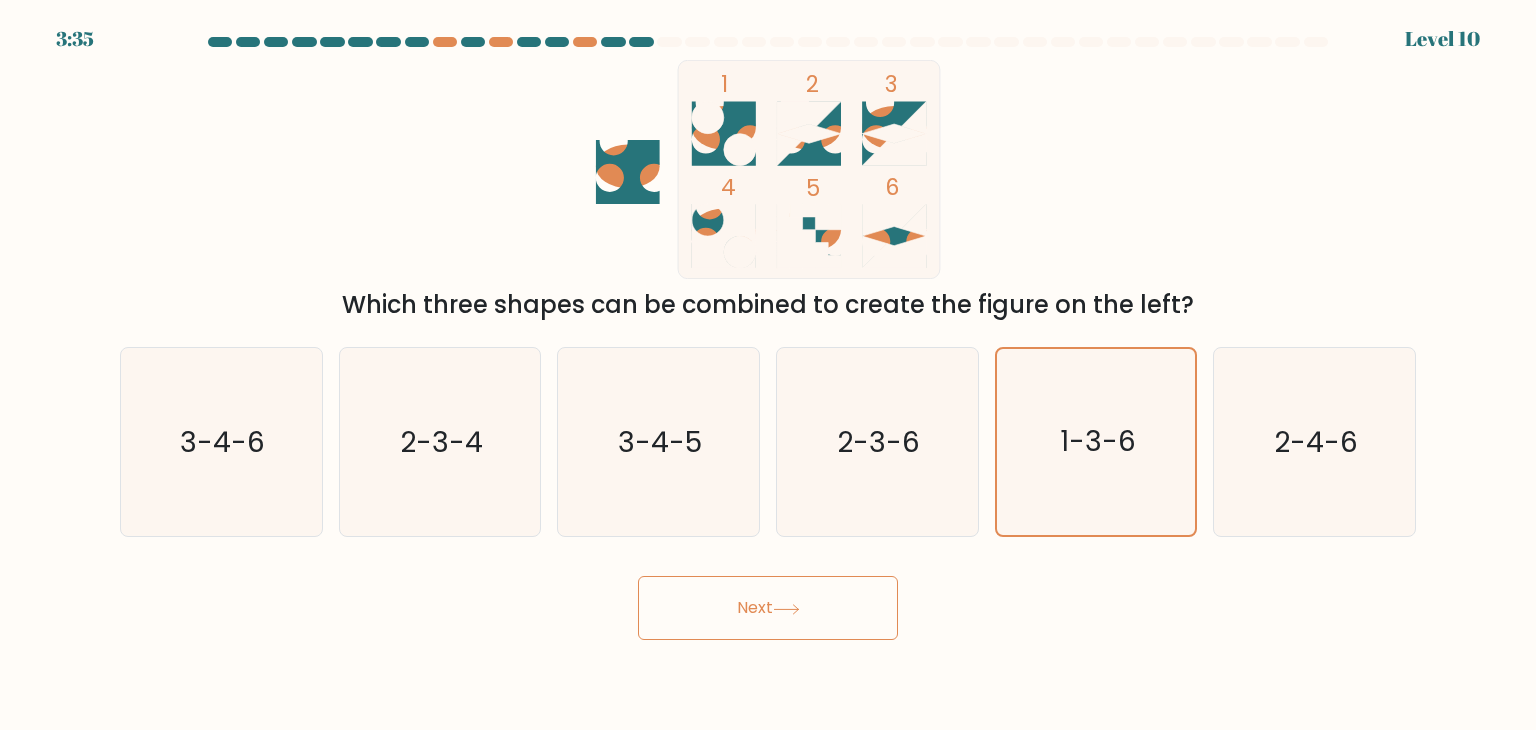 click on "Next" at bounding box center [768, 608] 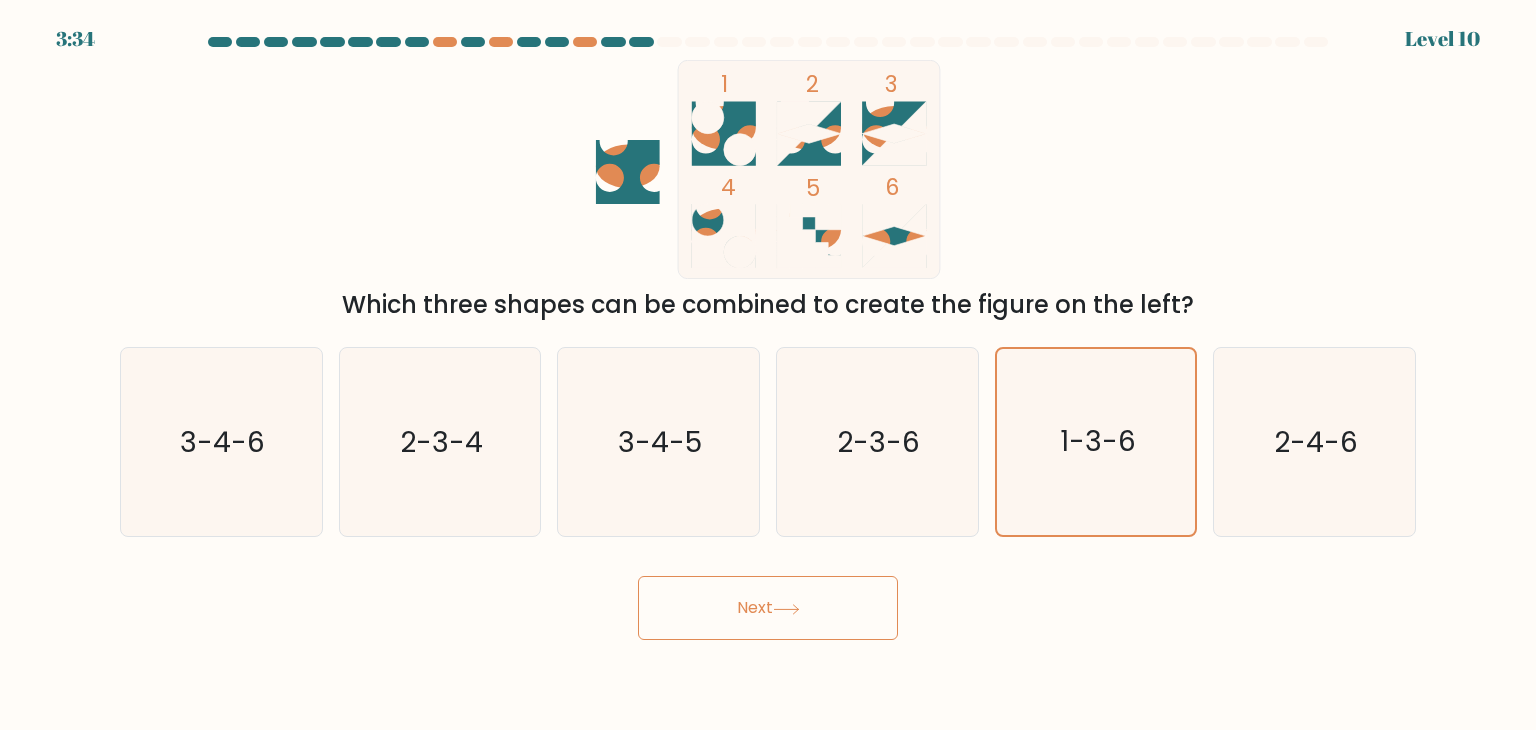 click on "Next" at bounding box center (768, 608) 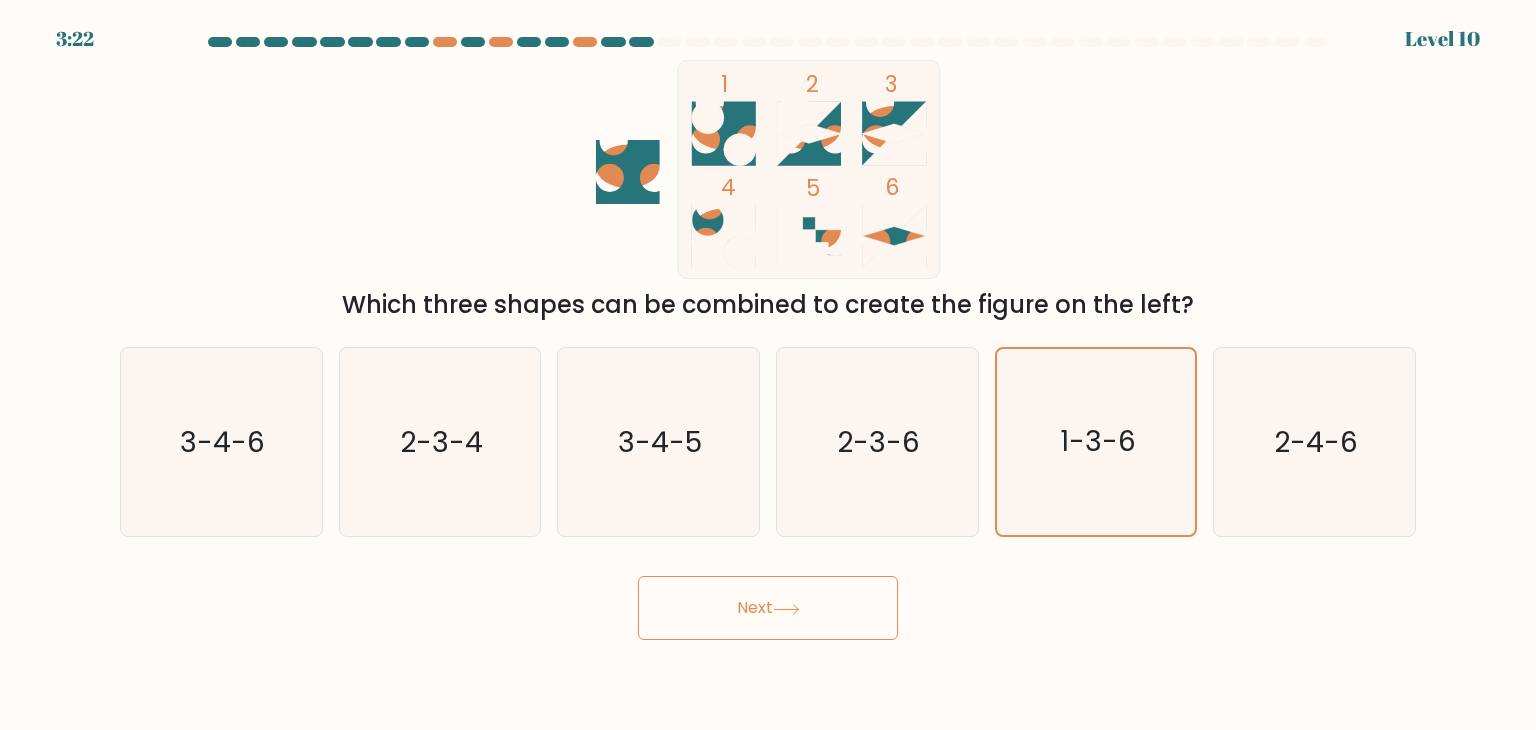 click on "Next" at bounding box center (768, 608) 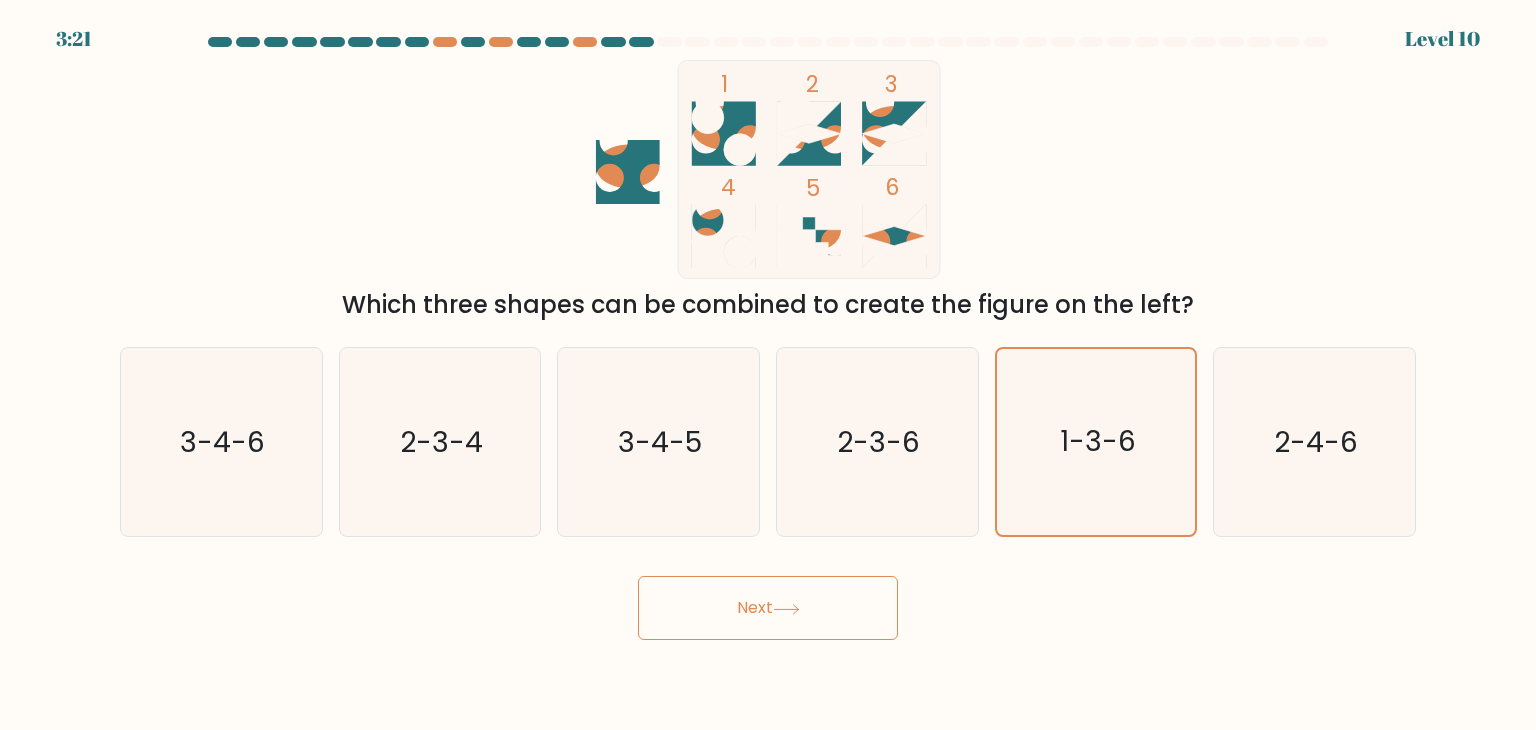 click on "Next" at bounding box center (768, 608) 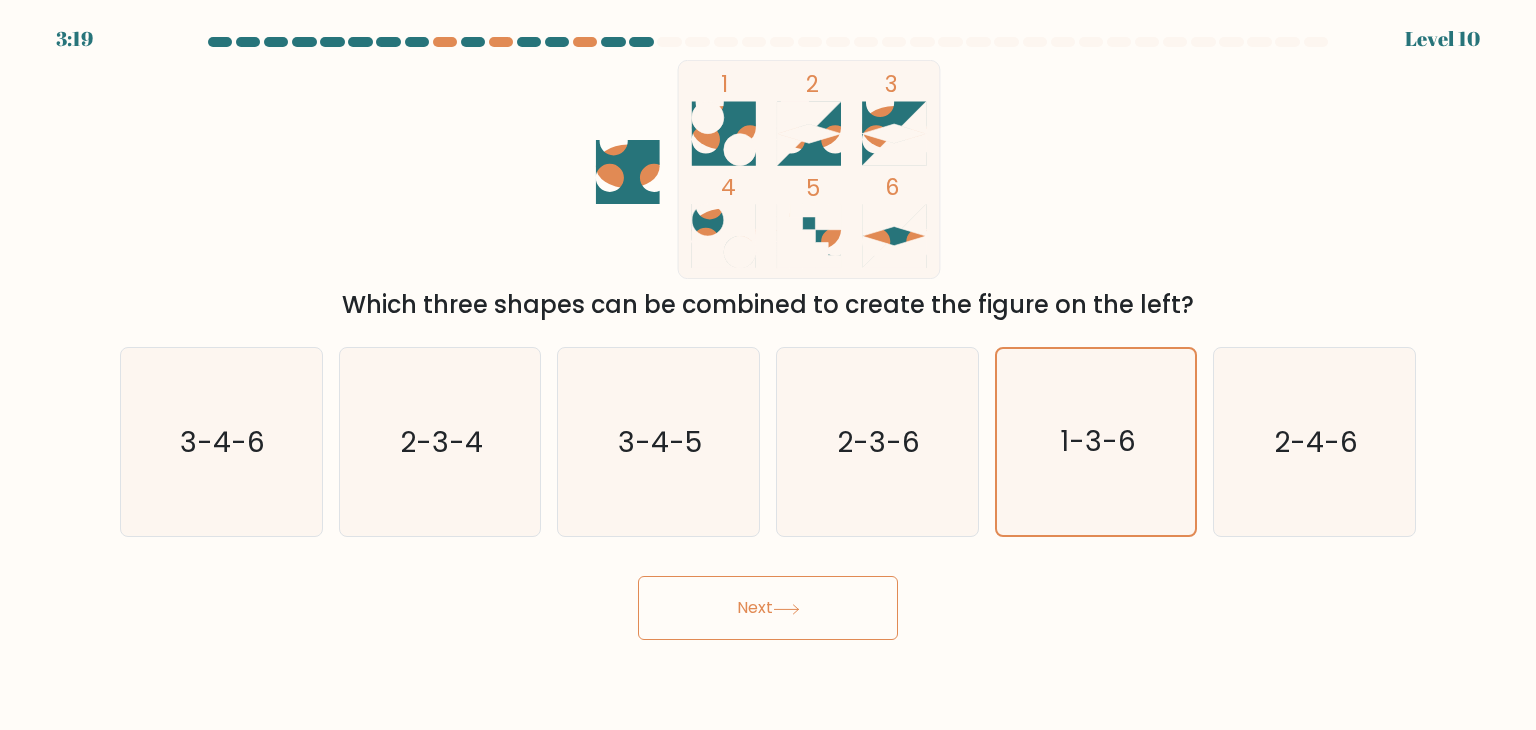 type 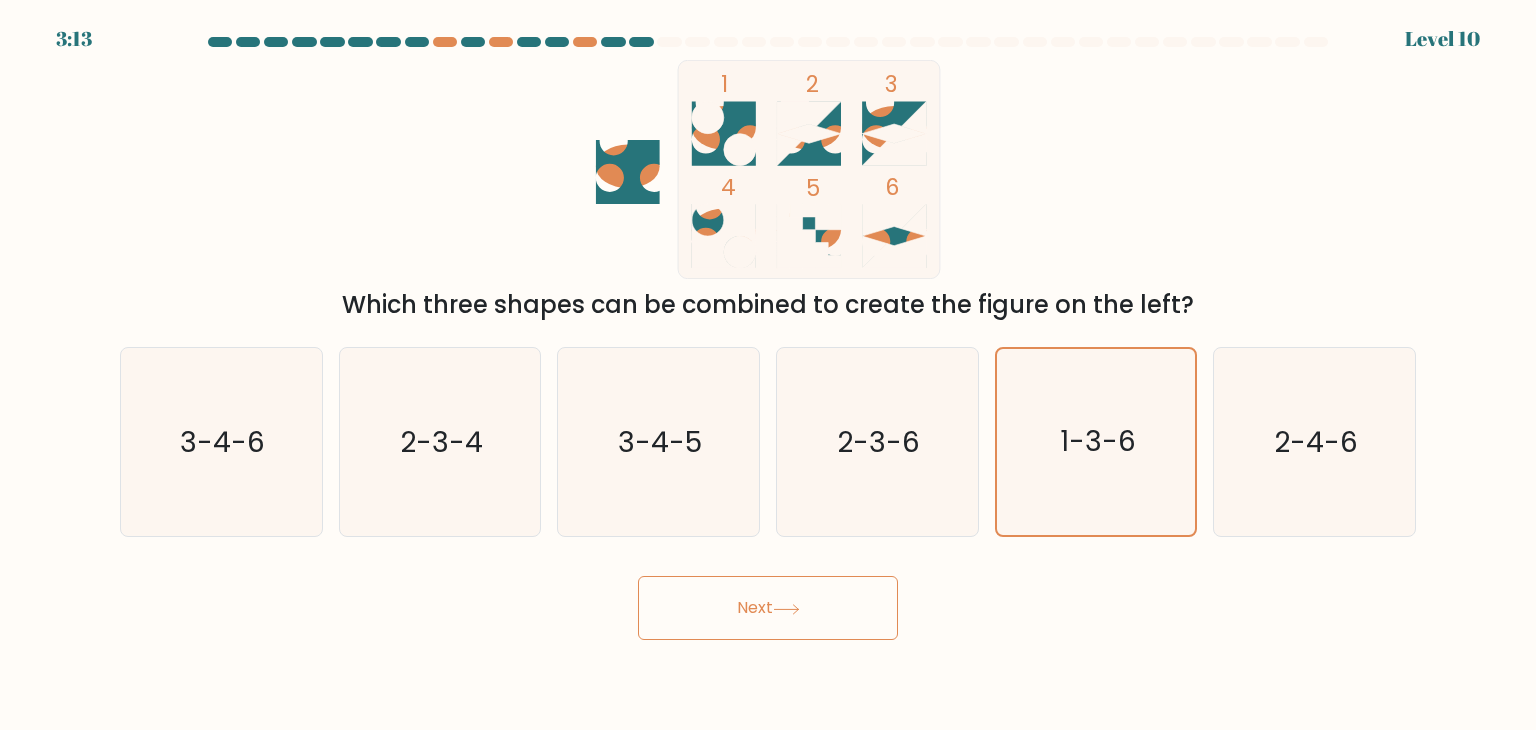click on "Next" at bounding box center (768, 608) 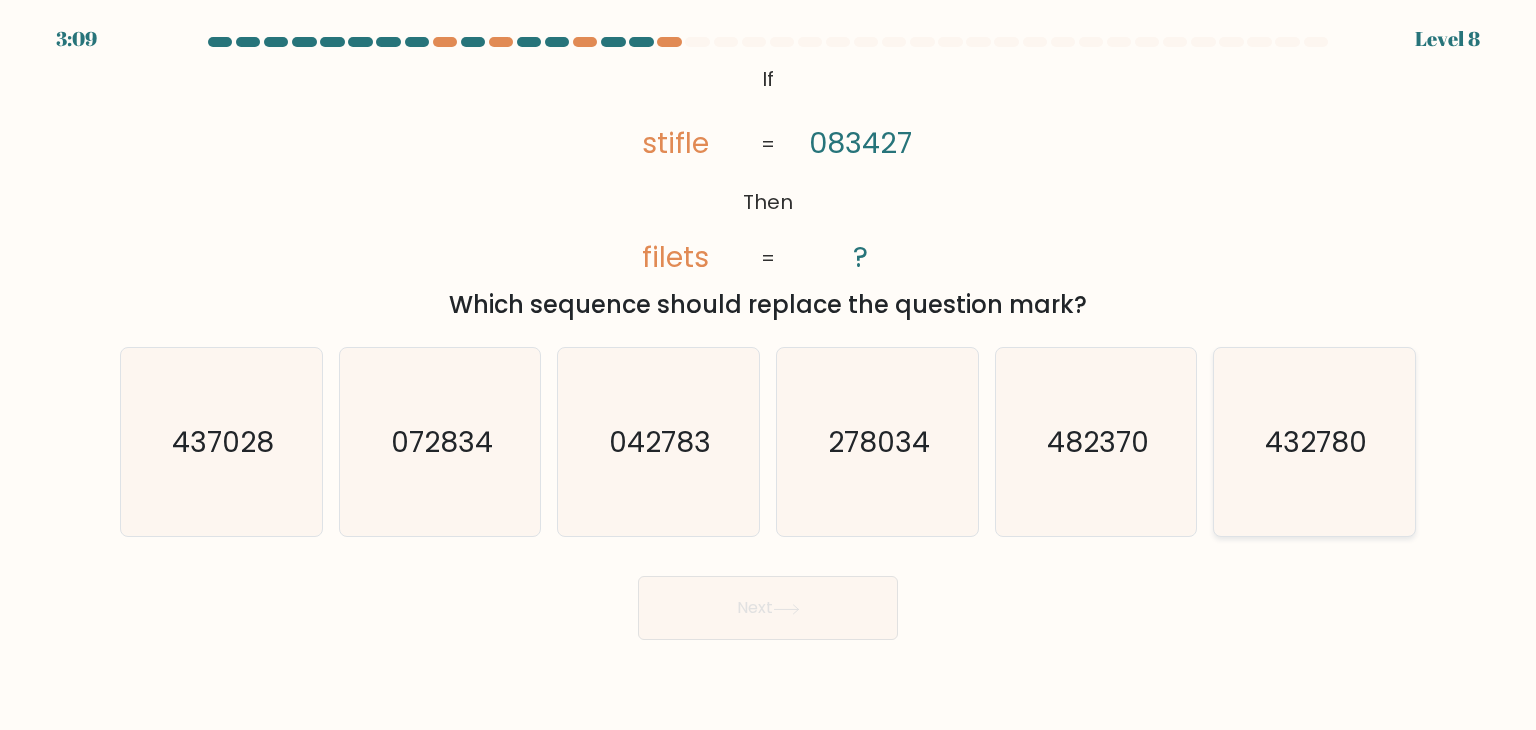click on "432780" 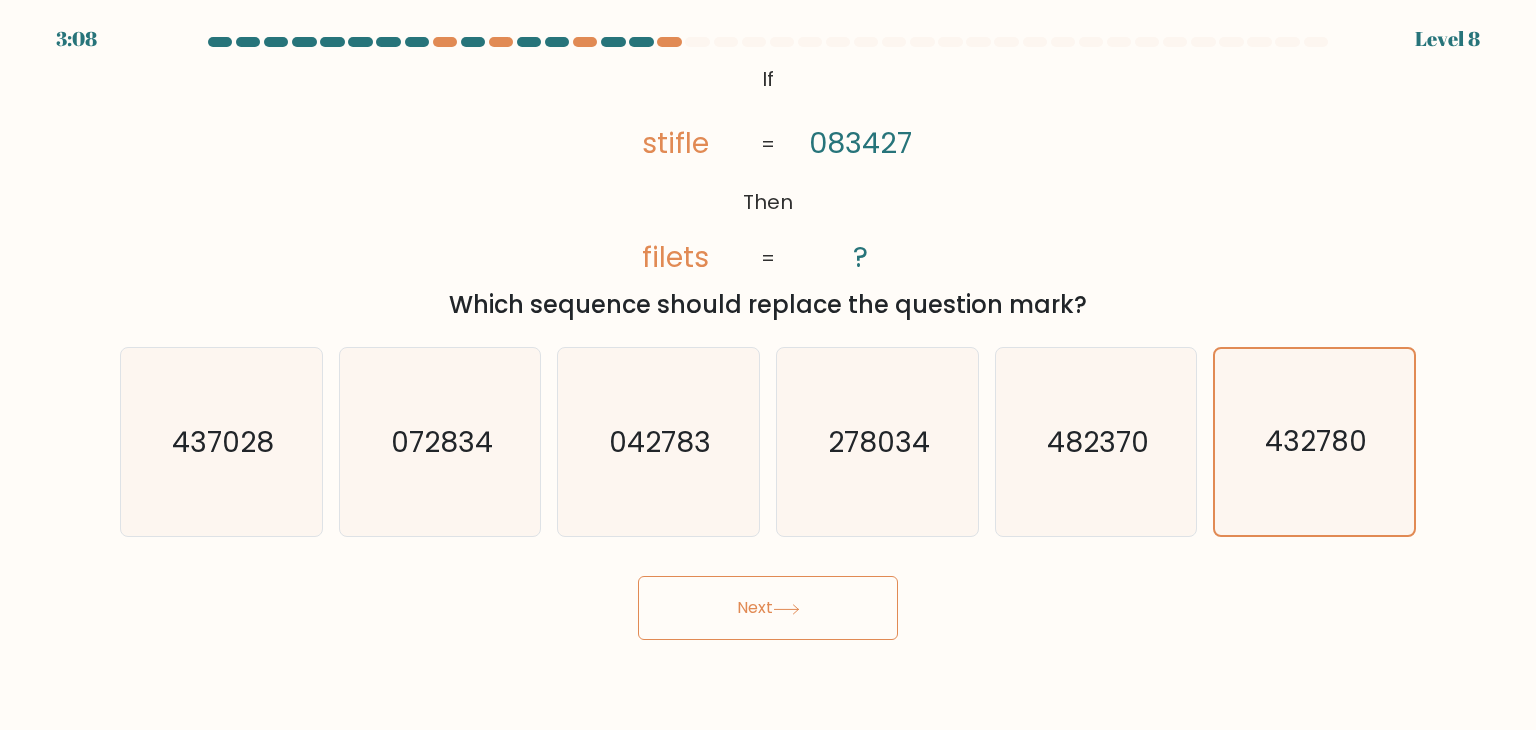 click on "Next" at bounding box center [768, 608] 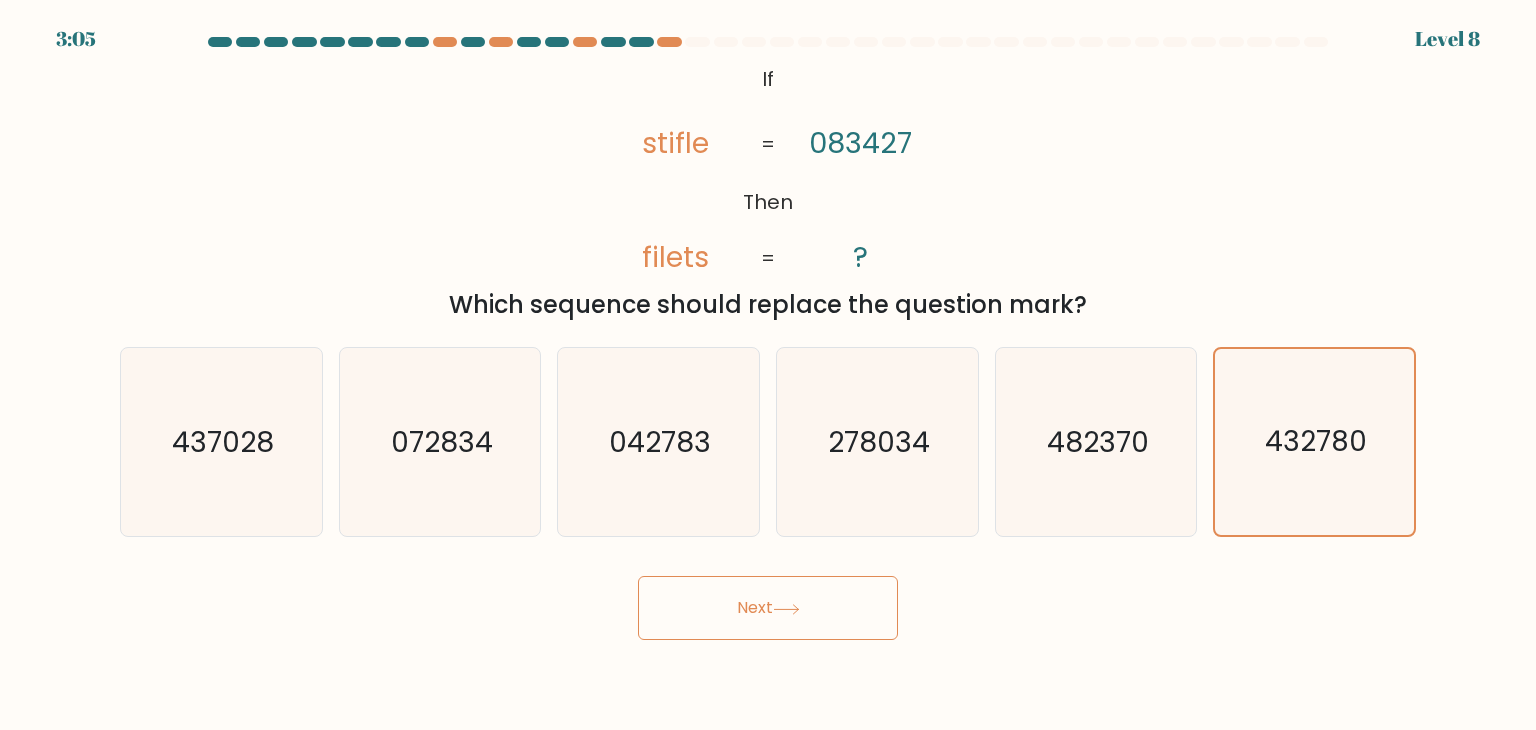 click on "Next" at bounding box center [768, 608] 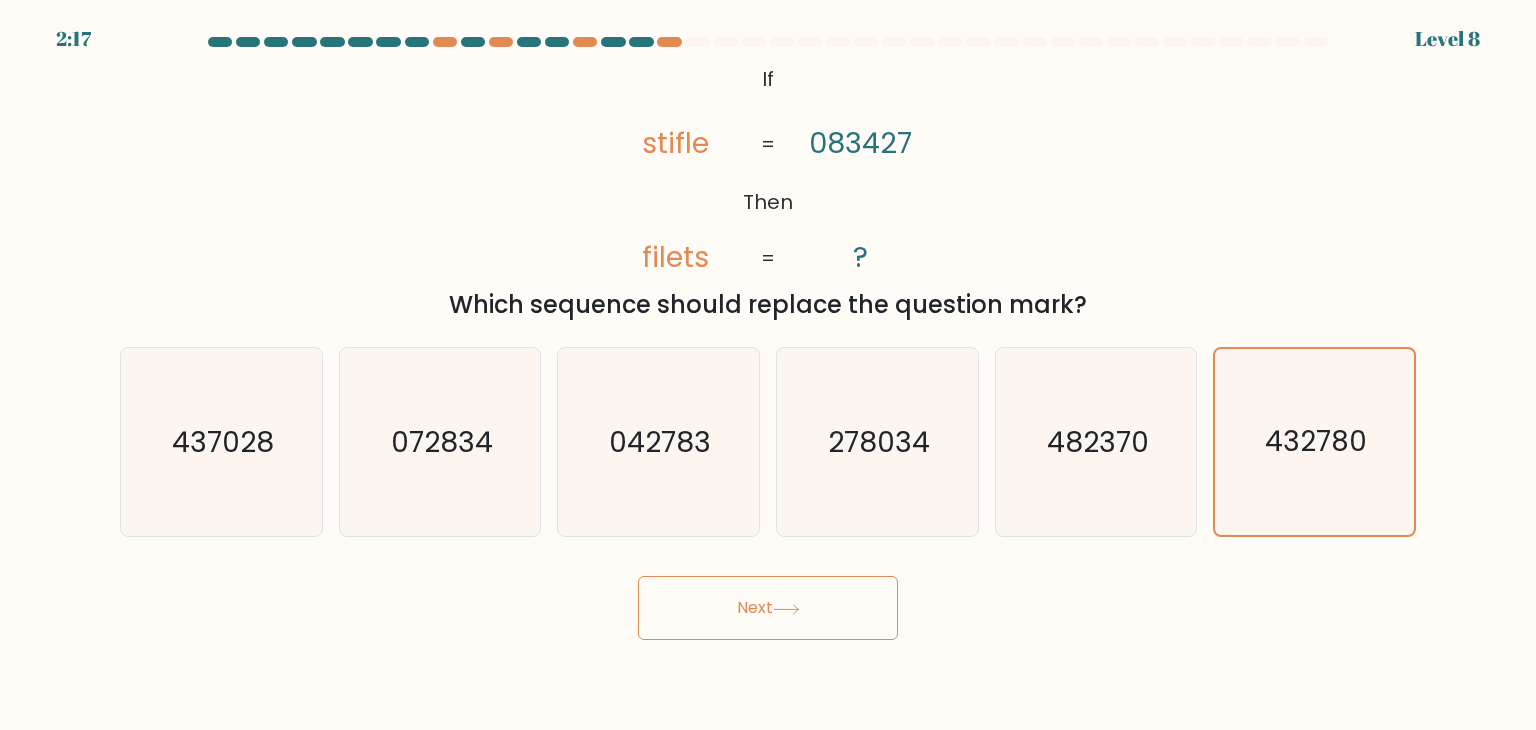 click on "Next" at bounding box center [768, 608] 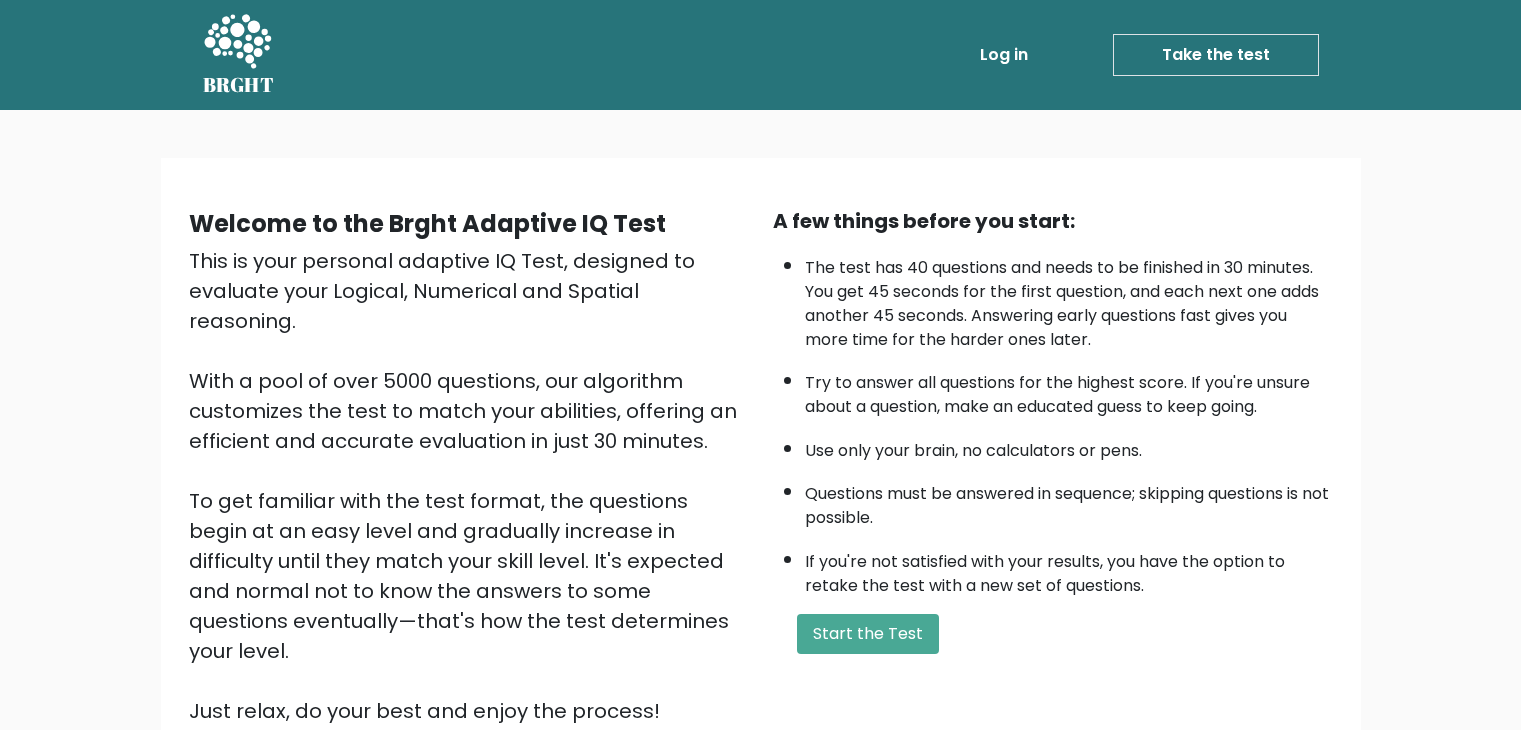 scroll, scrollTop: 0, scrollLeft: 0, axis: both 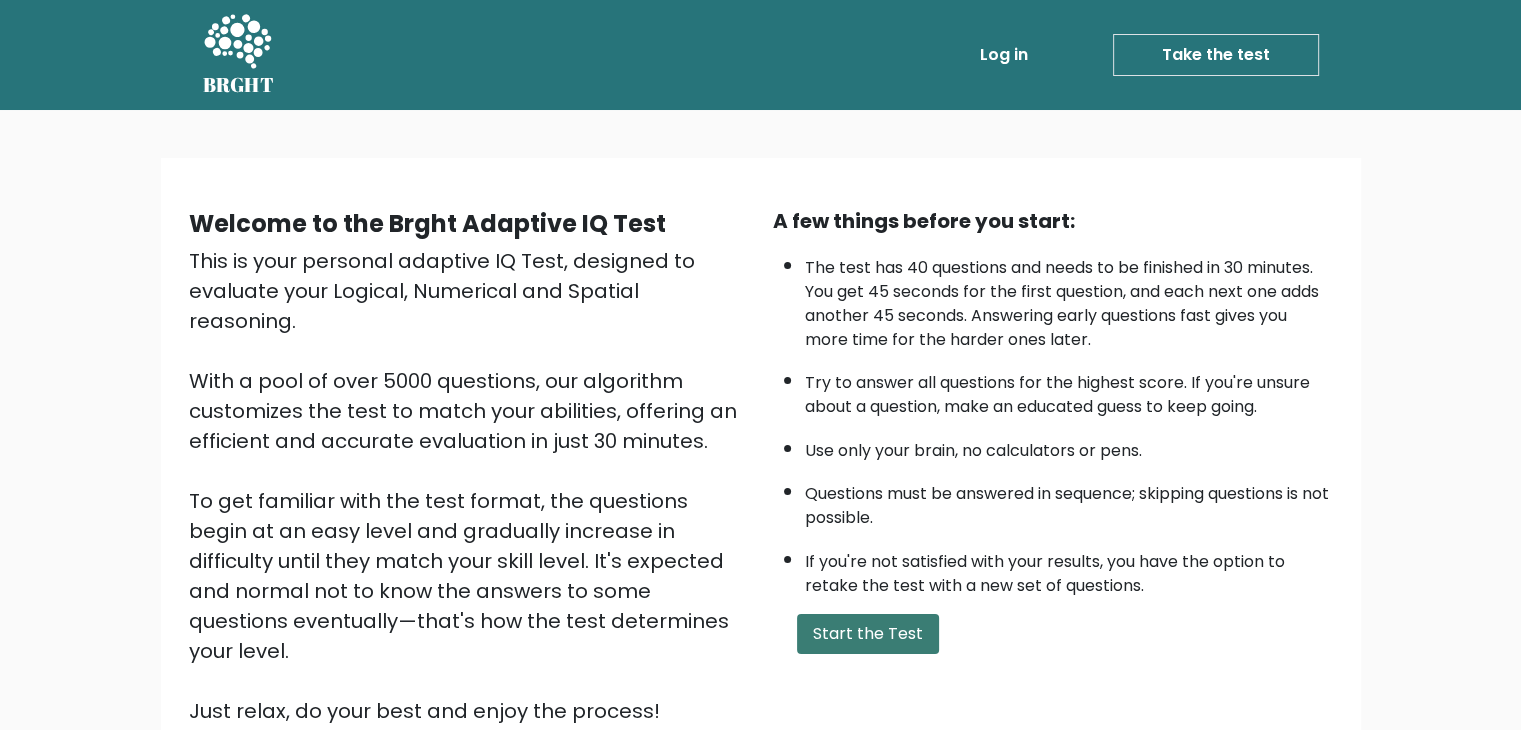 click on "Start the Test" at bounding box center [868, 634] 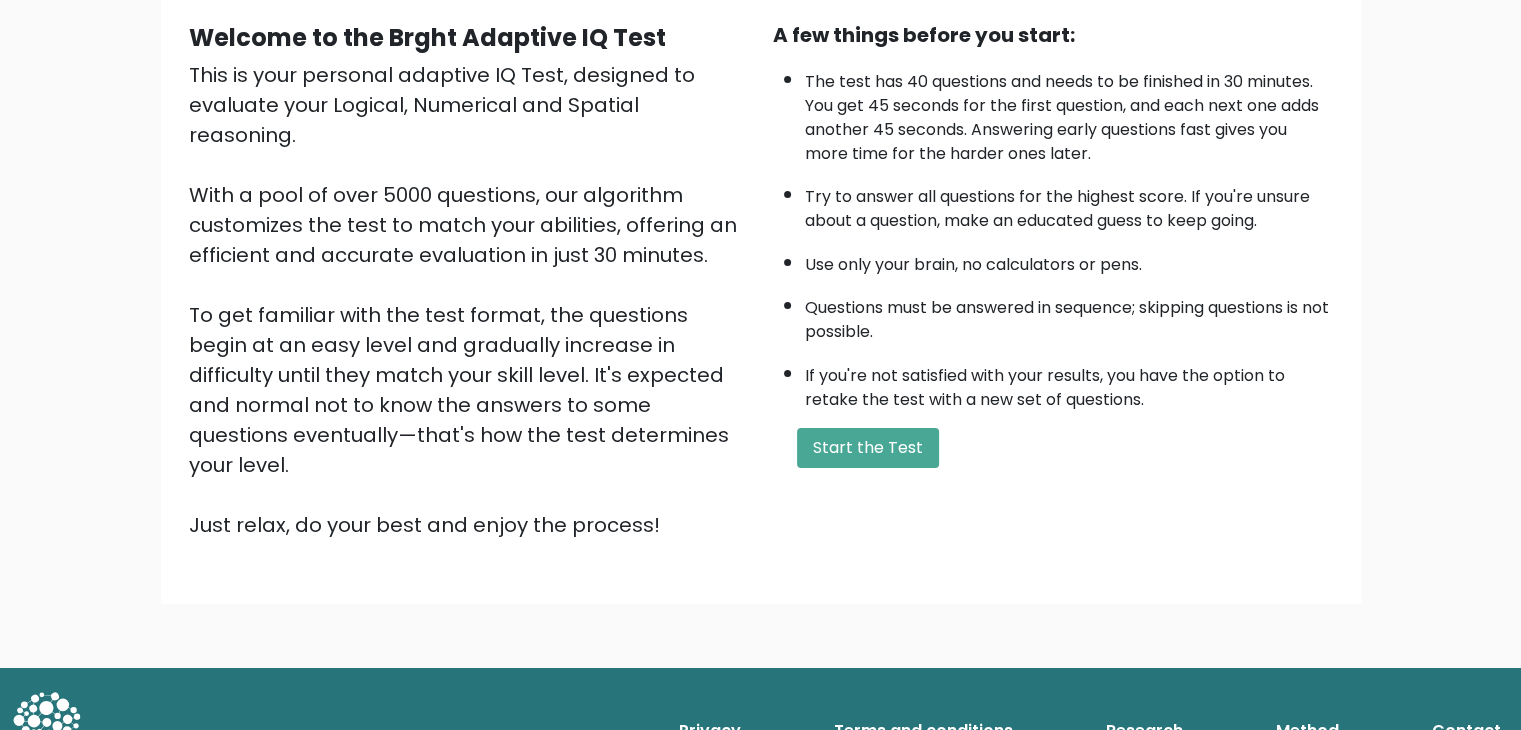 scroll, scrollTop: 0, scrollLeft: 0, axis: both 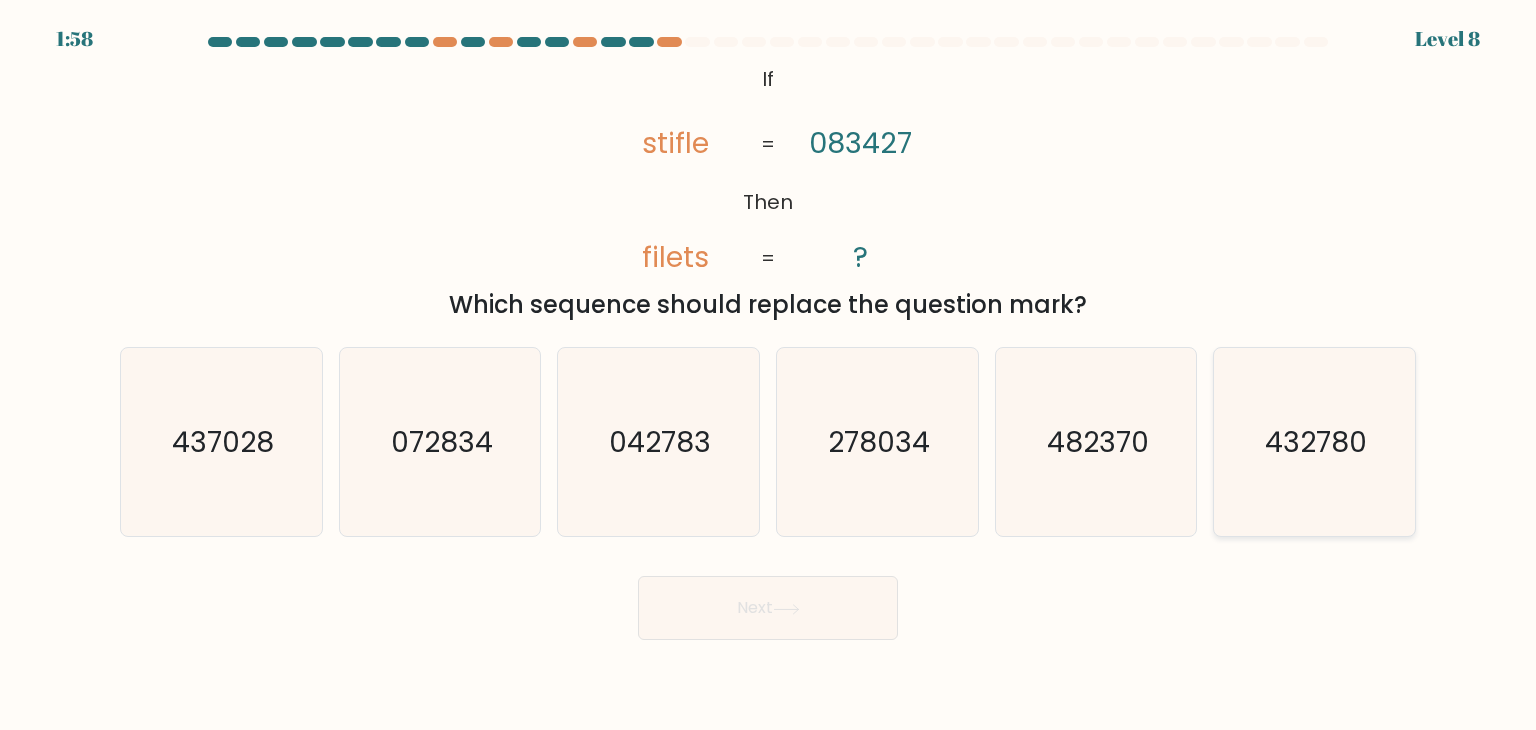 click on "432780" 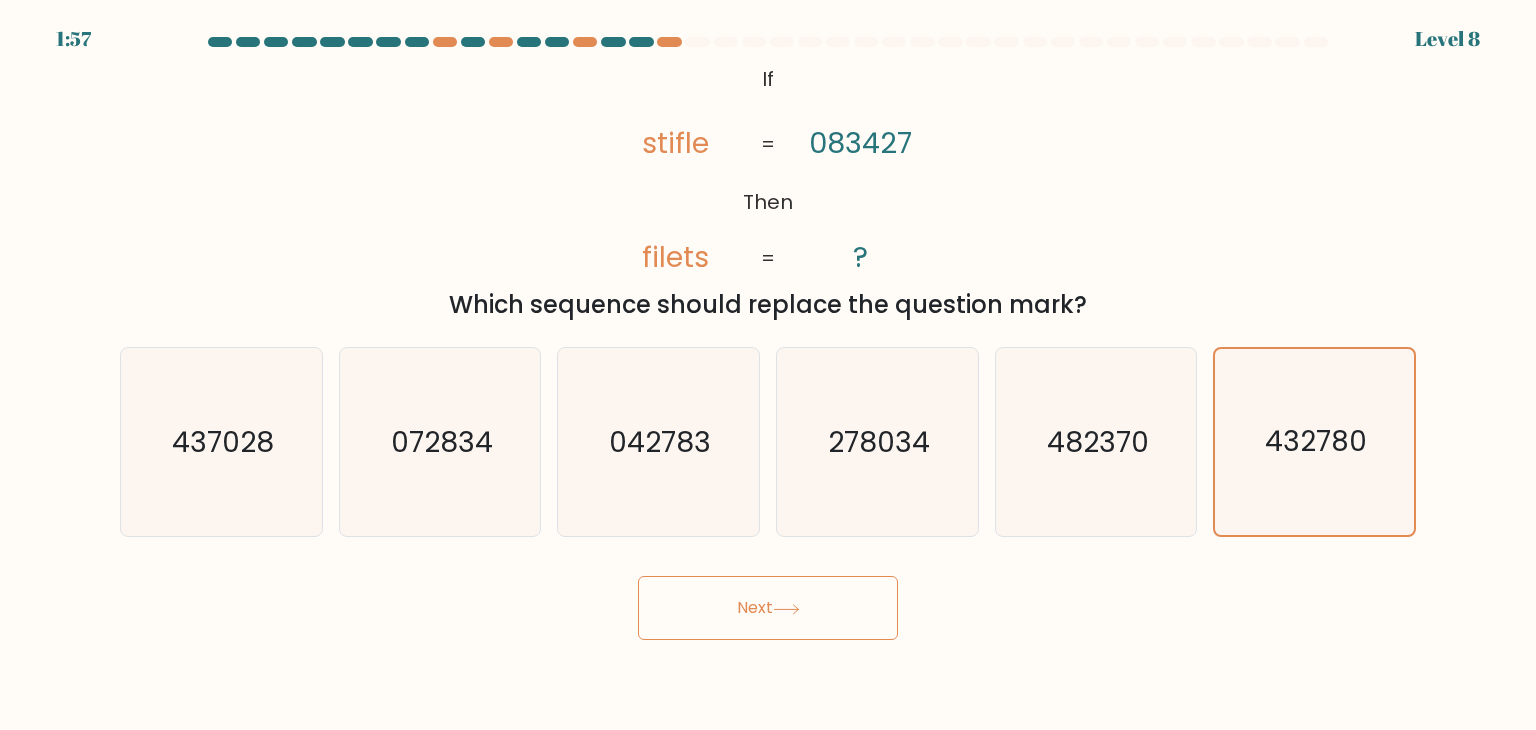 click on "Next" at bounding box center [768, 608] 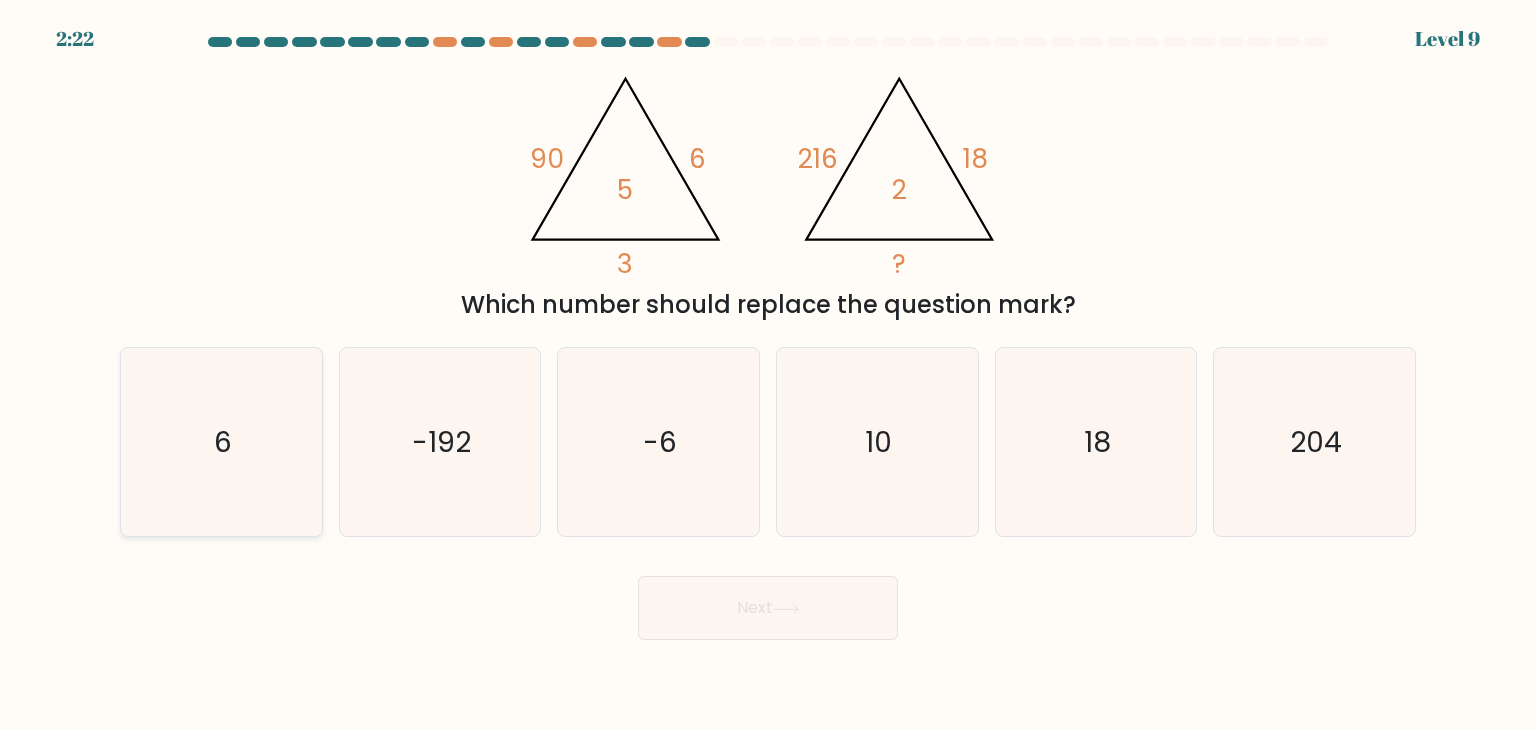 click on "6" 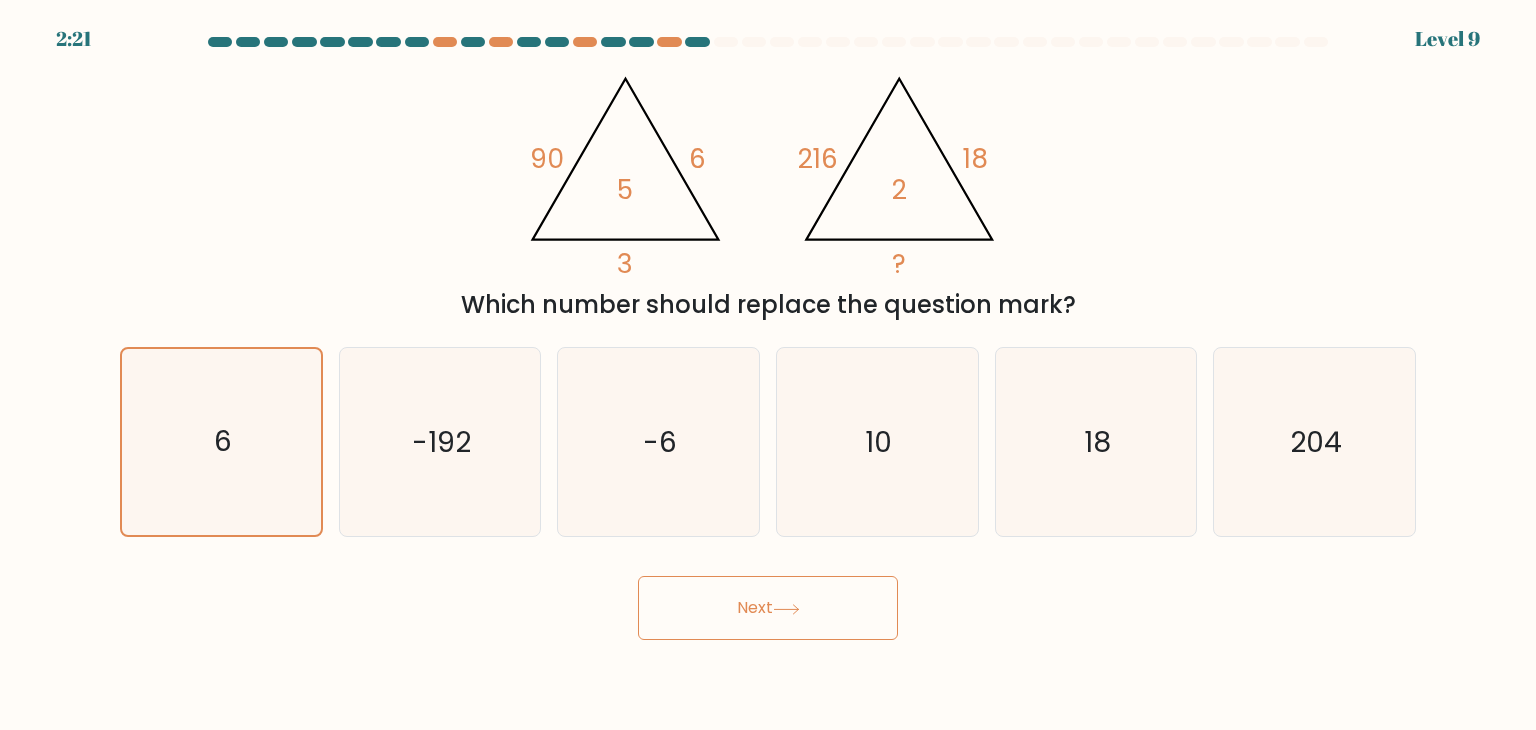 click on "Next" at bounding box center [768, 608] 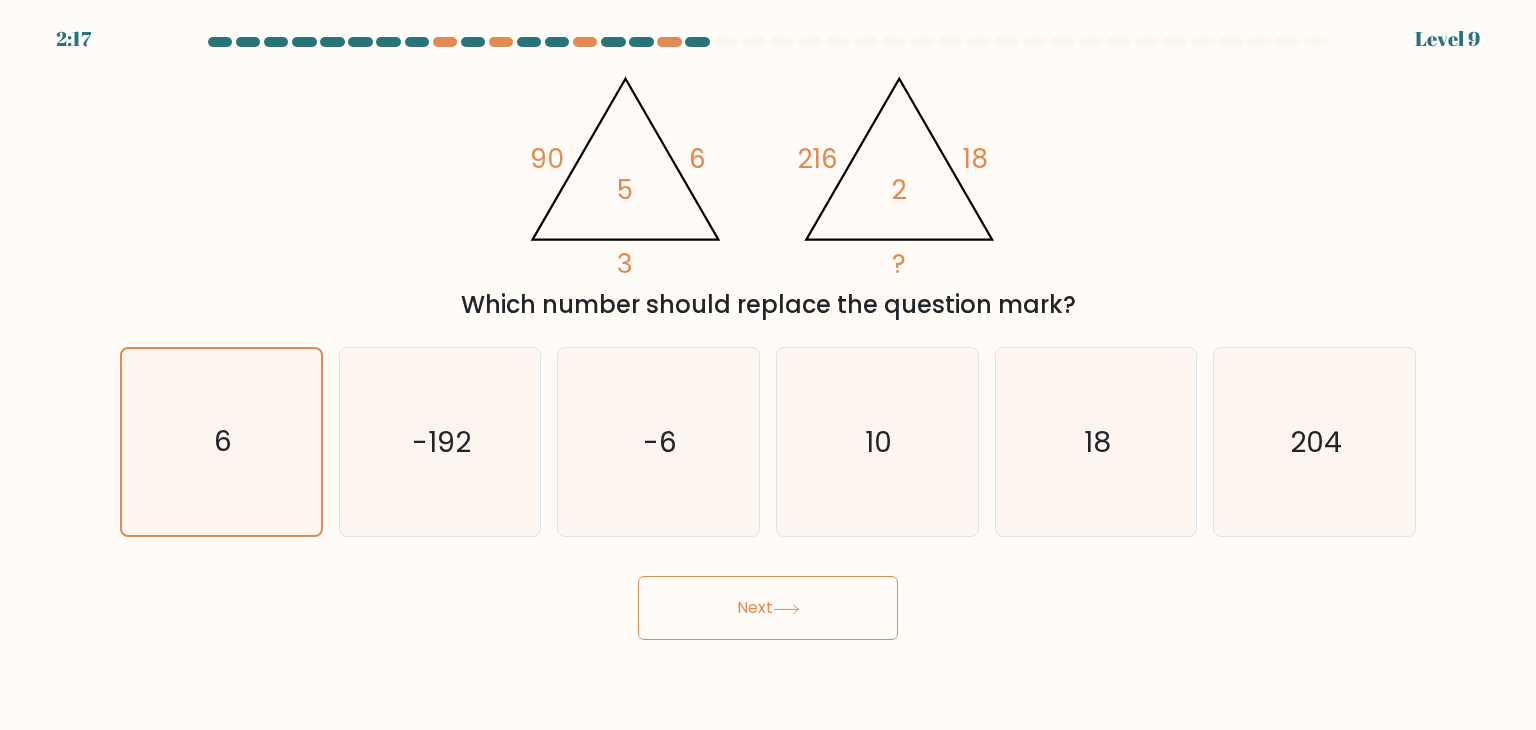 click on "Next" at bounding box center (768, 608) 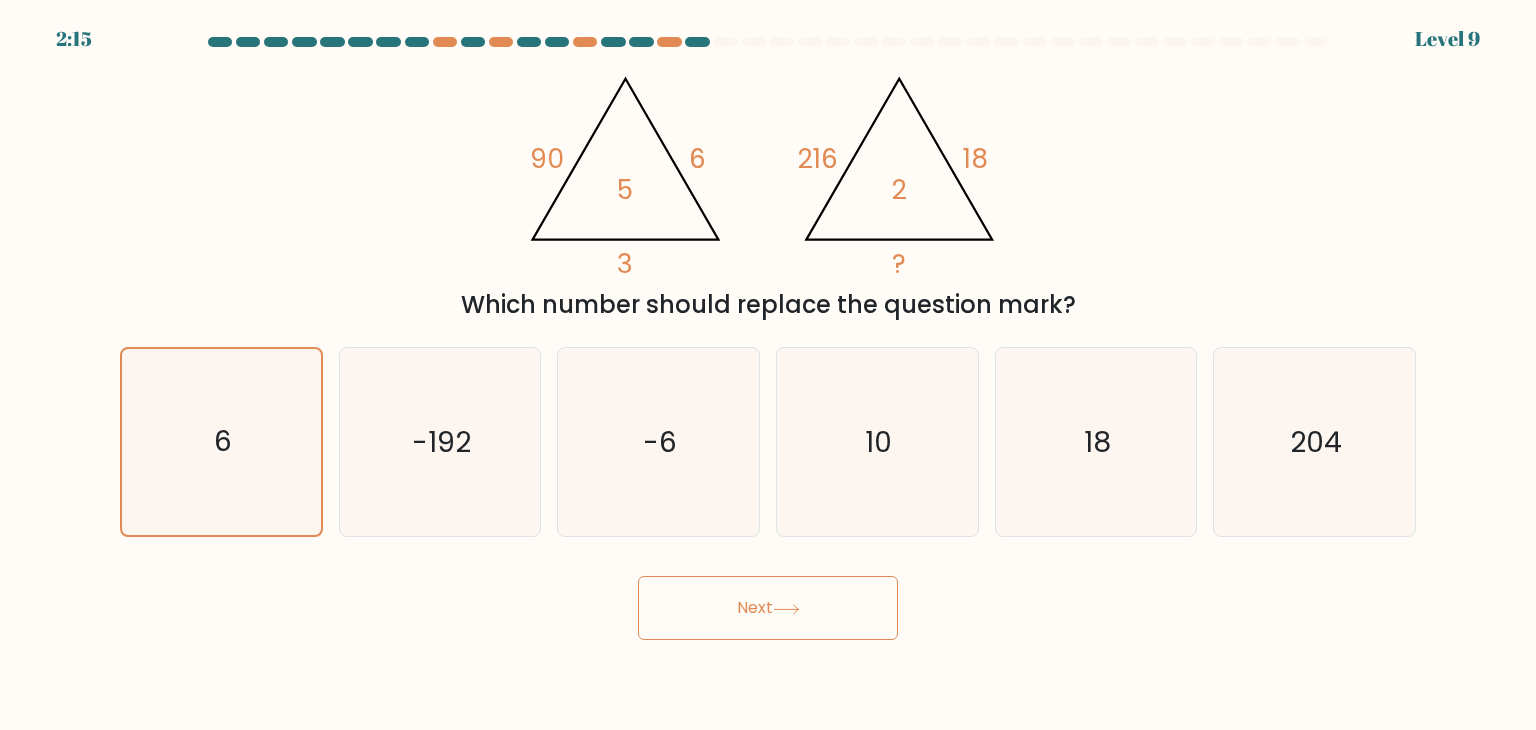 click on "Next" at bounding box center [768, 608] 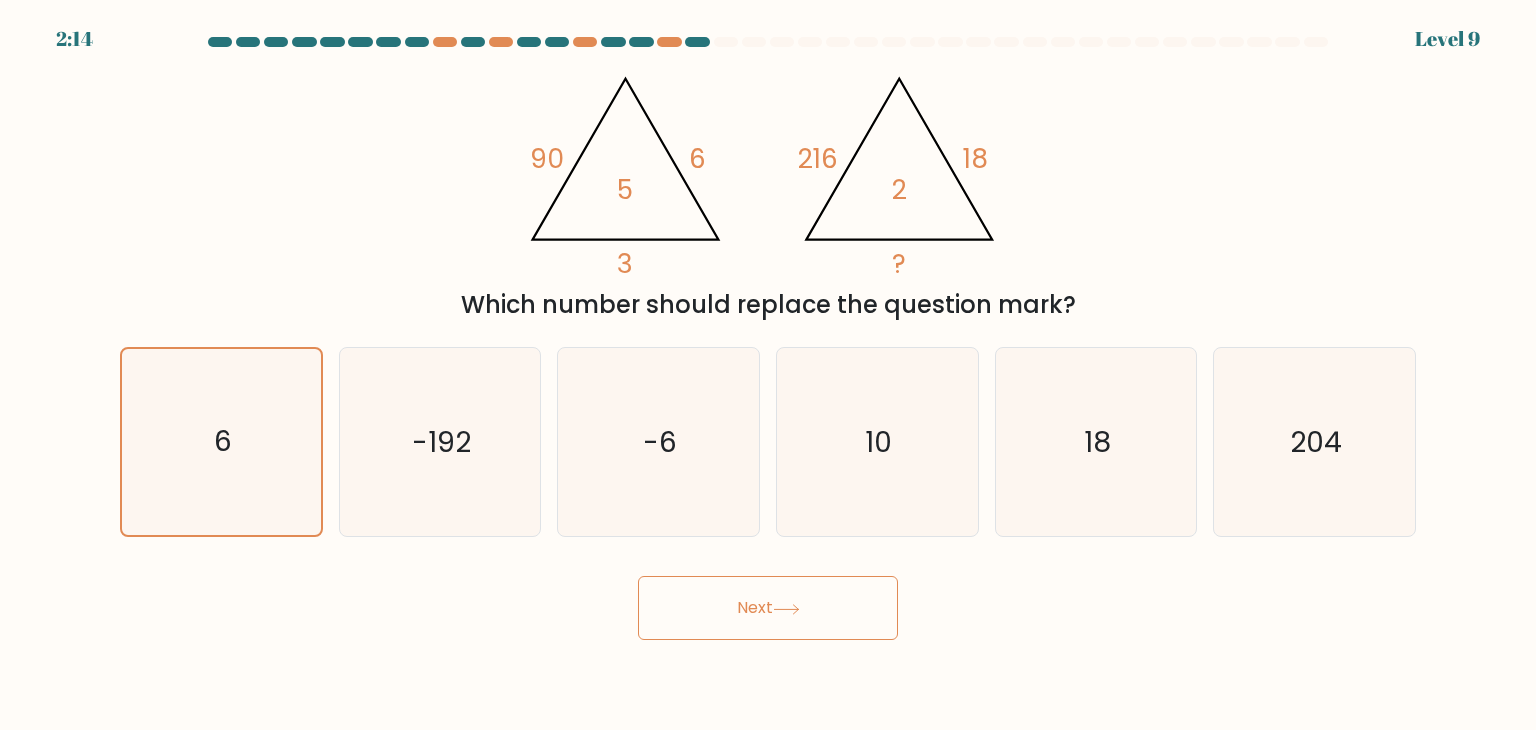 click on "Next" at bounding box center (768, 608) 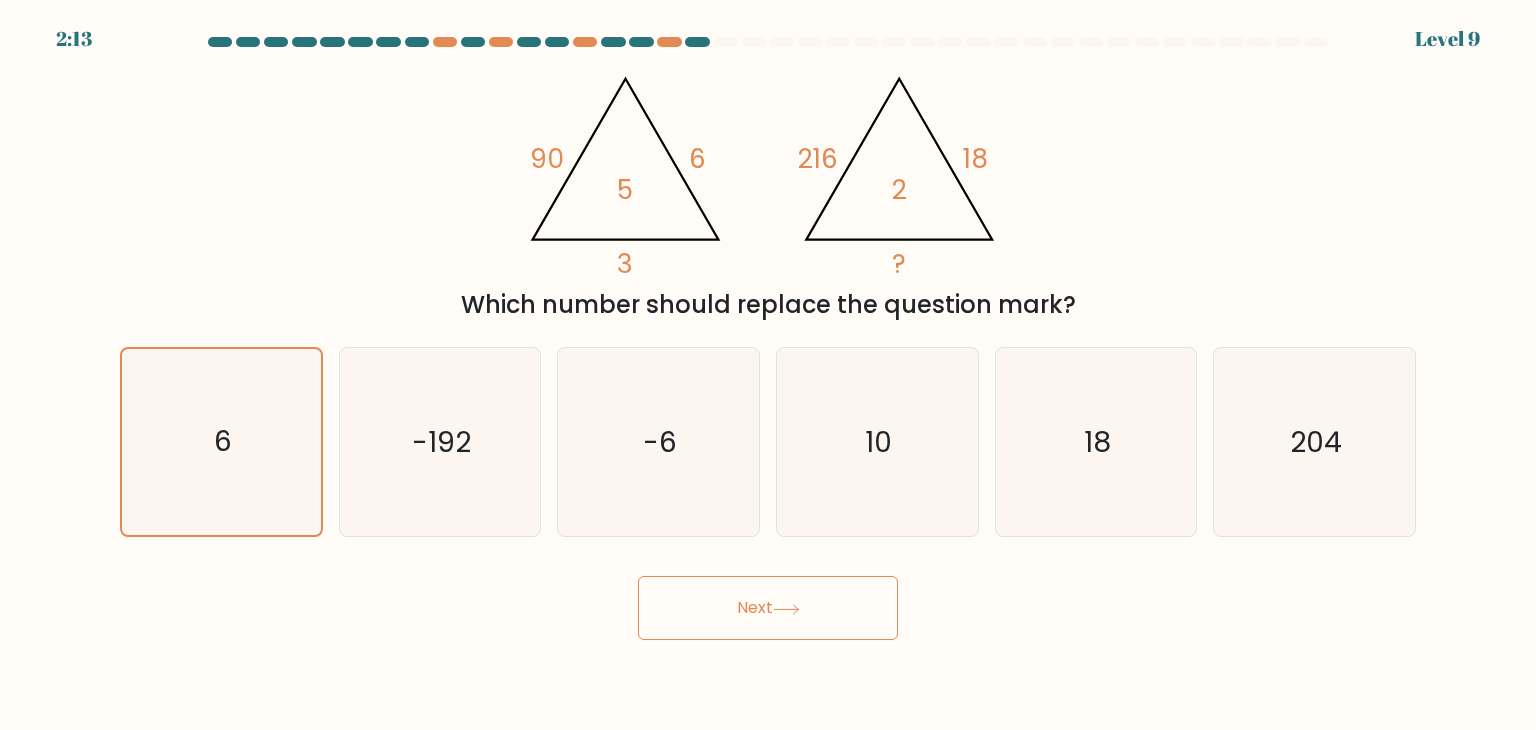 click on "Next" at bounding box center (768, 608) 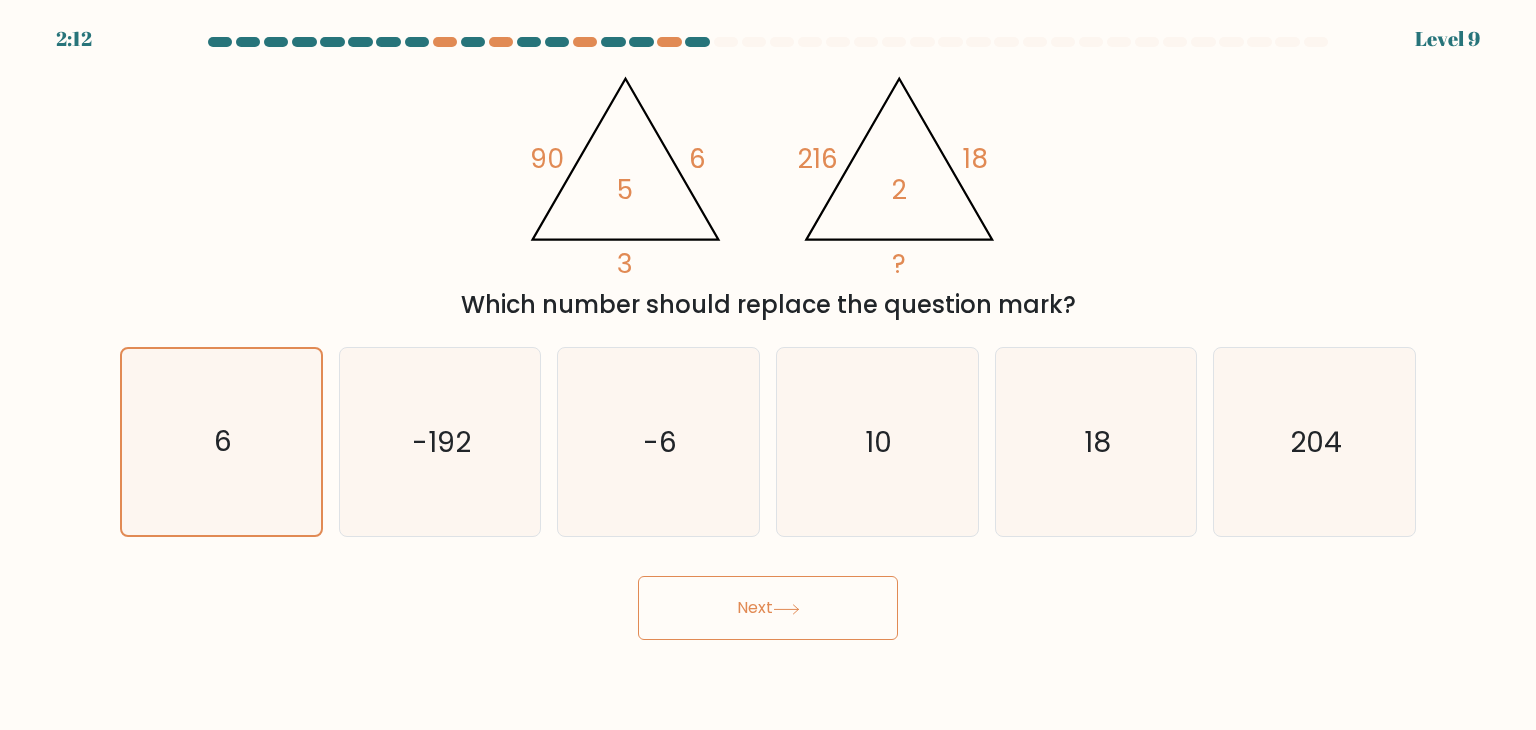 click on "Next" at bounding box center (768, 608) 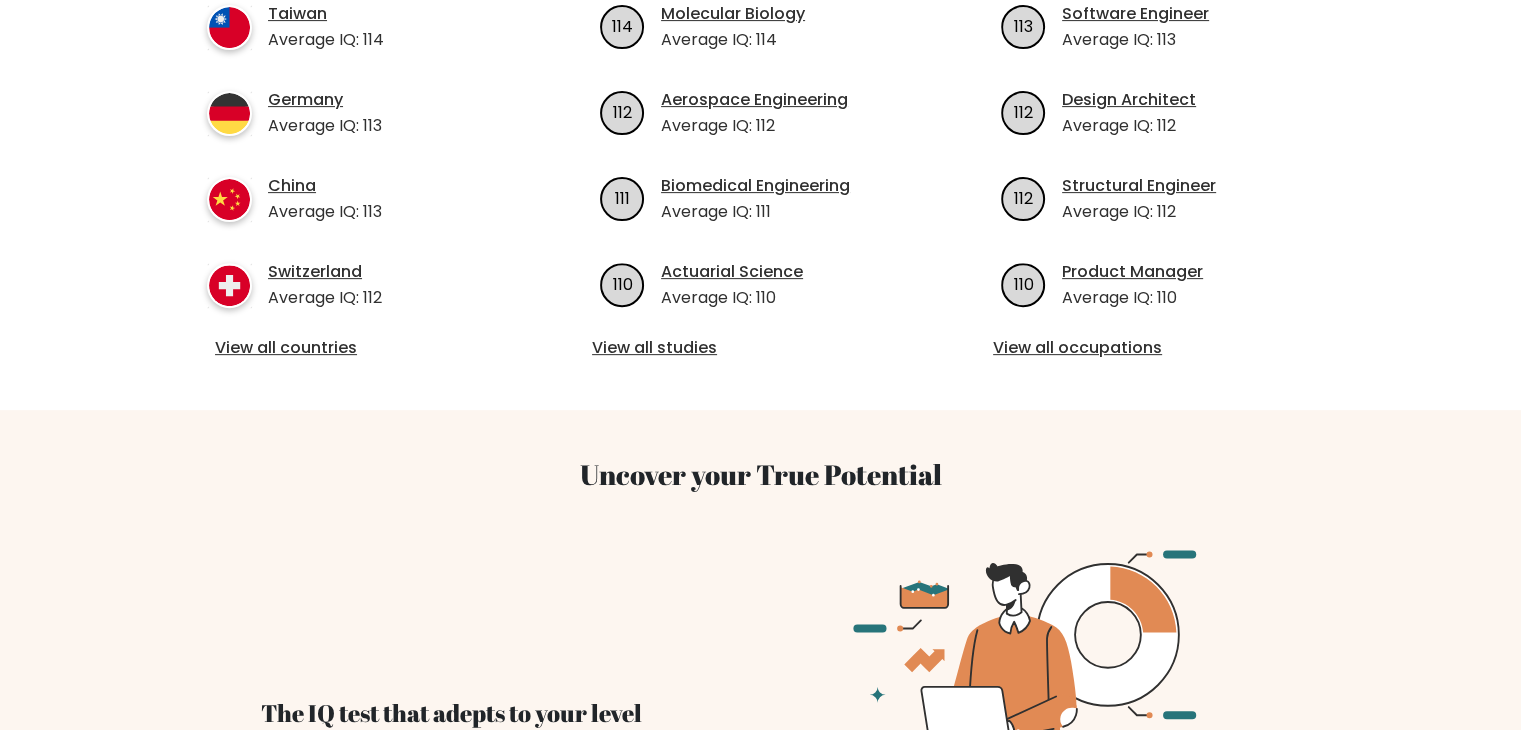 scroll, scrollTop: 960, scrollLeft: 0, axis: vertical 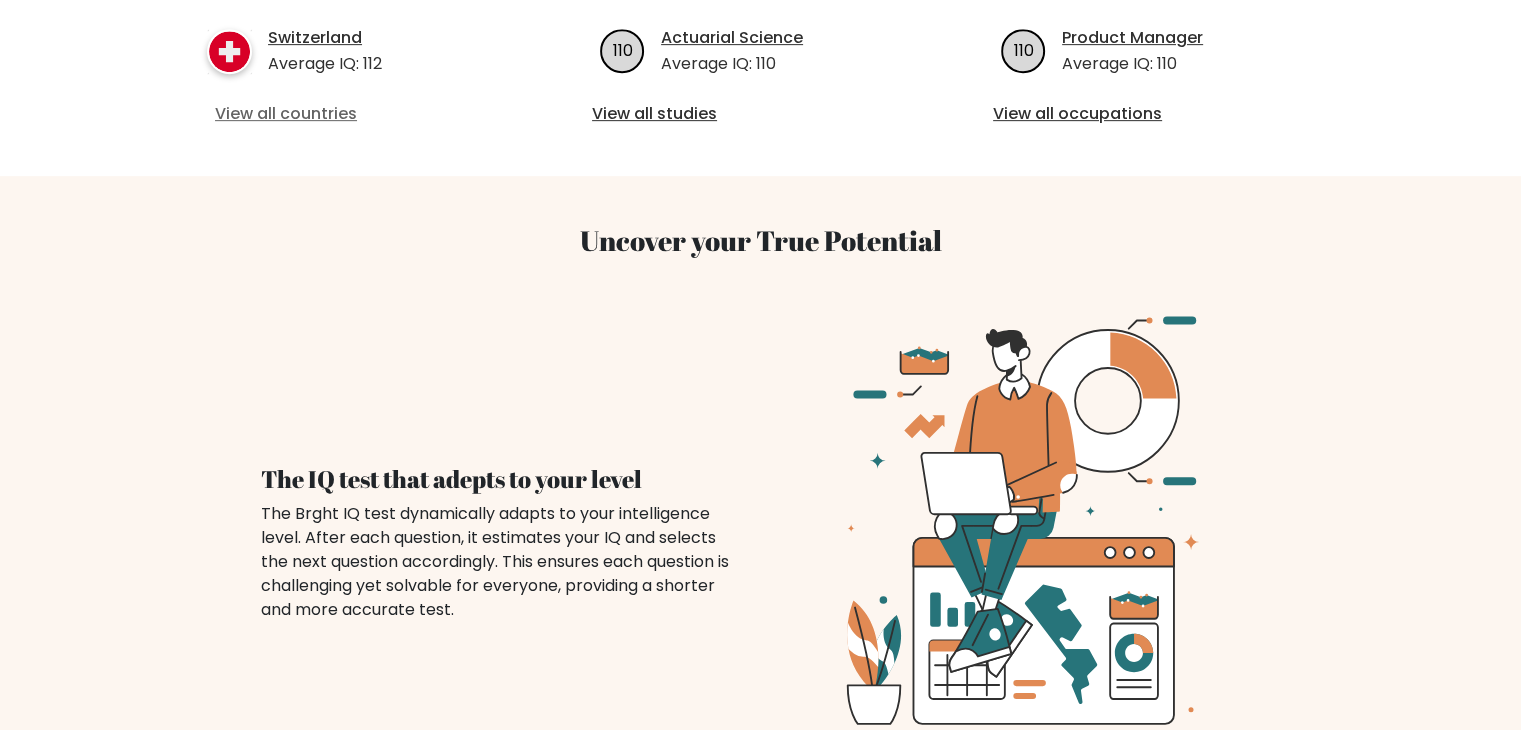 click on "View all countries" at bounding box center [359, 114] 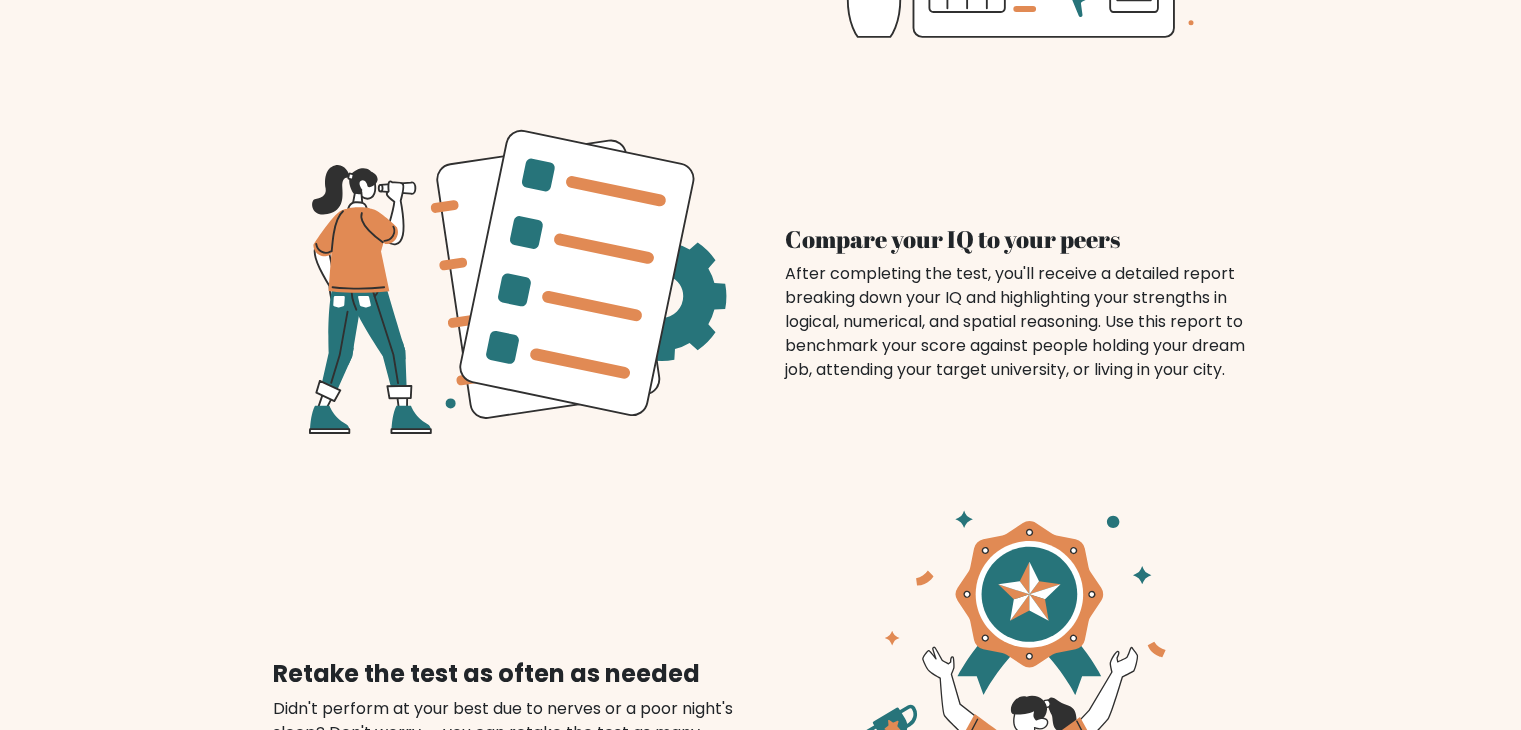 scroll, scrollTop: 1656, scrollLeft: 0, axis: vertical 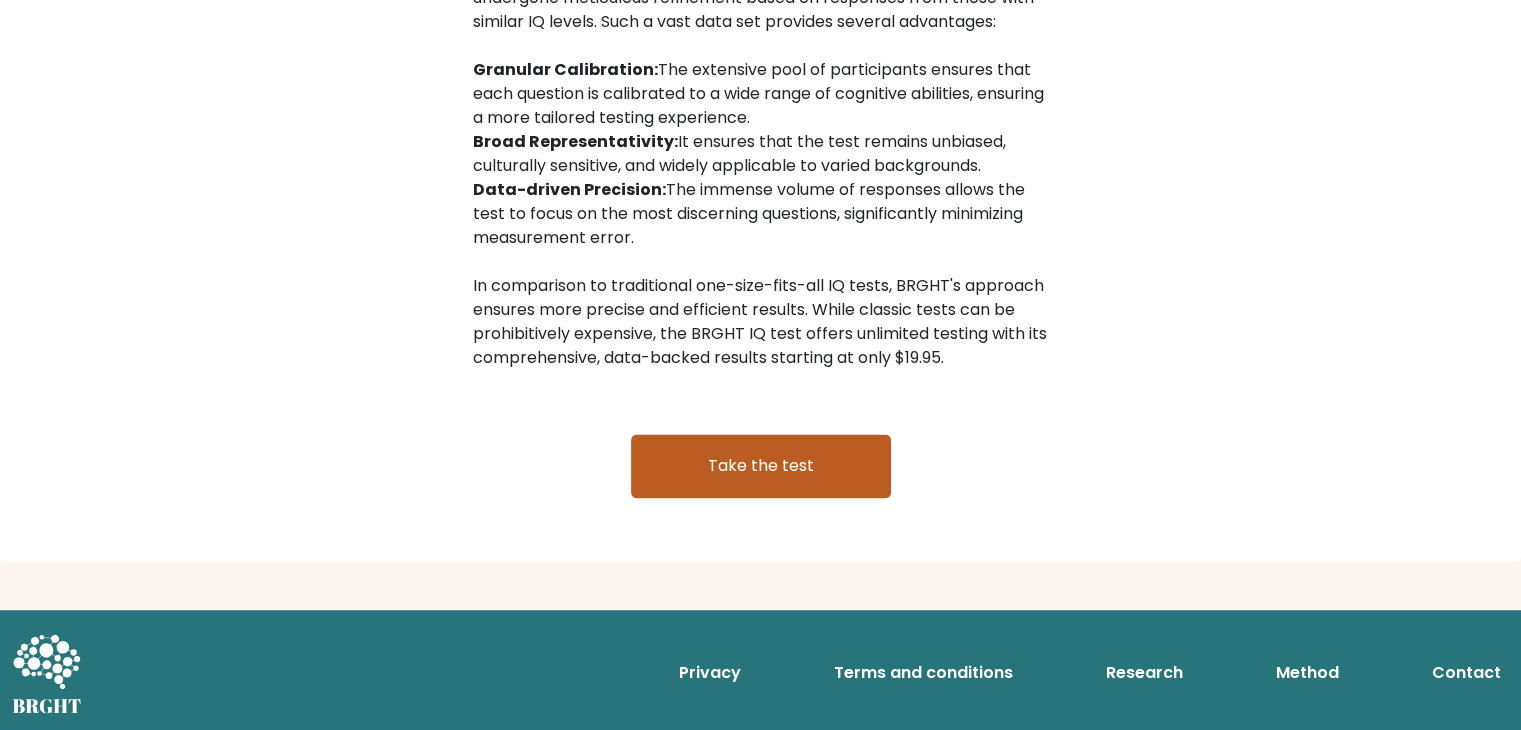 click on "Take the test" at bounding box center (761, 466) 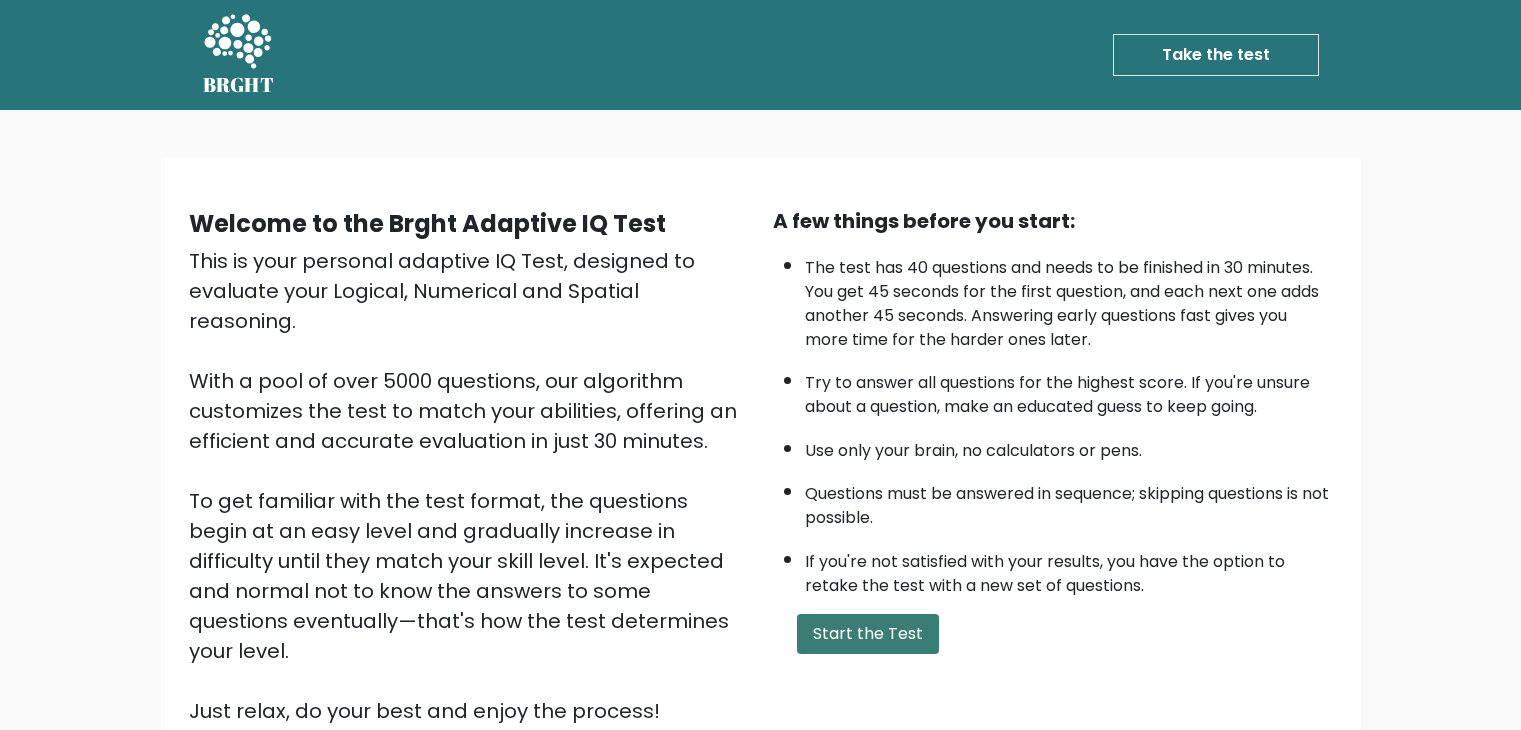 scroll, scrollTop: 54, scrollLeft: 0, axis: vertical 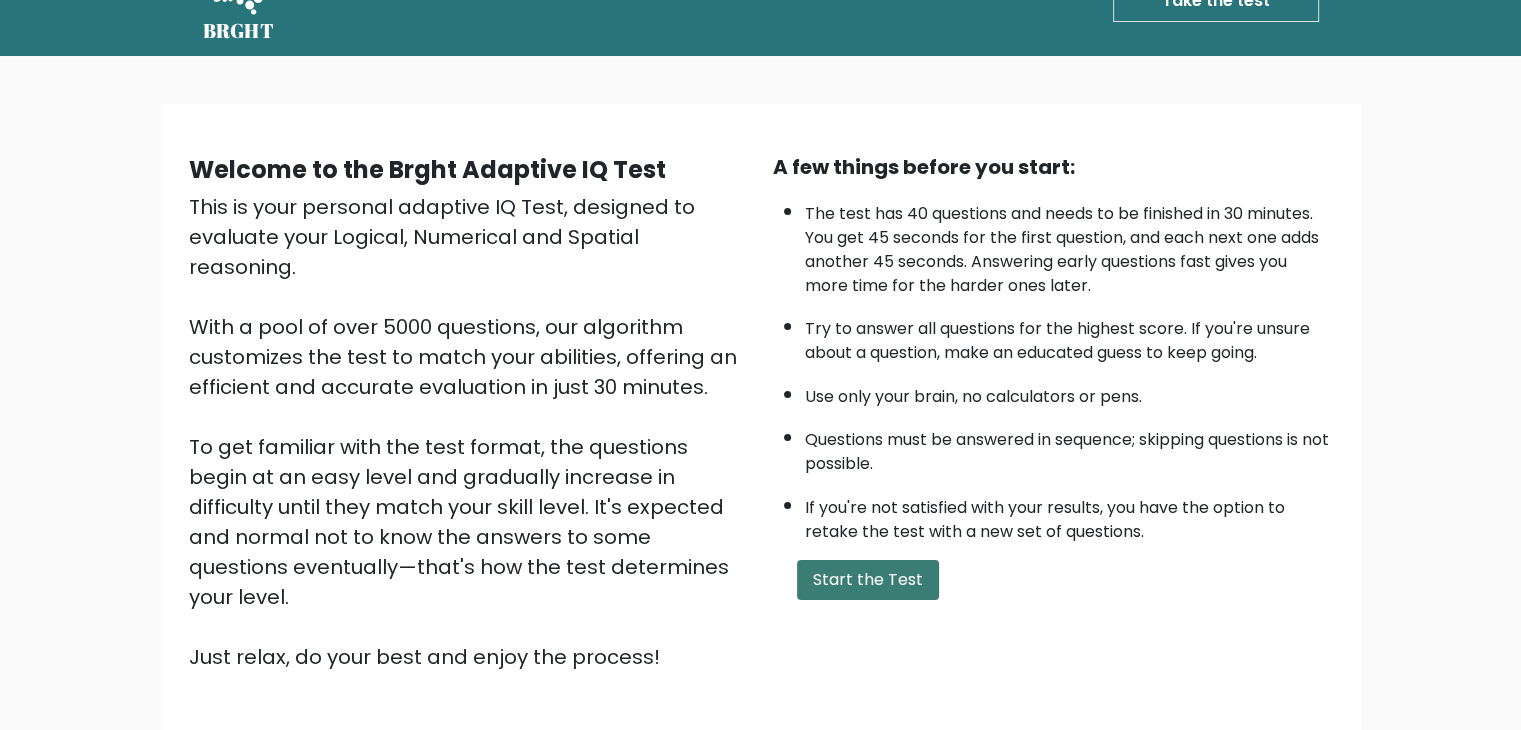 click on "Start the Test" at bounding box center [868, 580] 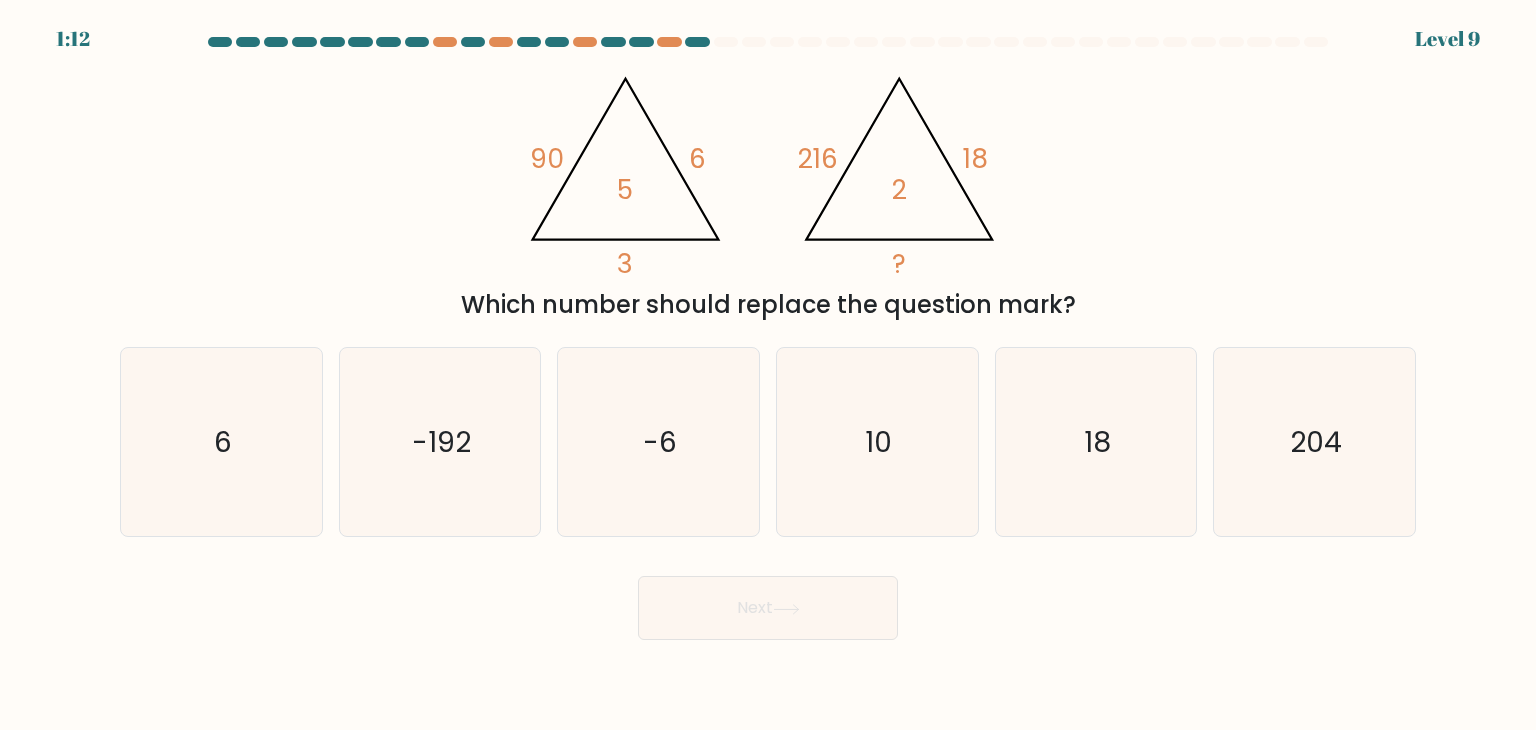 scroll, scrollTop: 0, scrollLeft: 0, axis: both 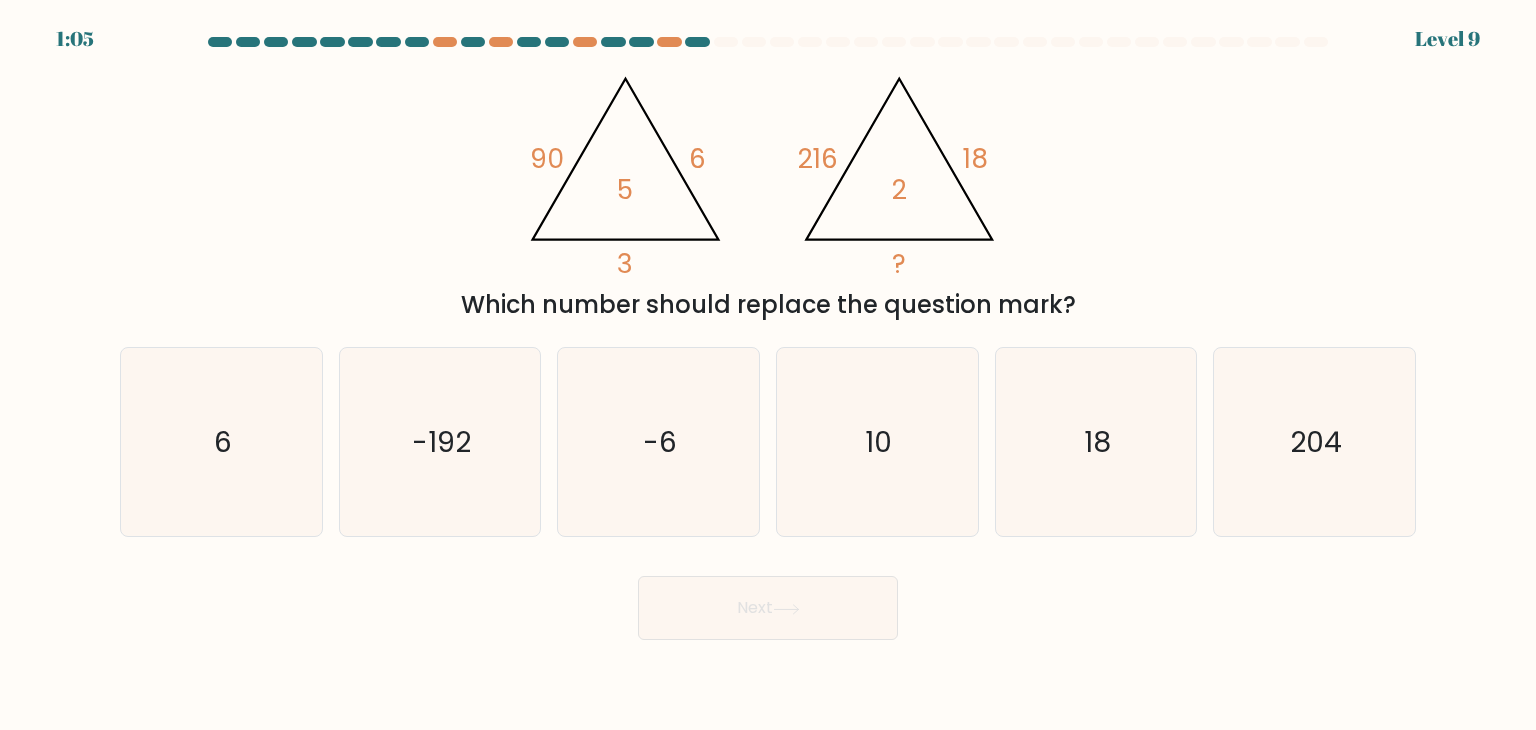 click on "Next" at bounding box center [768, 608] 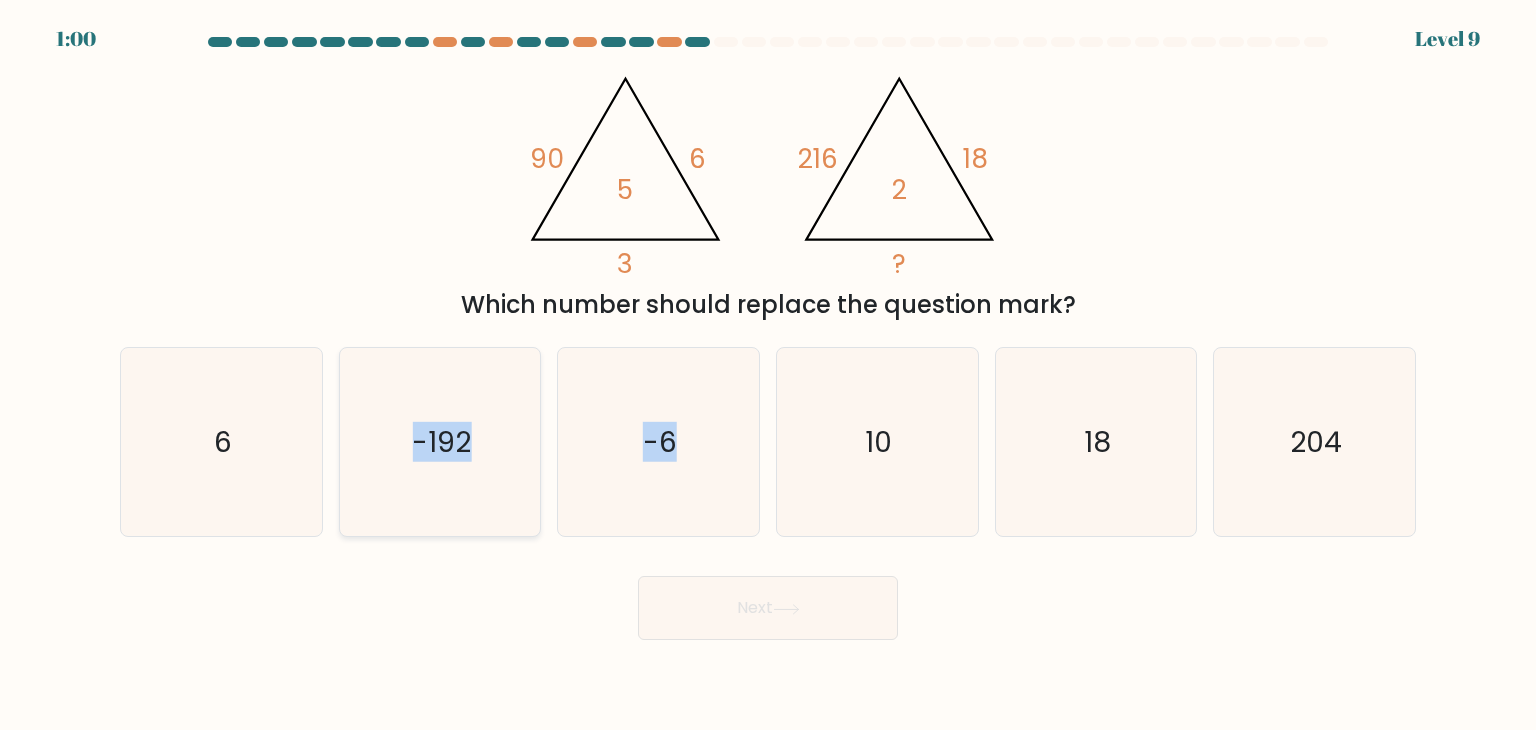 drag, startPoint x: 862, startPoint y: 439, endPoint x: 352, endPoint y: 465, distance: 510.66232 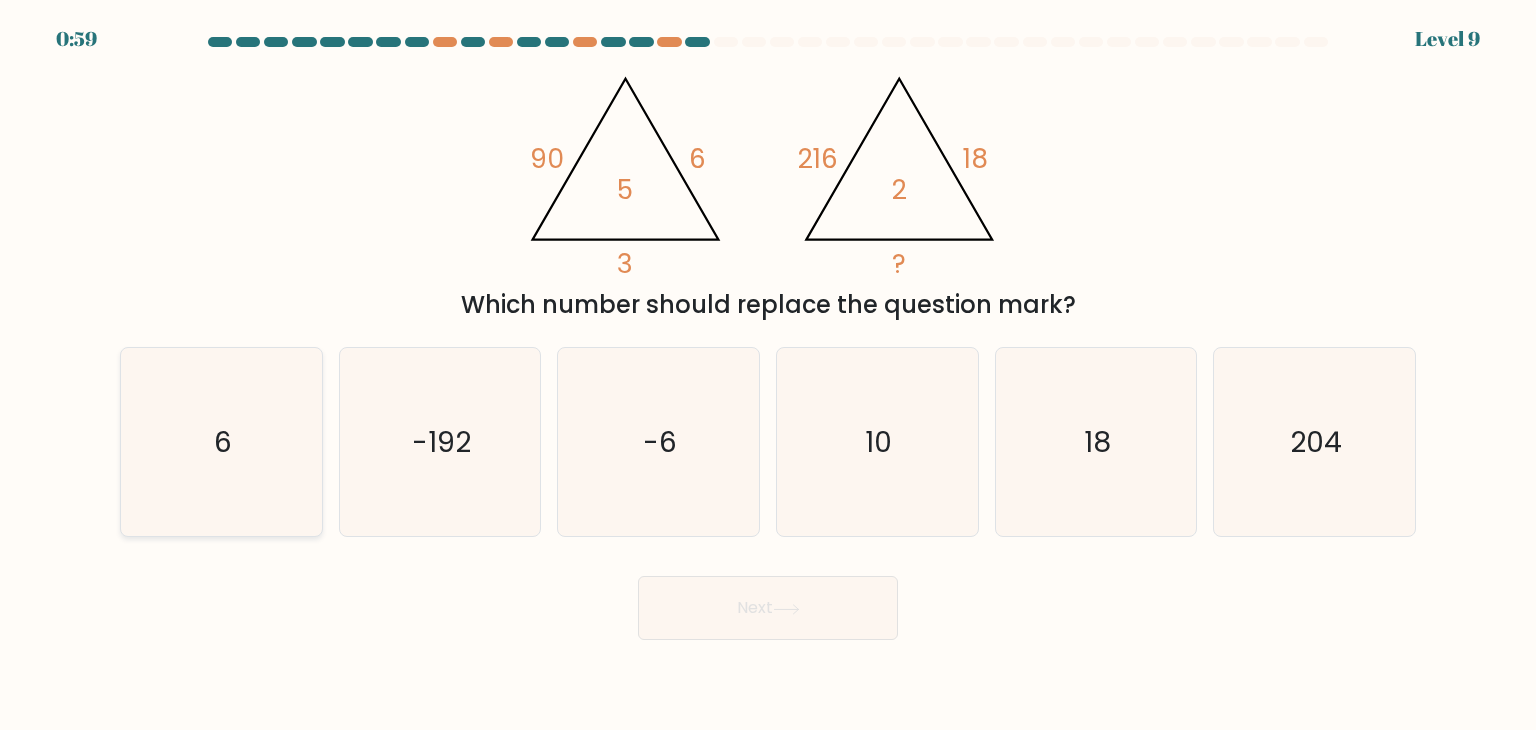 click on "6" 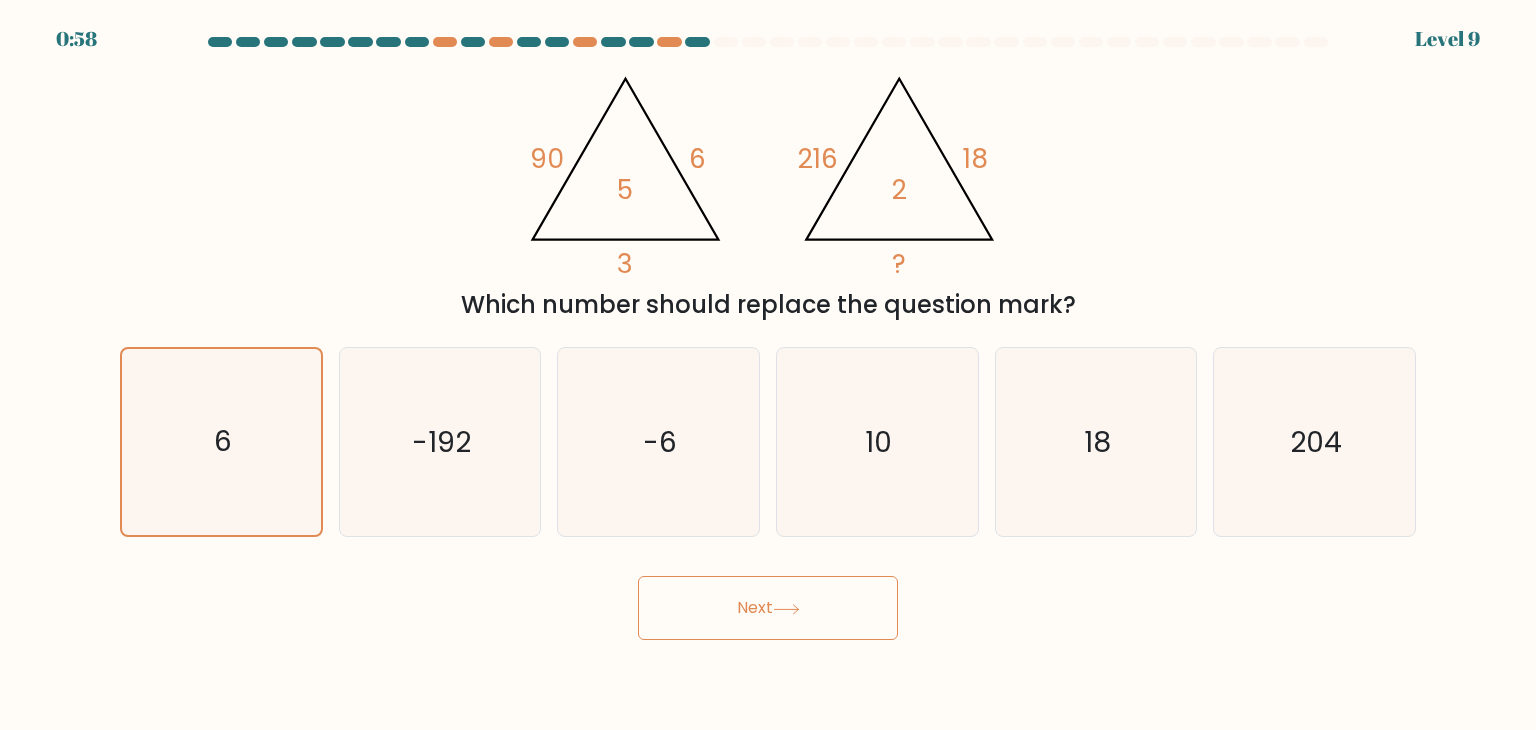 click on "Next" at bounding box center [768, 608] 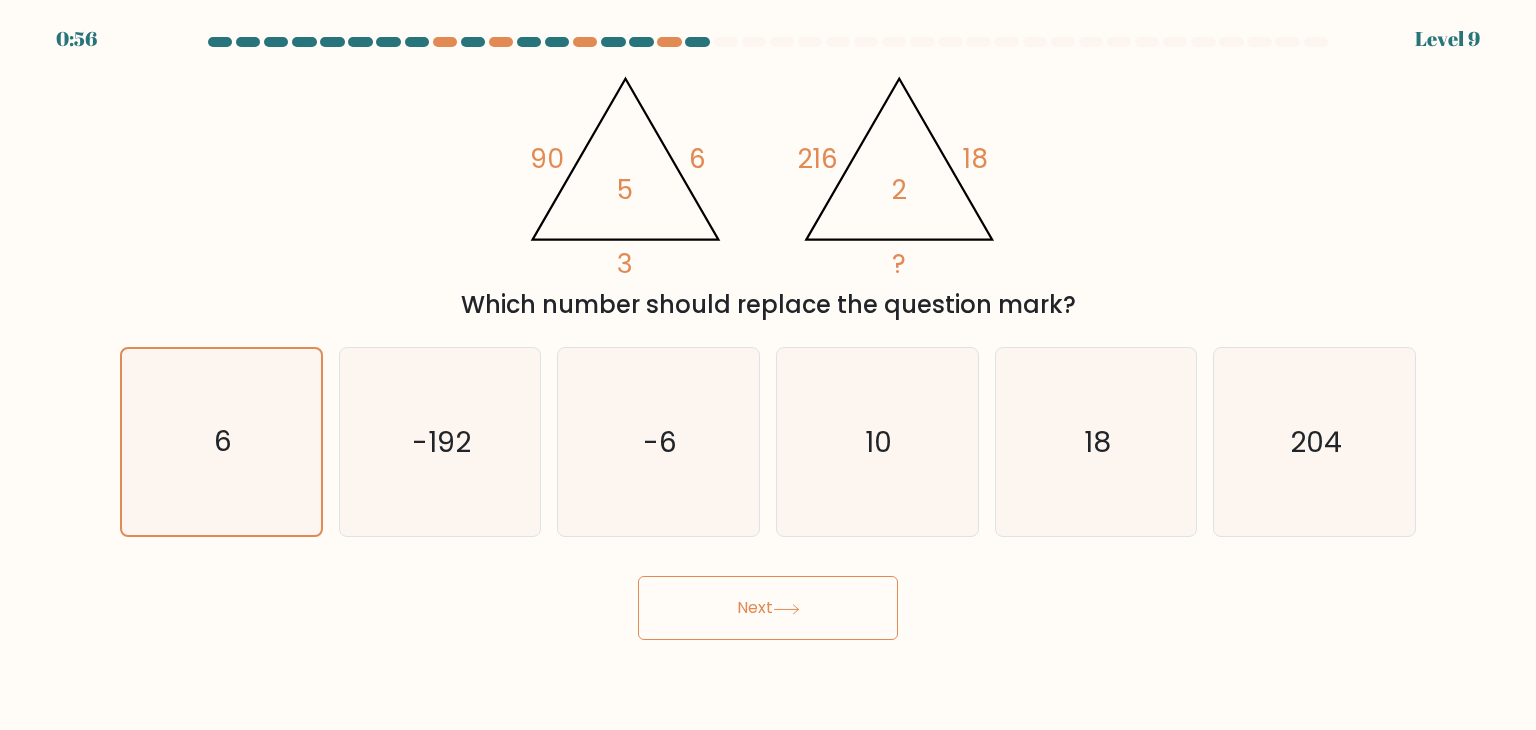click on "Next" at bounding box center [768, 608] 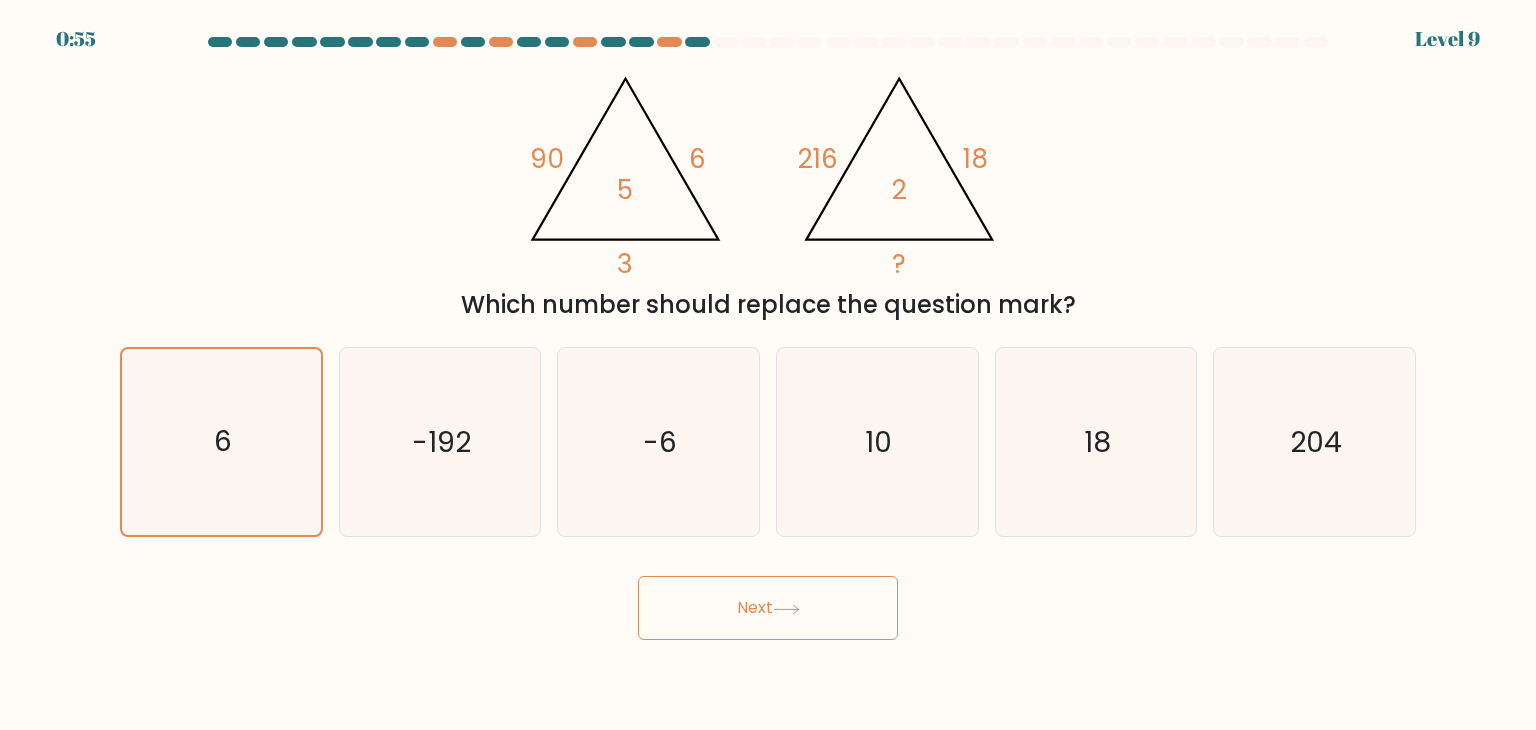 click on "Next" at bounding box center (768, 608) 